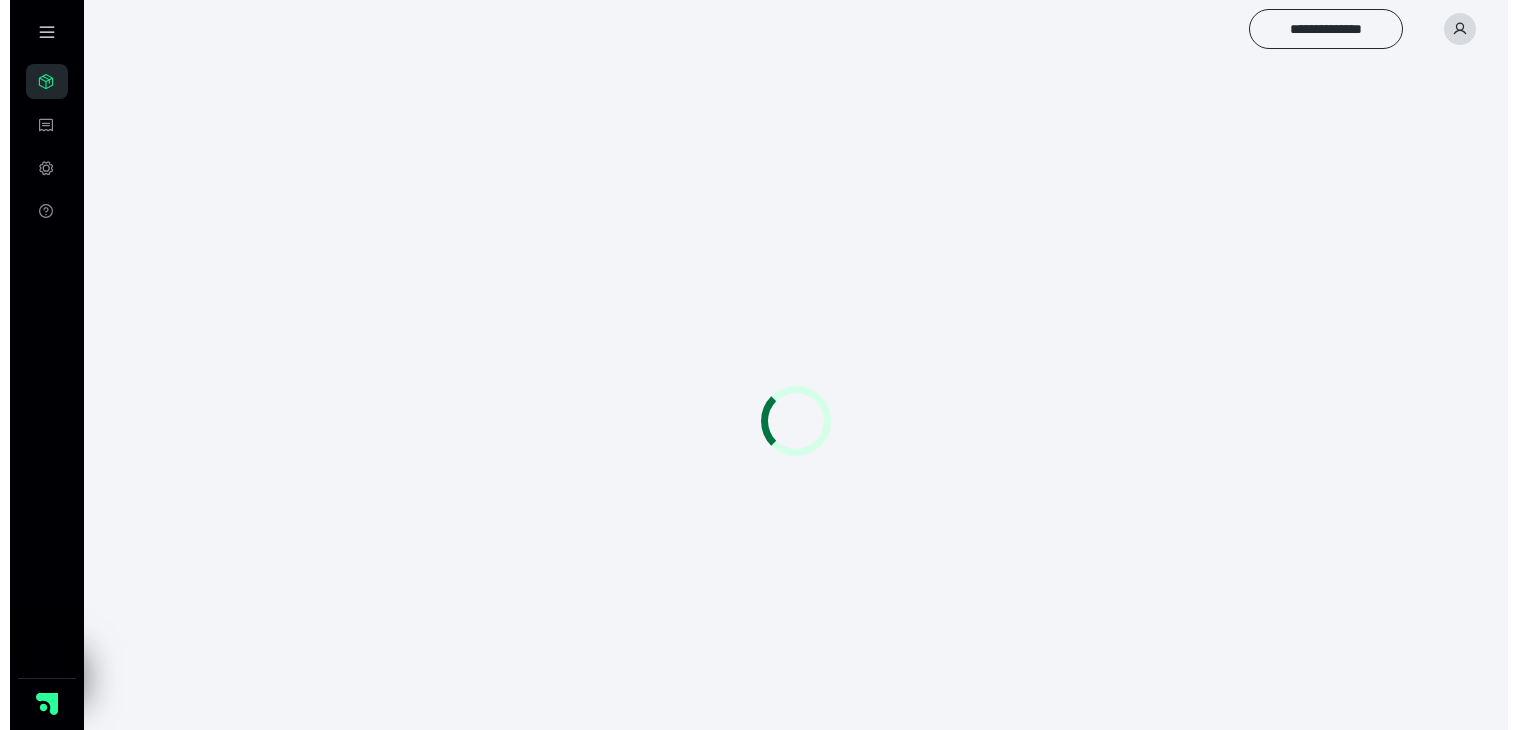 scroll, scrollTop: 0, scrollLeft: 0, axis: both 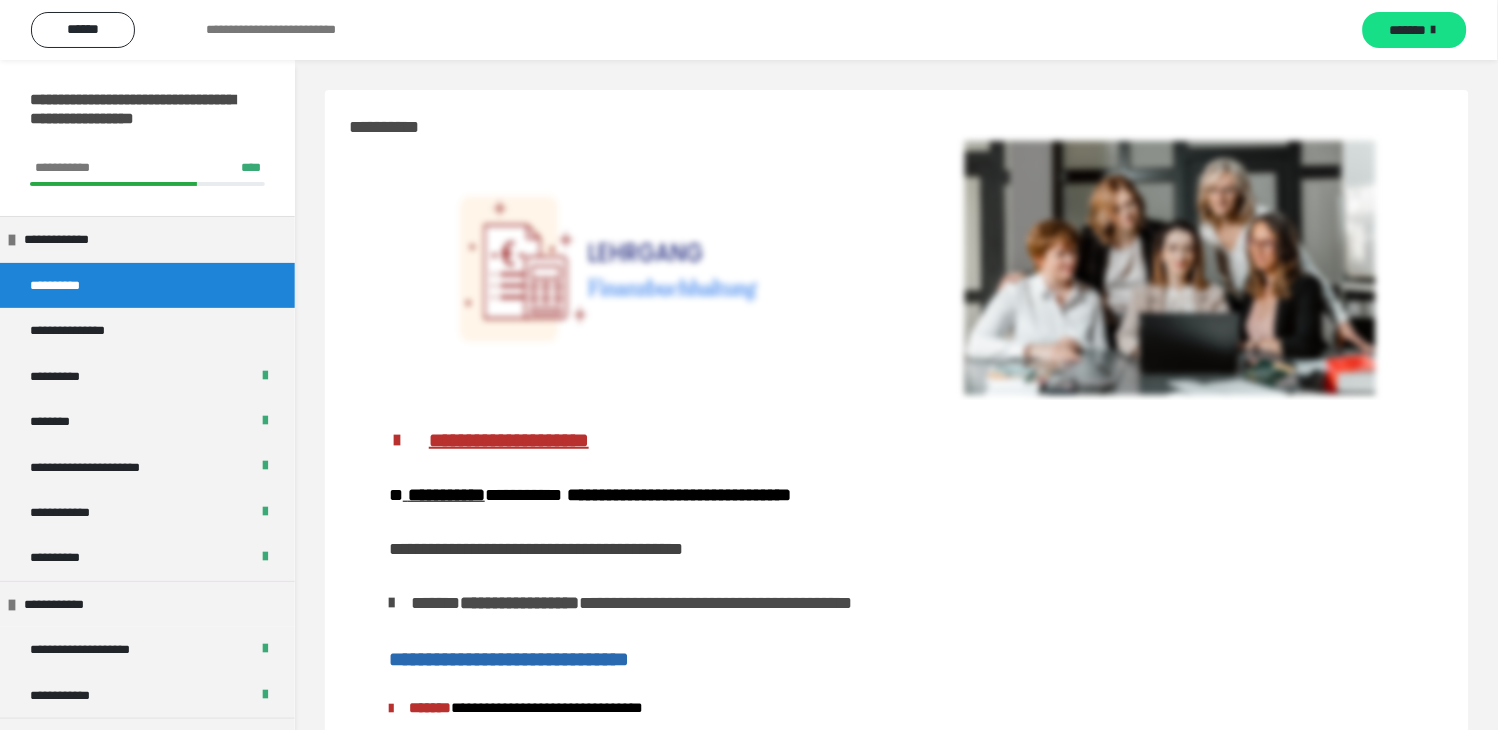click on "**********" at bounding box center (147, 285) 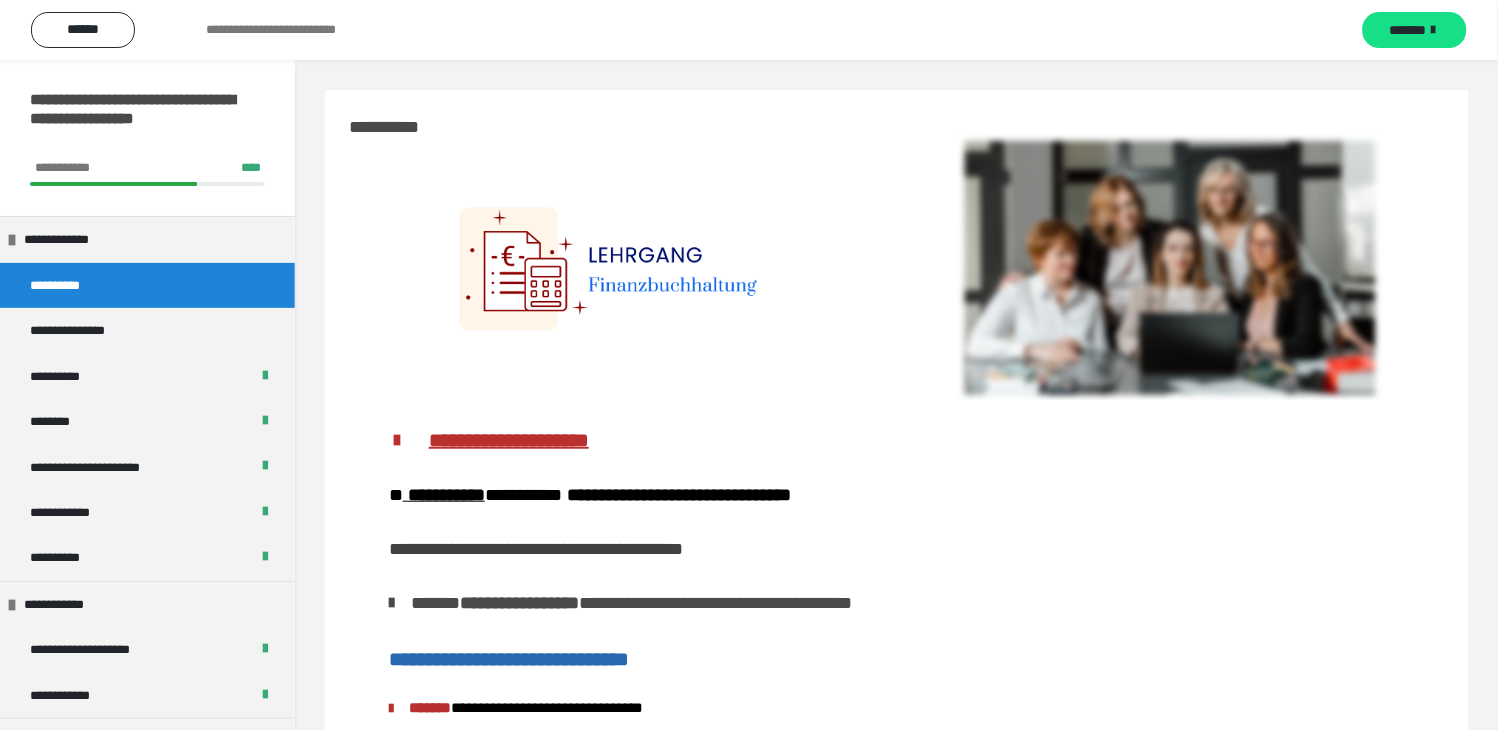 scroll, scrollTop: 555, scrollLeft: 0, axis: vertical 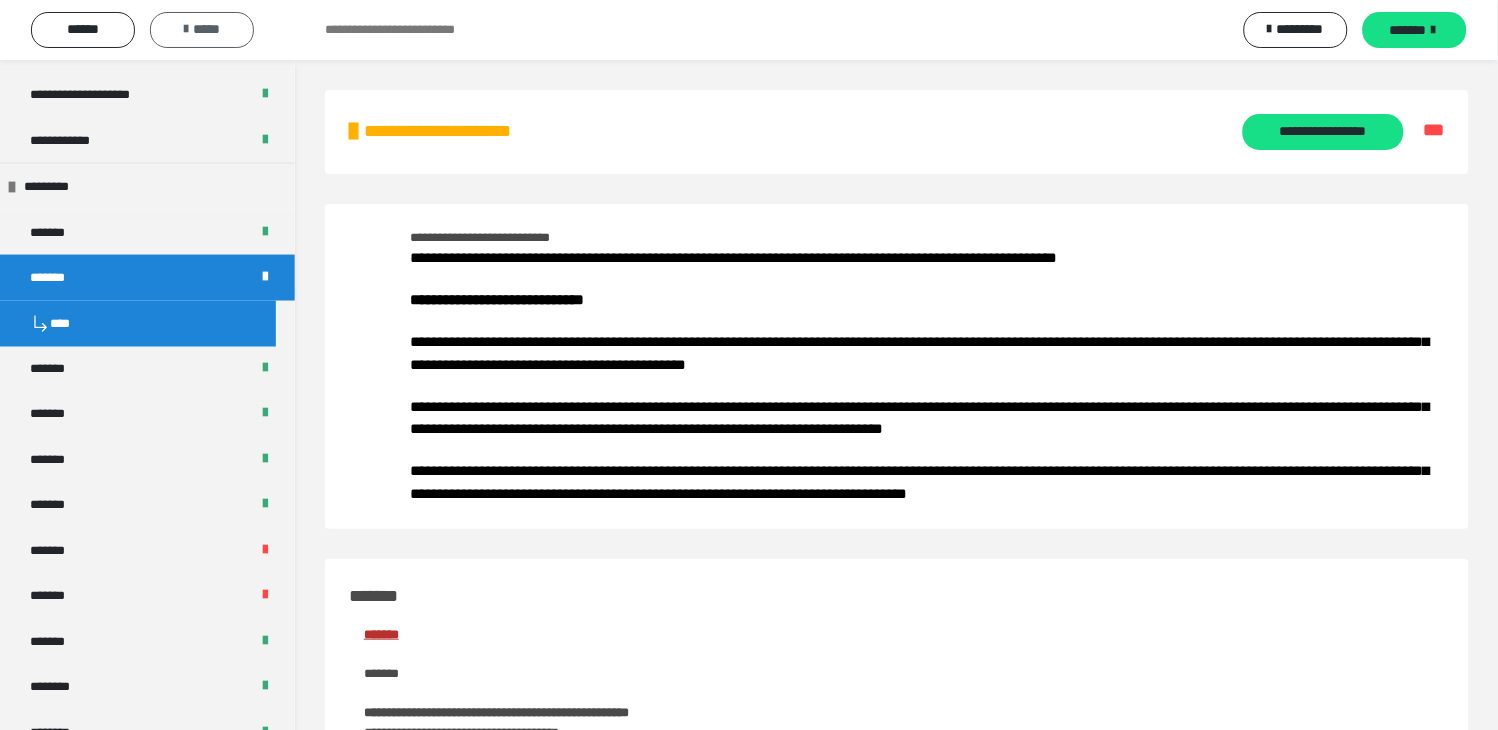click on "*****" at bounding box center (202, 30) 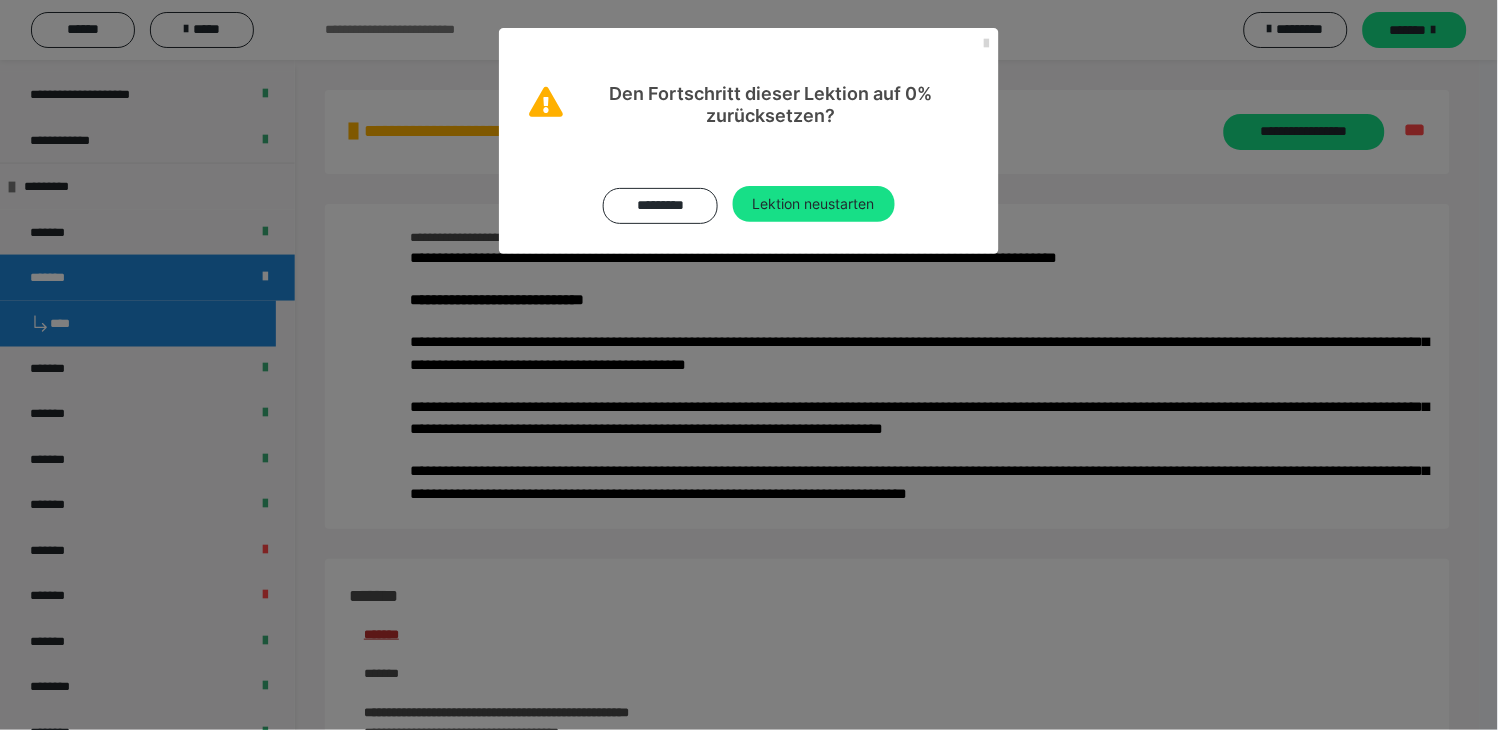 click at bounding box center [987, 44] 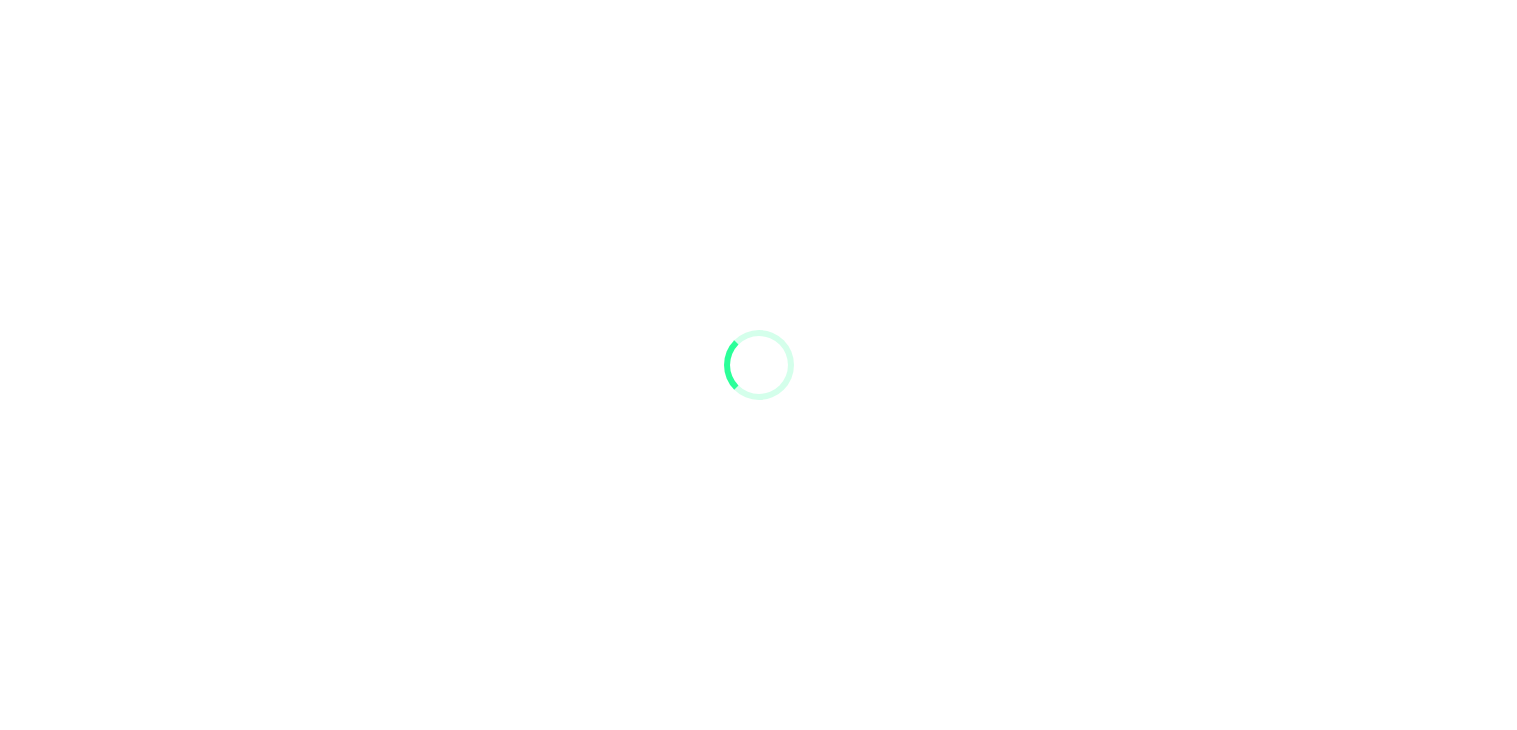 scroll, scrollTop: 0, scrollLeft: 0, axis: both 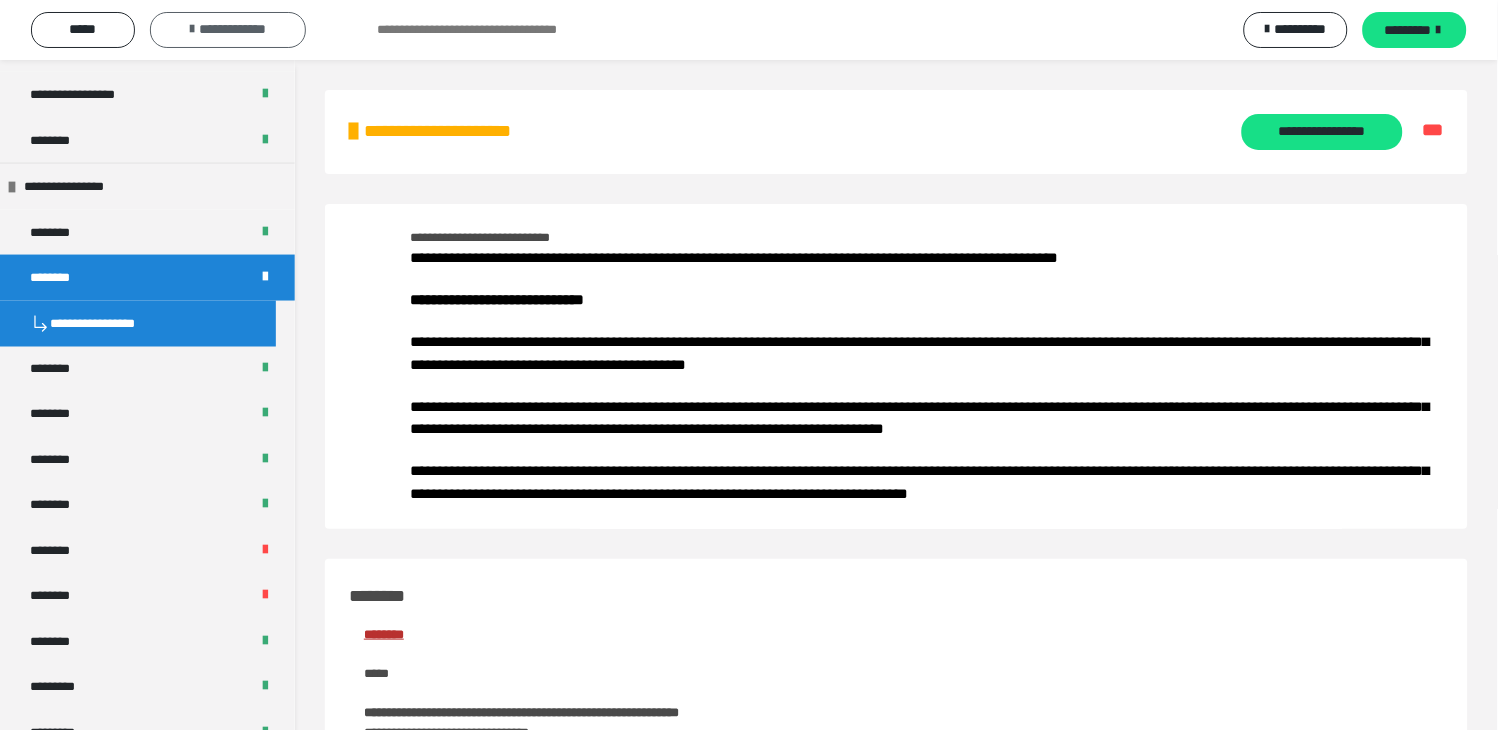 click on "**********" at bounding box center (232, 29) 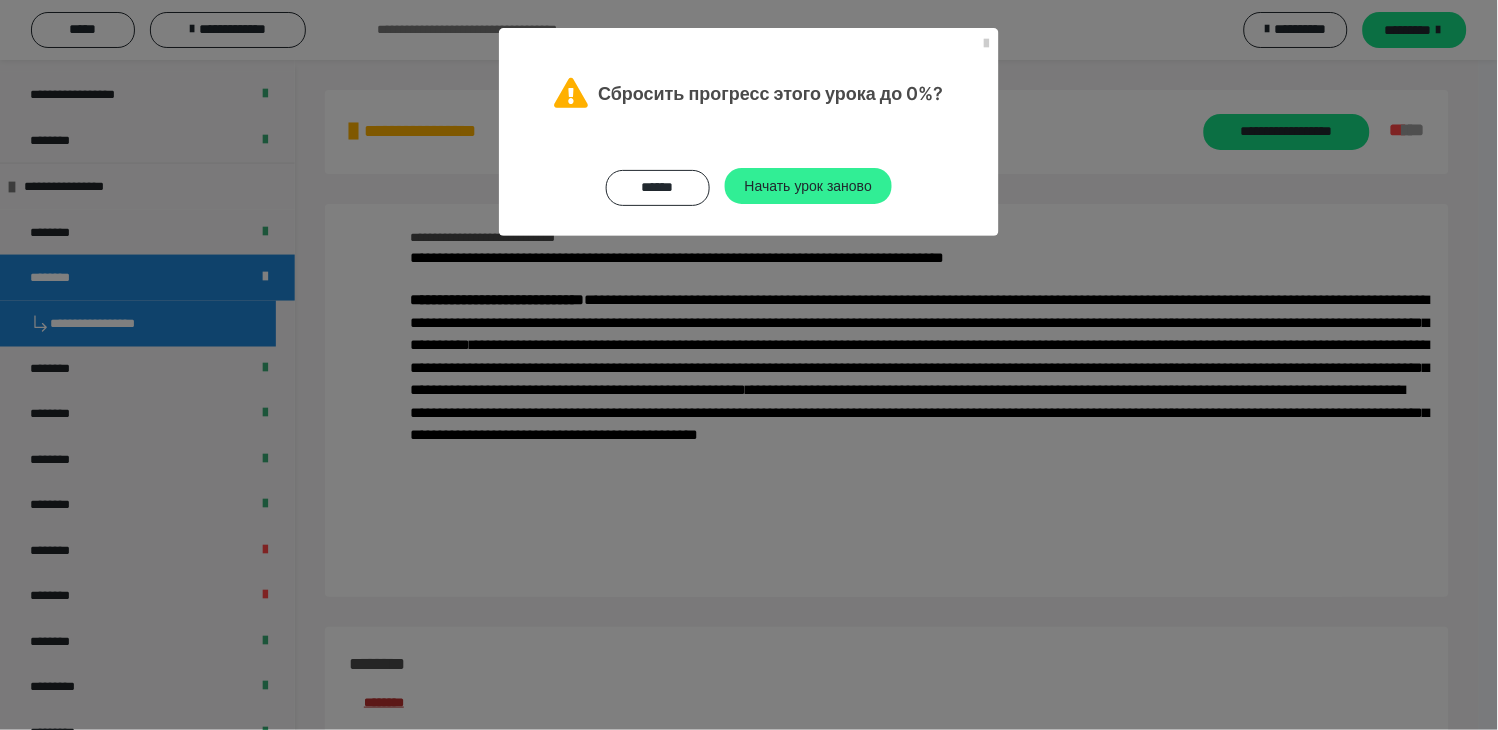 click on "Начать урок заново" at bounding box center (808, 185) 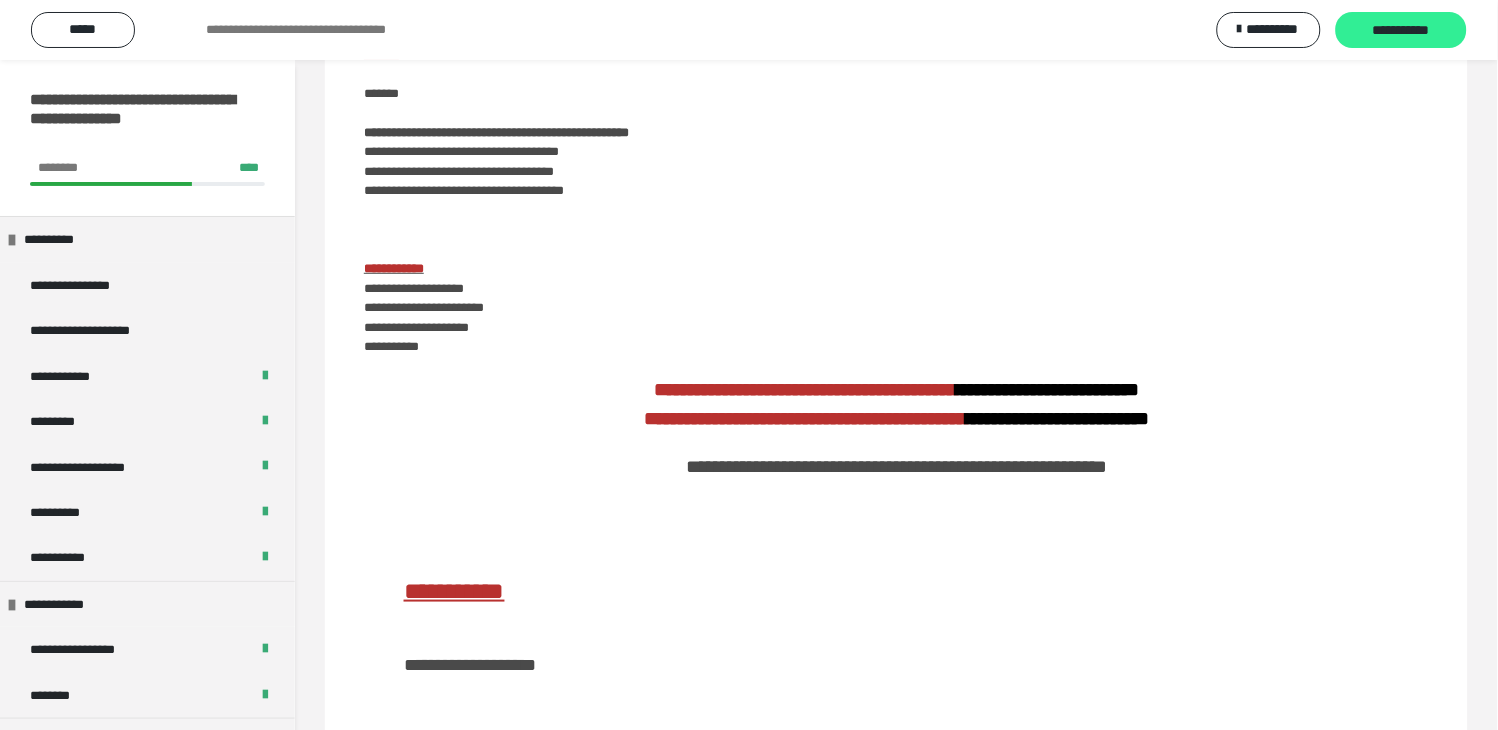 scroll, scrollTop: 0, scrollLeft: 0, axis: both 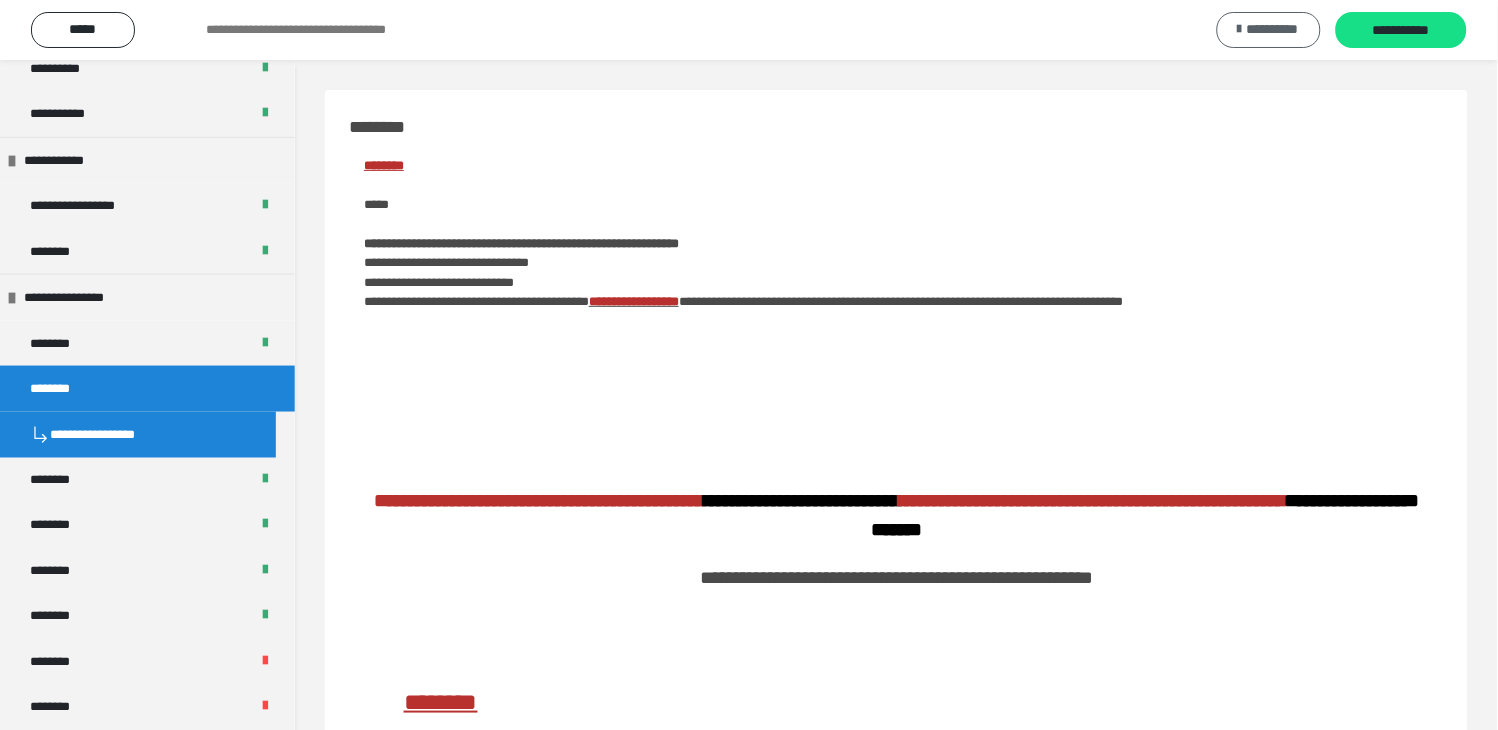 drag, startPoint x: 175, startPoint y: 397, endPoint x: 1320, endPoint y: 34, distance: 1201.1636 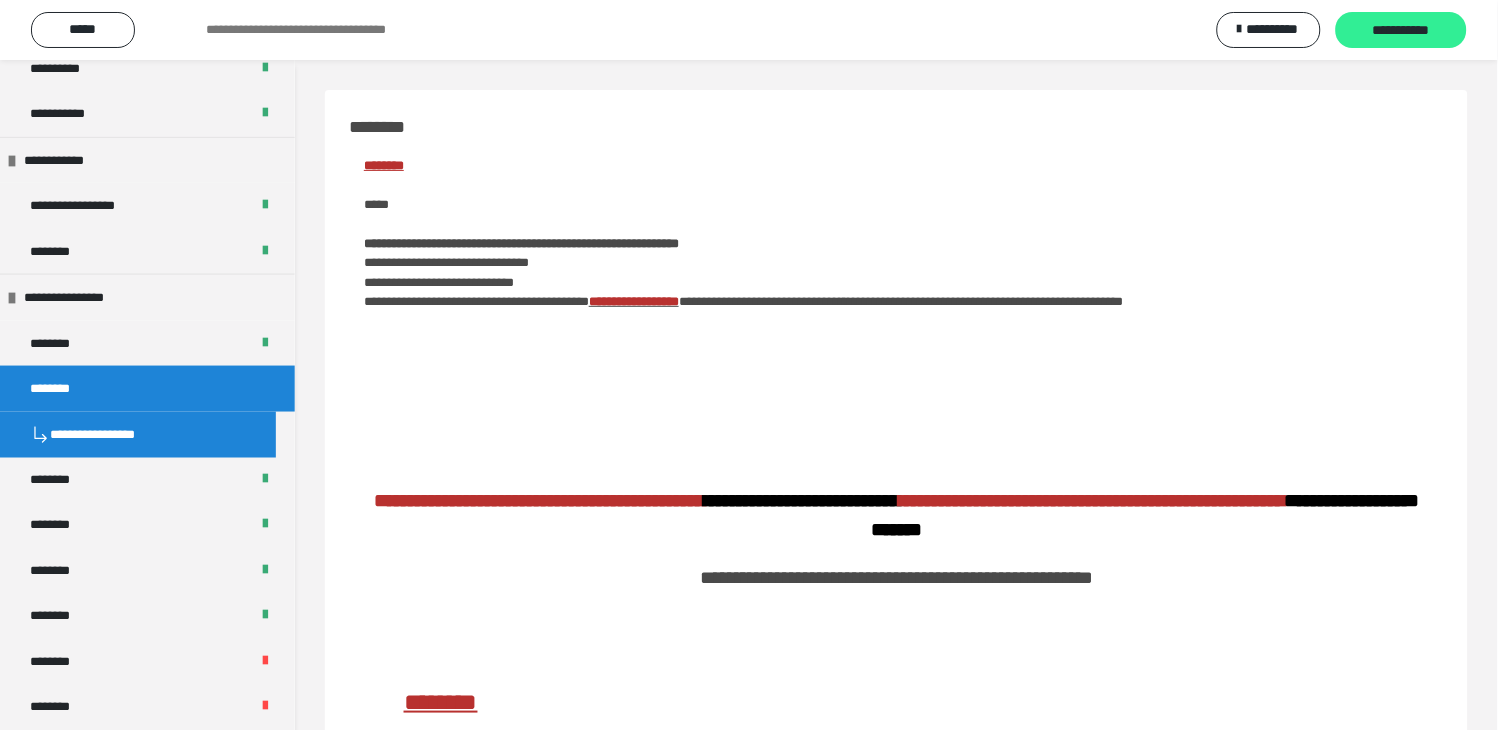 click on "**********" at bounding box center (1401, 30) 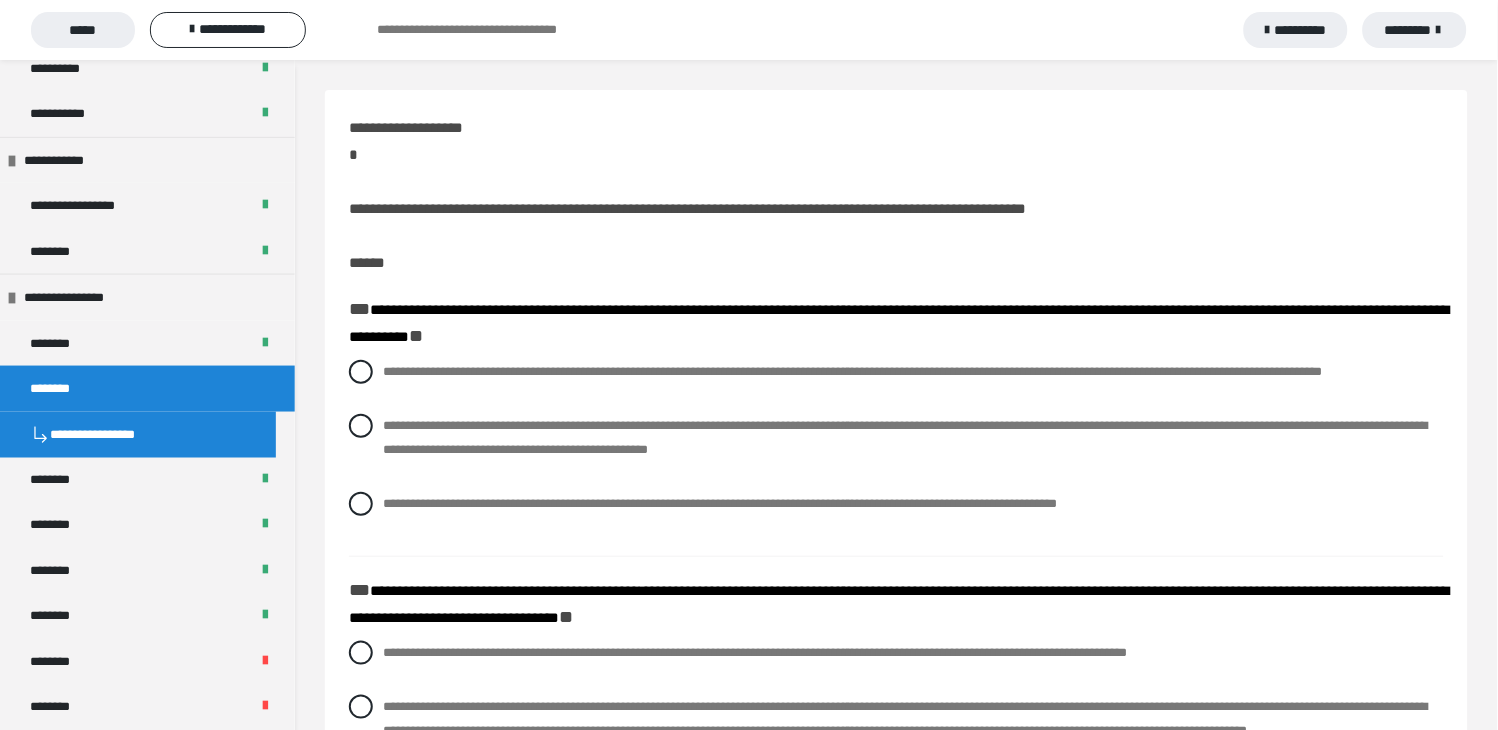 click on "**********" at bounding box center (688, 208) 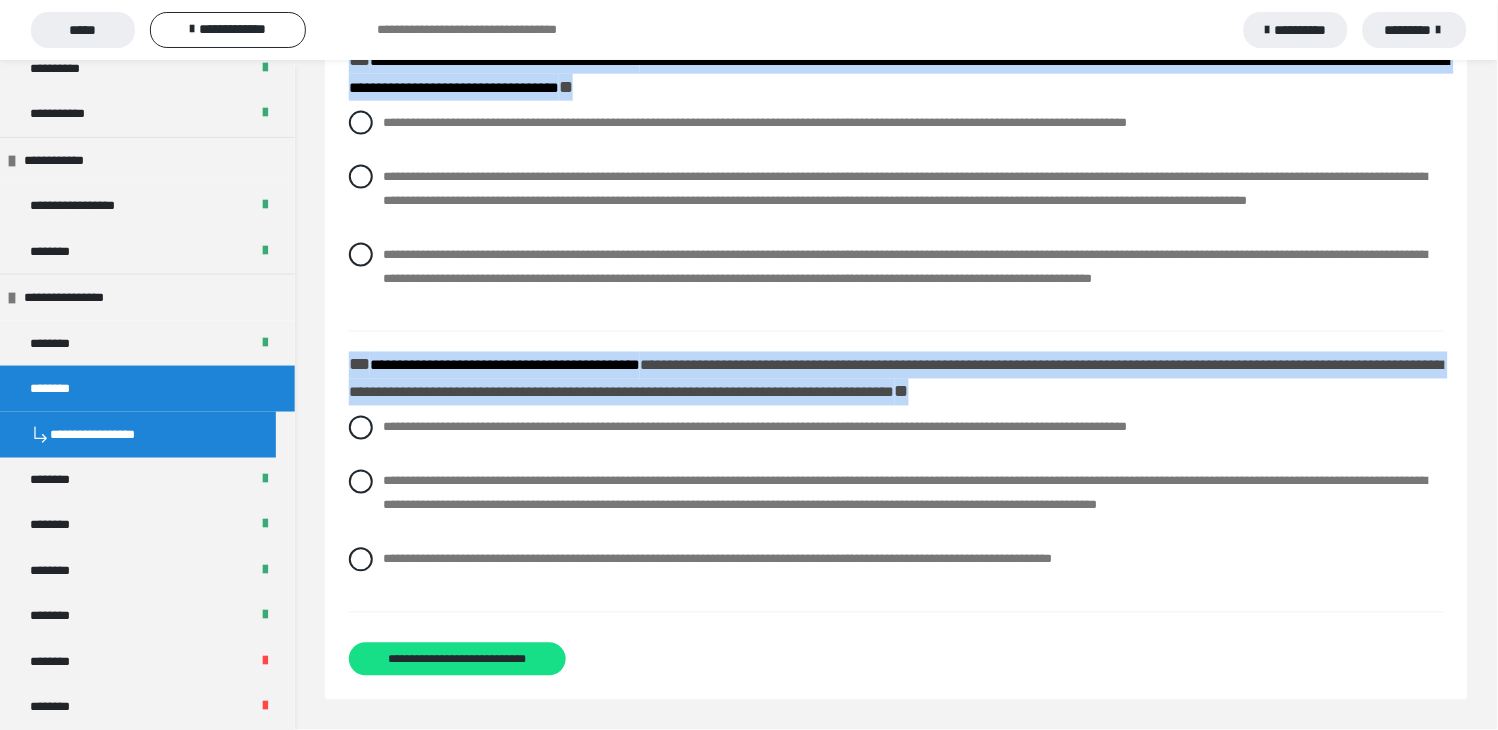 scroll, scrollTop: 625, scrollLeft: 0, axis: vertical 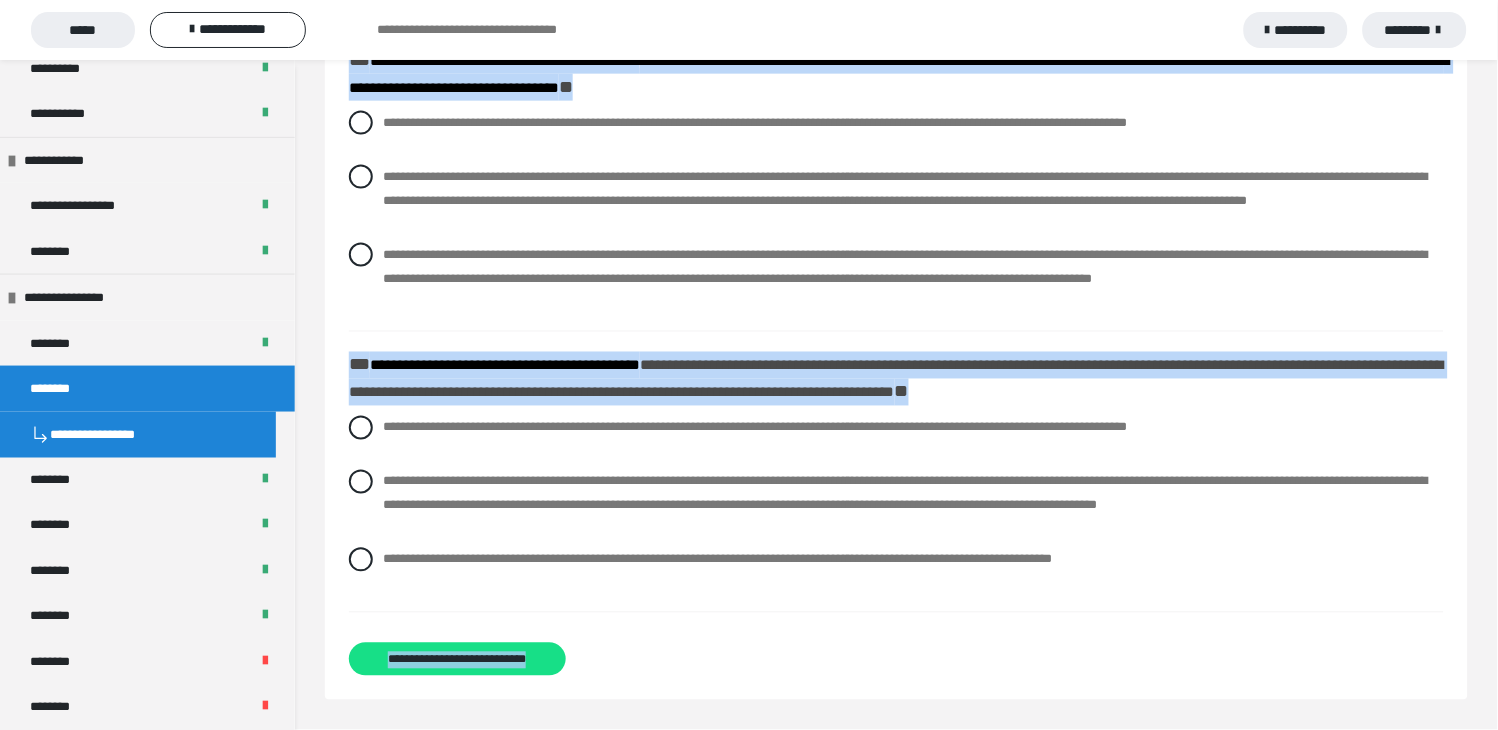 drag, startPoint x: 346, startPoint y: 302, endPoint x: 714, endPoint y: 636, distance: 496.97083 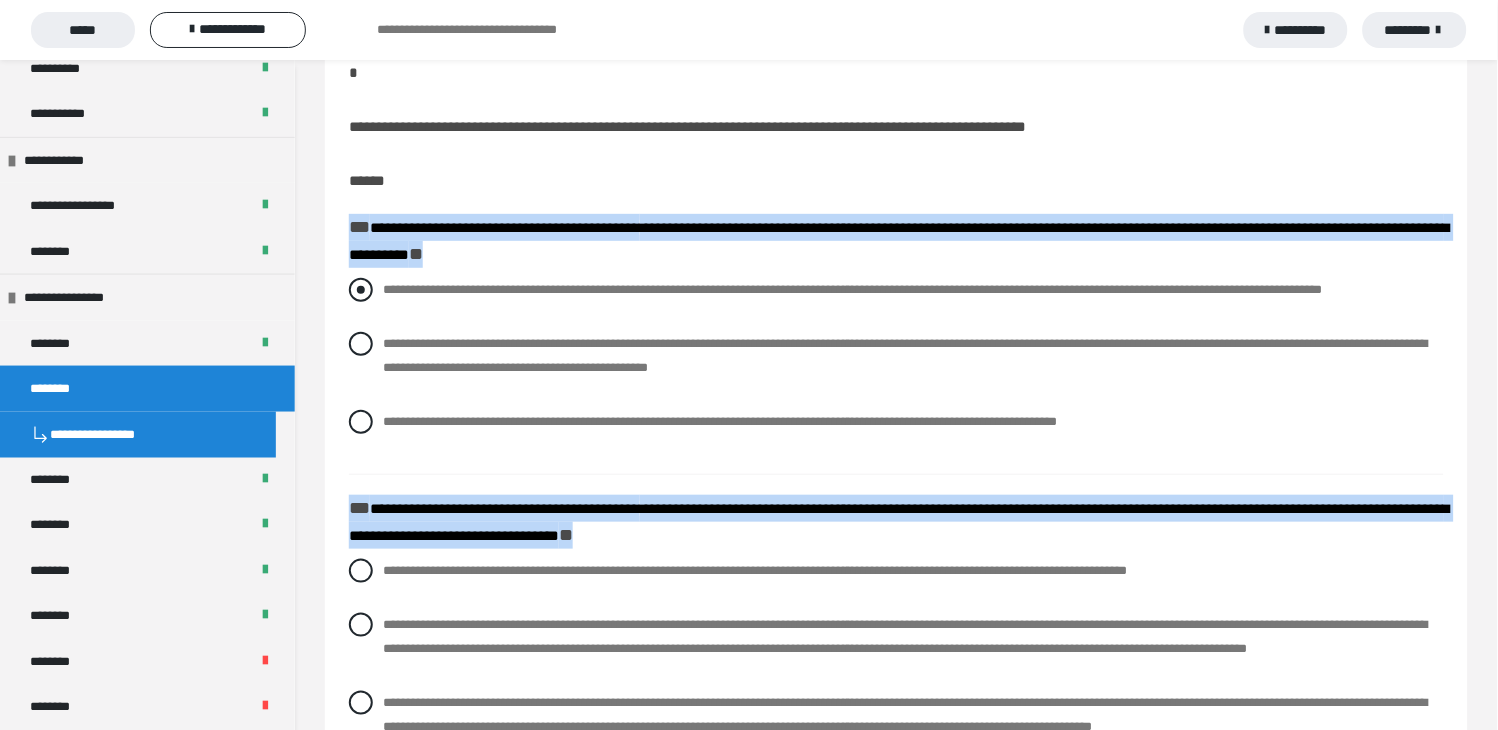 scroll, scrollTop: 70, scrollLeft: 0, axis: vertical 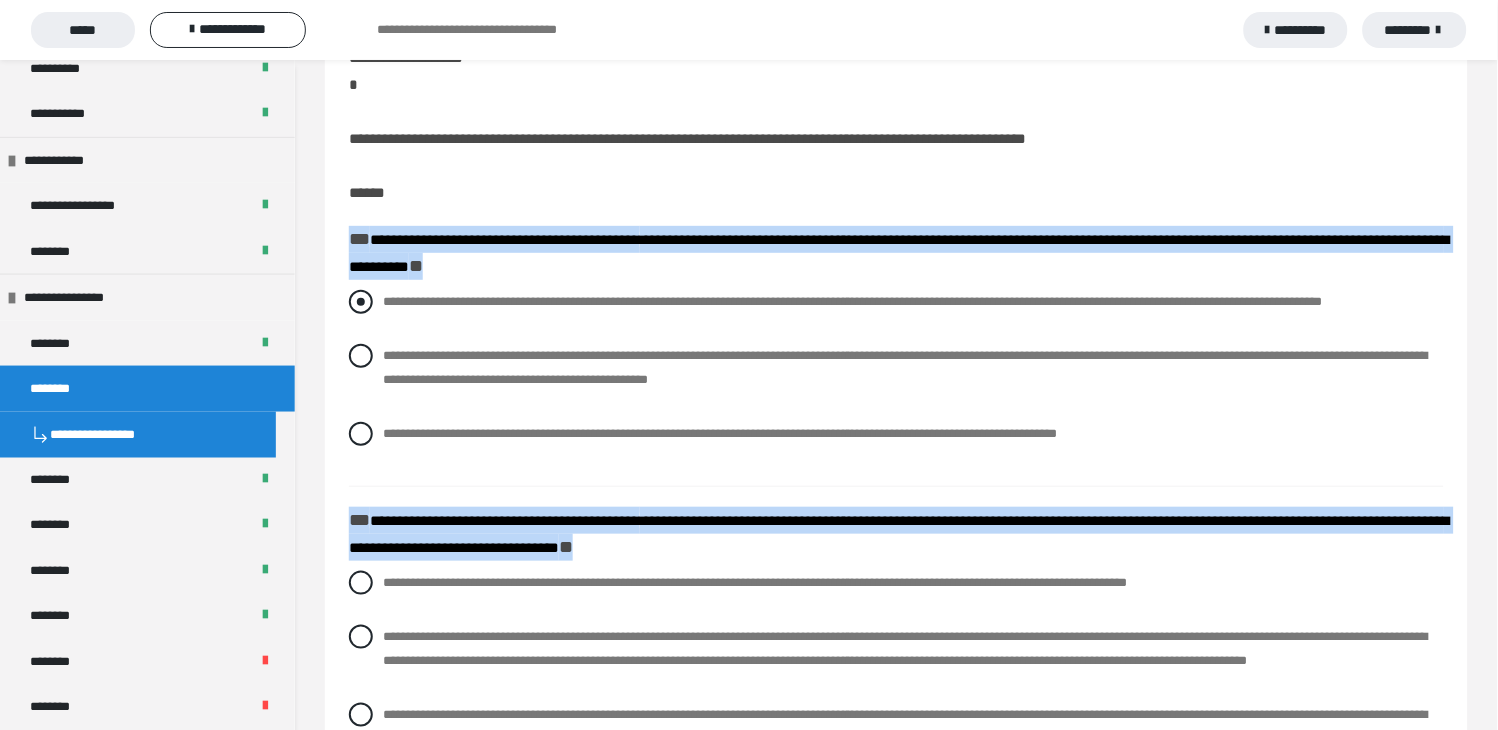 click at bounding box center (361, 302) 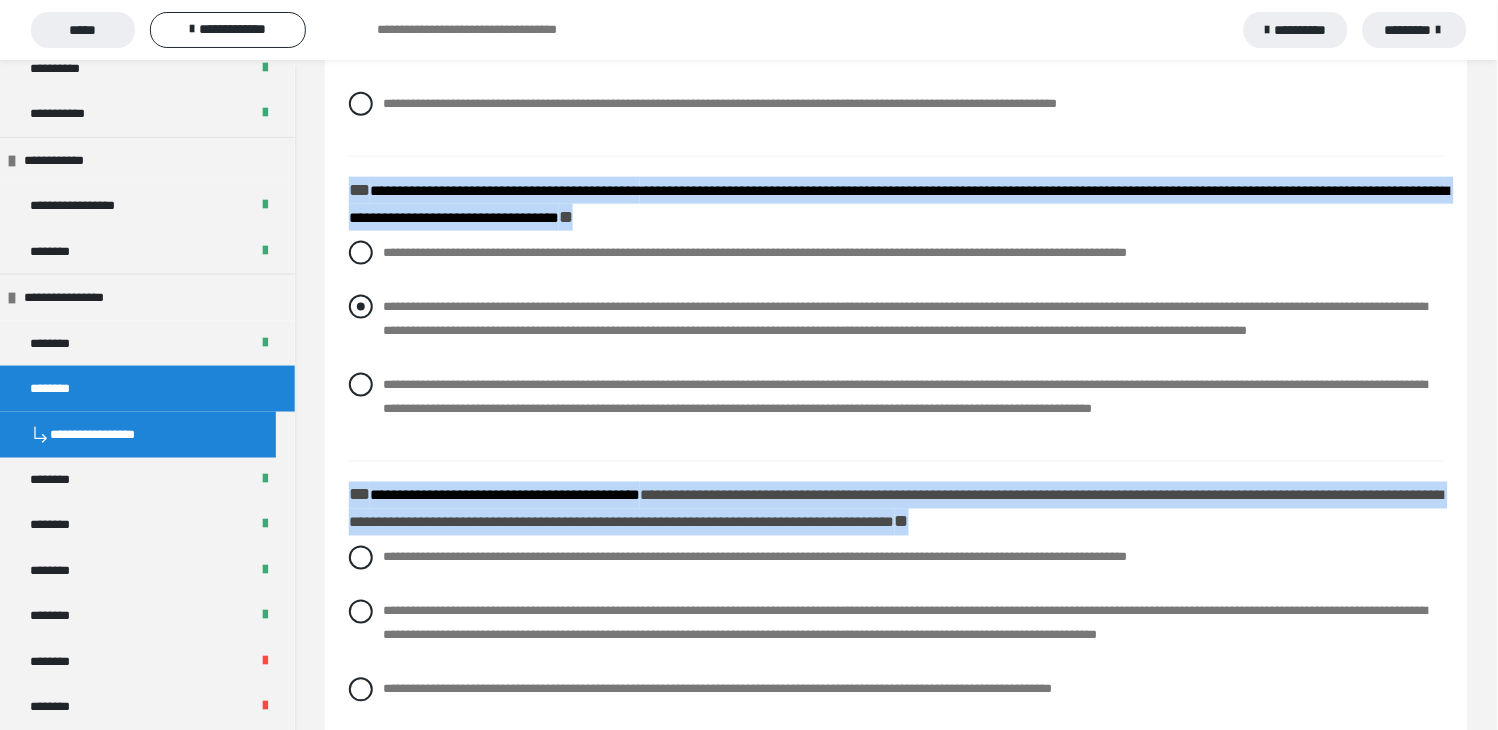 scroll, scrollTop: 403, scrollLeft: 0, axis: vertical 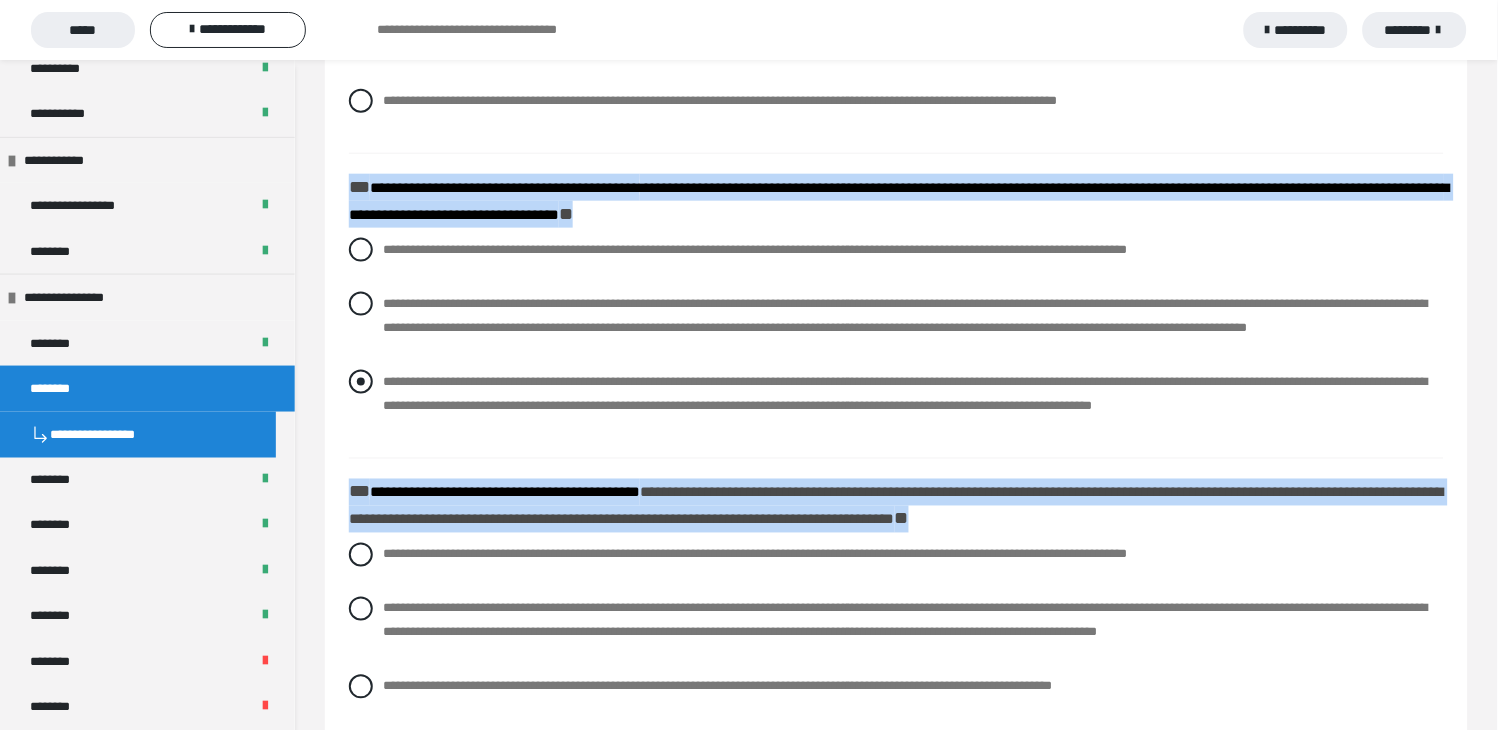 click at bounding box center [361, 382] 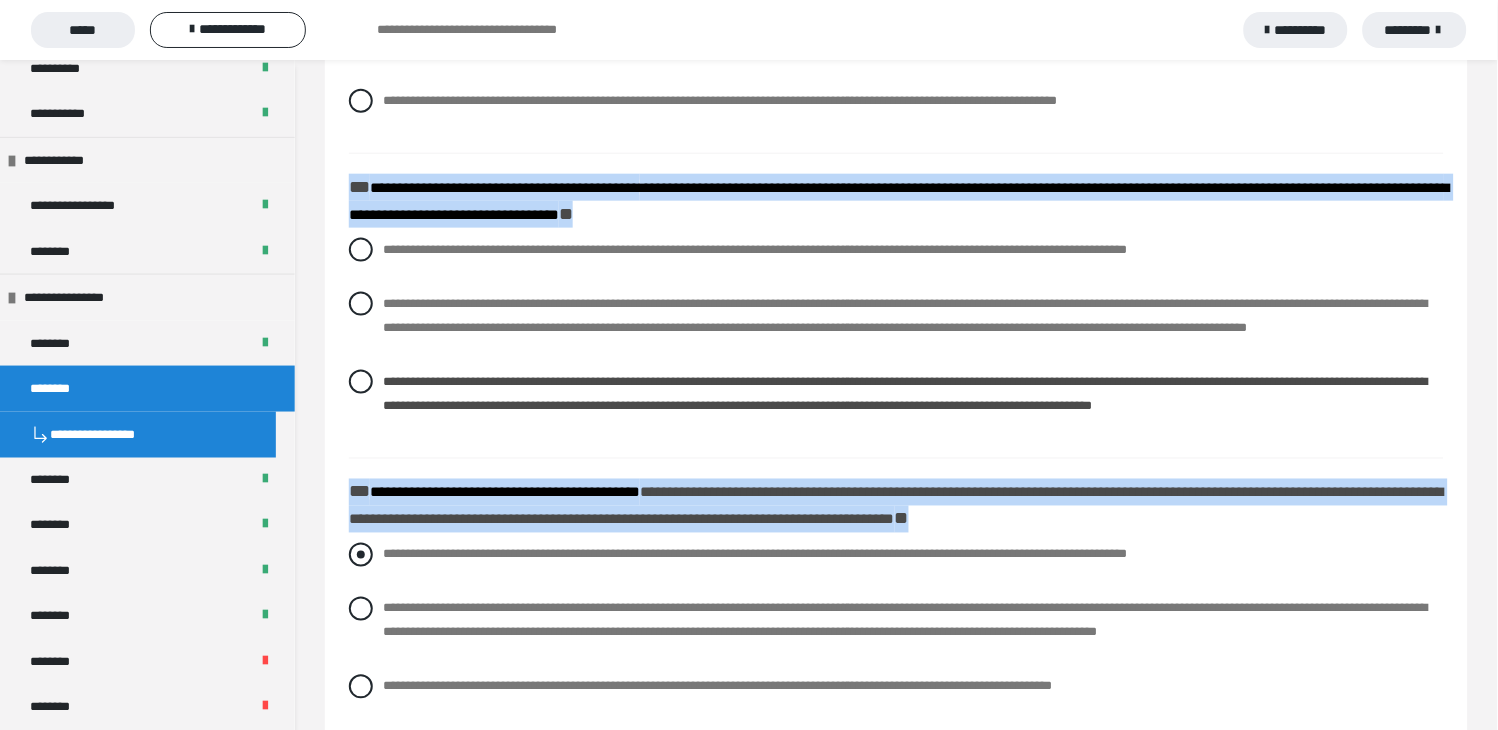 click at bounding box center (361, 555) 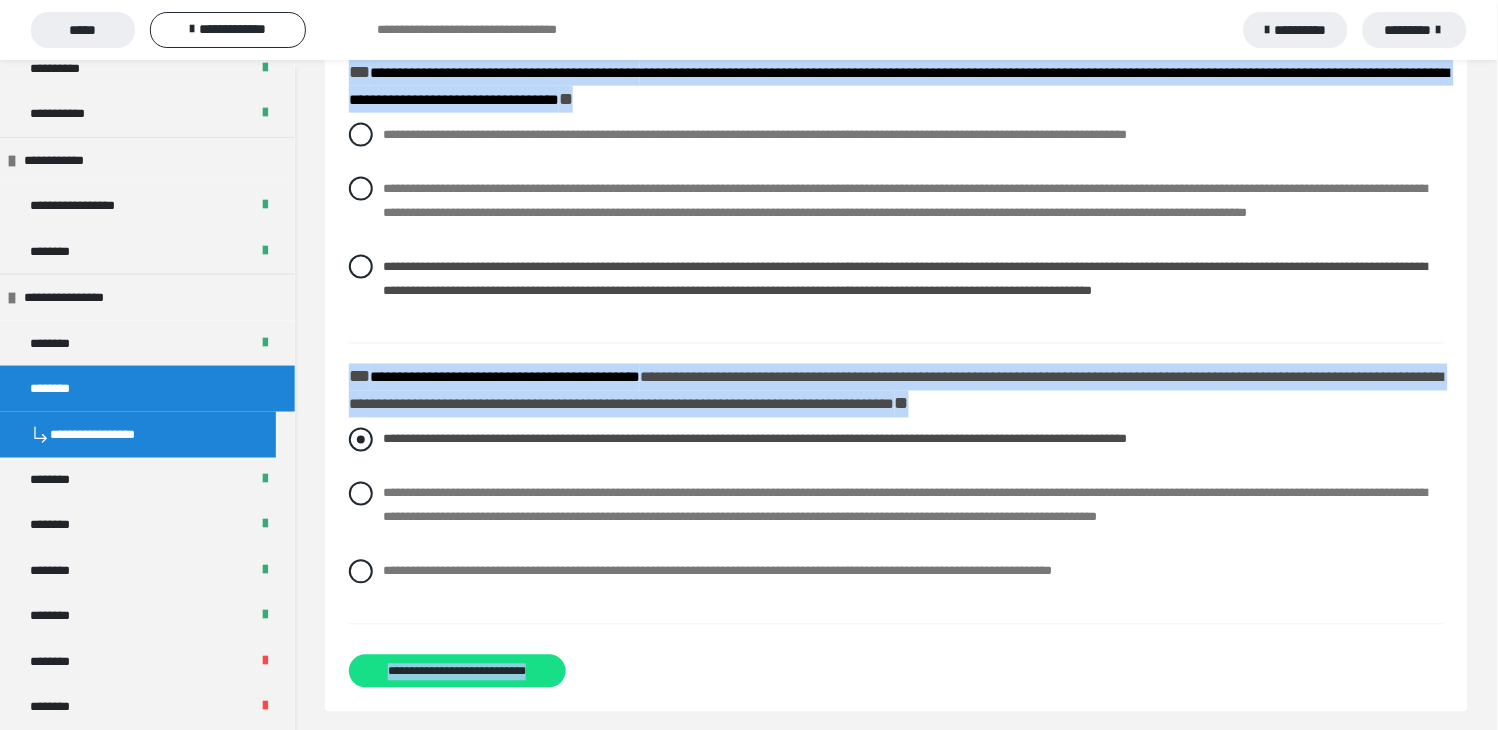 scroll, scrollTop: 625, scrollLeft: 0, axis: vertical 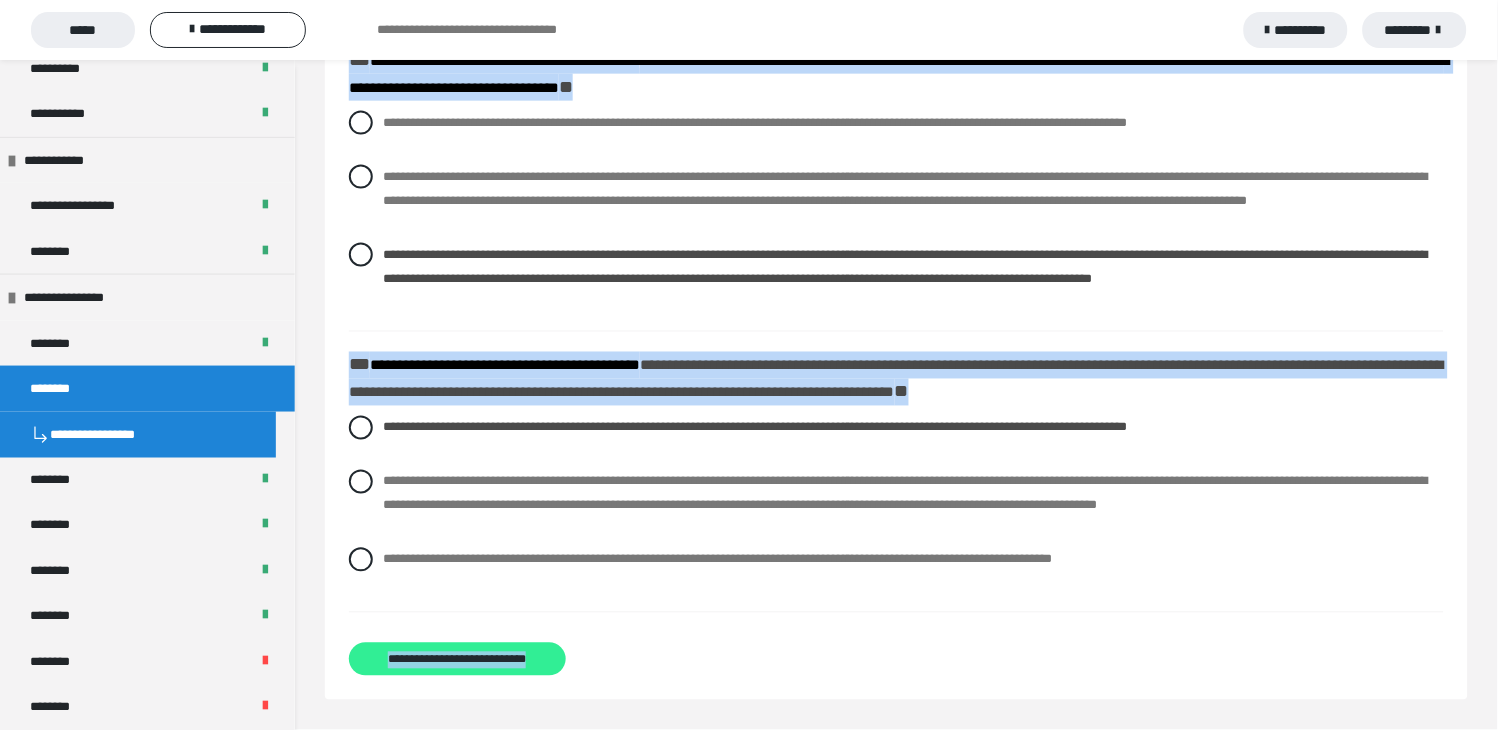 click on "**********" at bounding box center (457, 660) 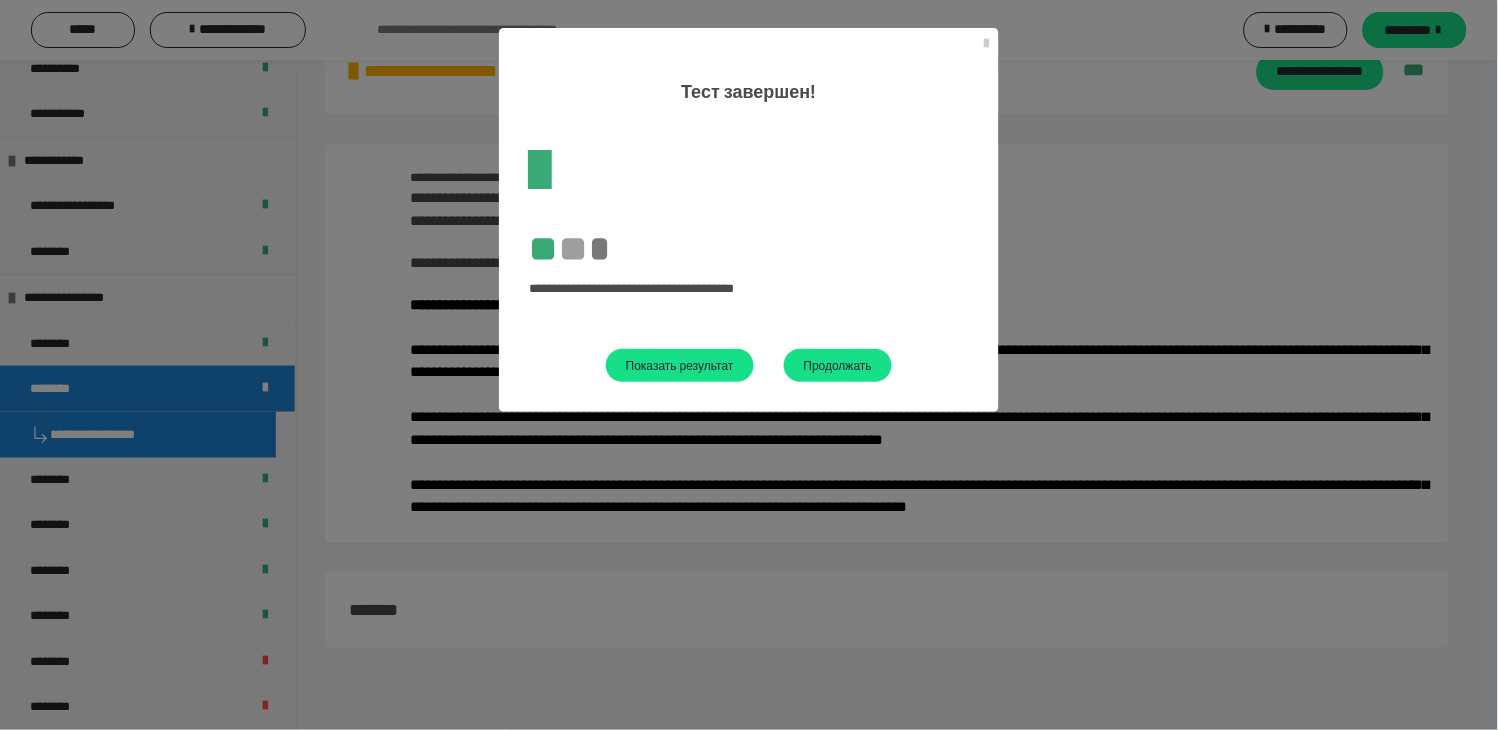 scroll, scrollTop: 60, scrollLeft: 0, axis: vertical 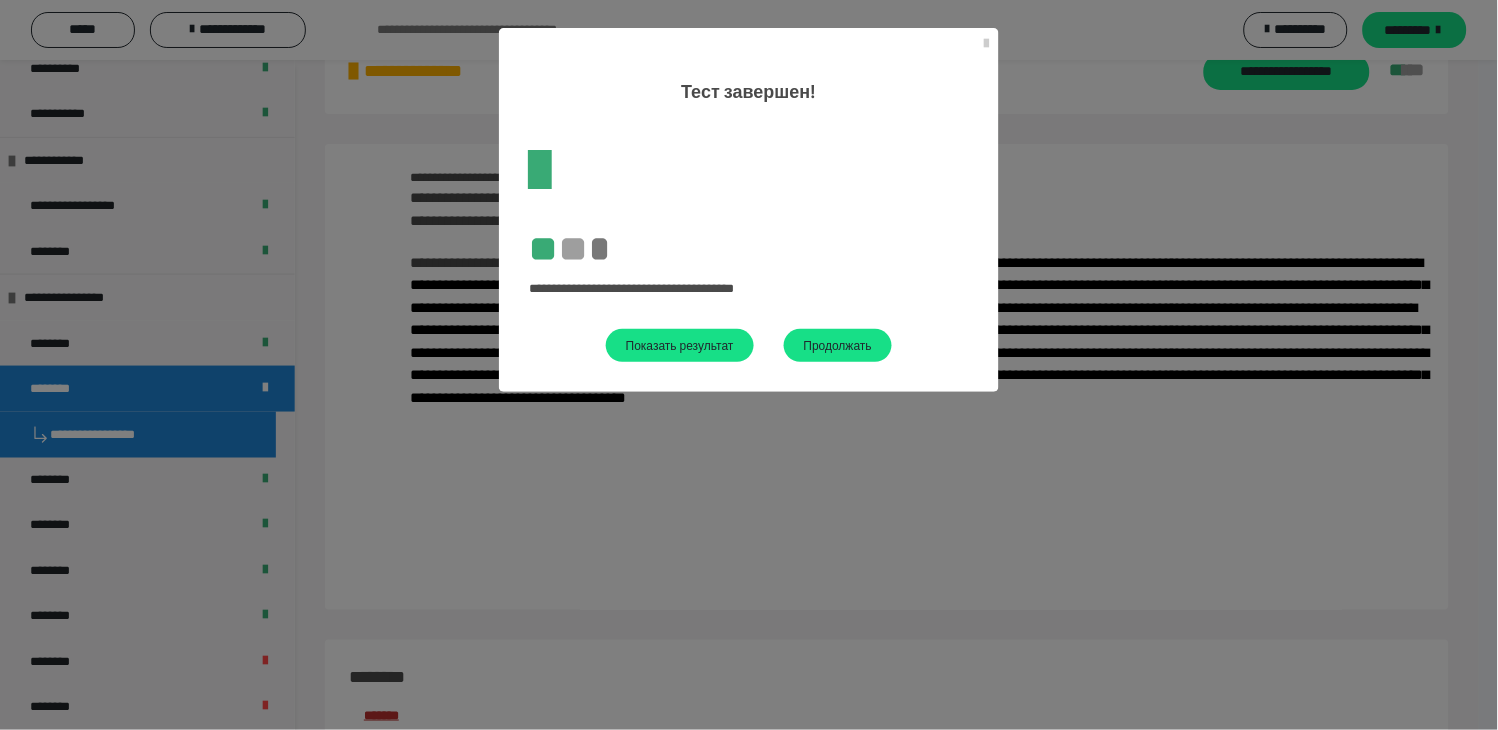 click on "Показать результат" at bounding box center [680, 345] 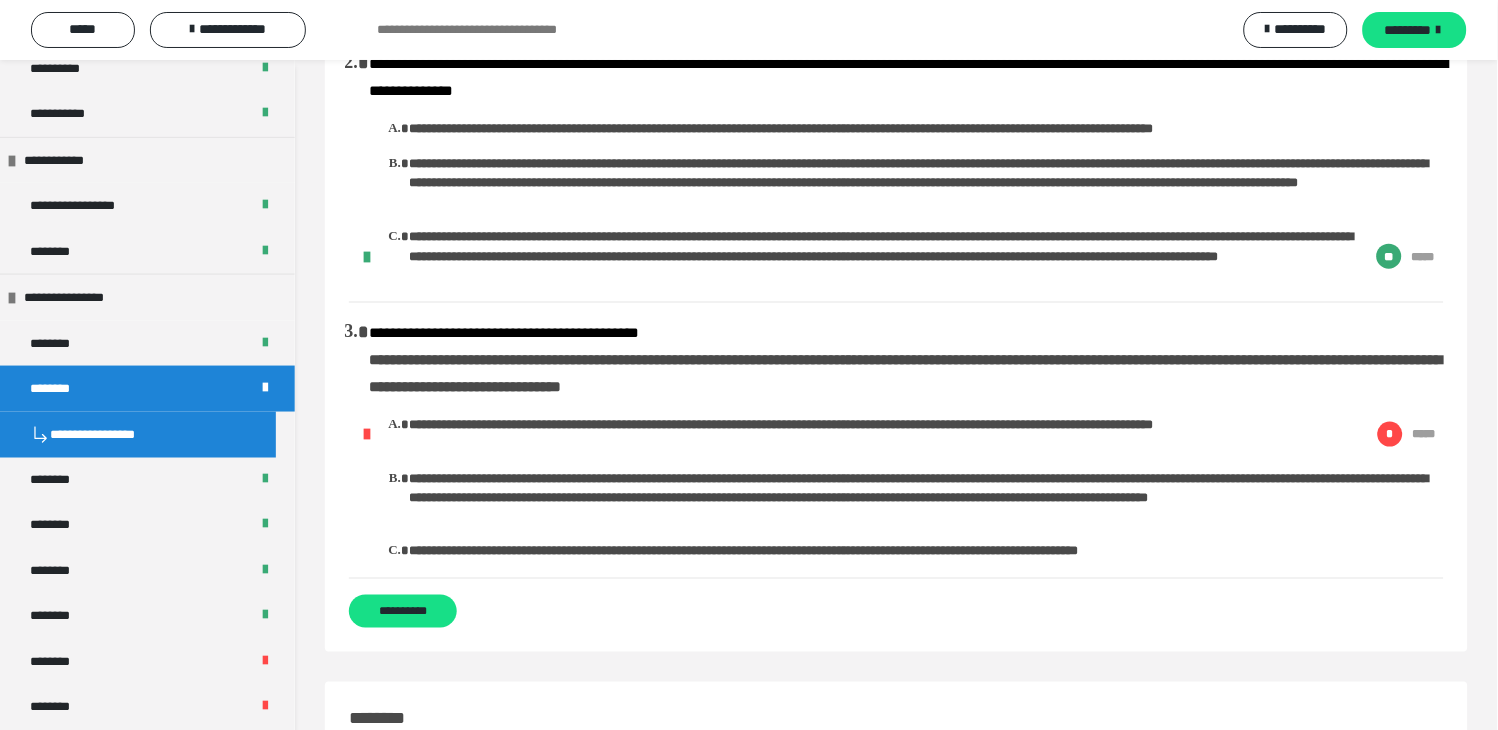 scroll, scrollTop: 108, scrollLeft: 0, axis: vertical 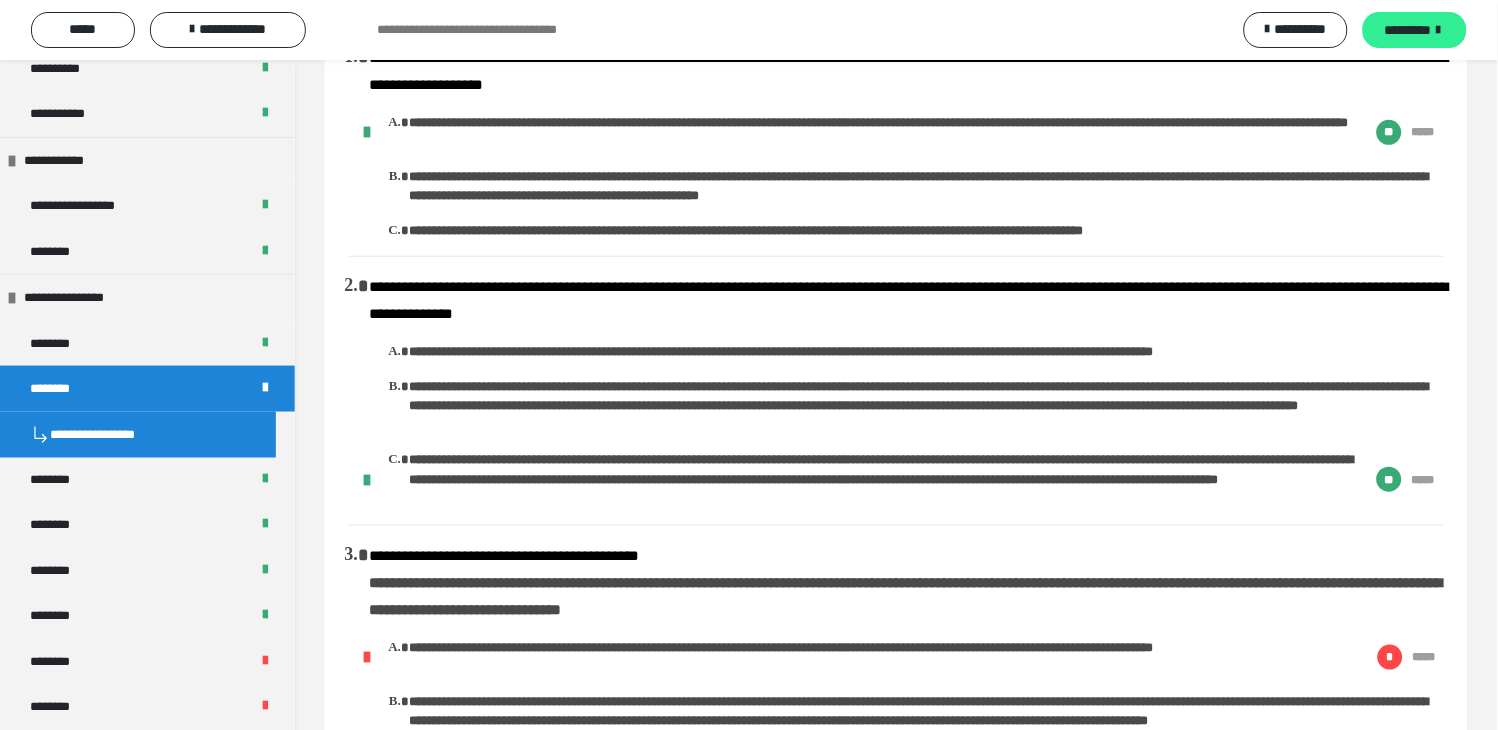 drag, startPoint x: 1408, startPoint y: 26, endPoint x: 1406, endPoint y: 37, distance: 11.18034 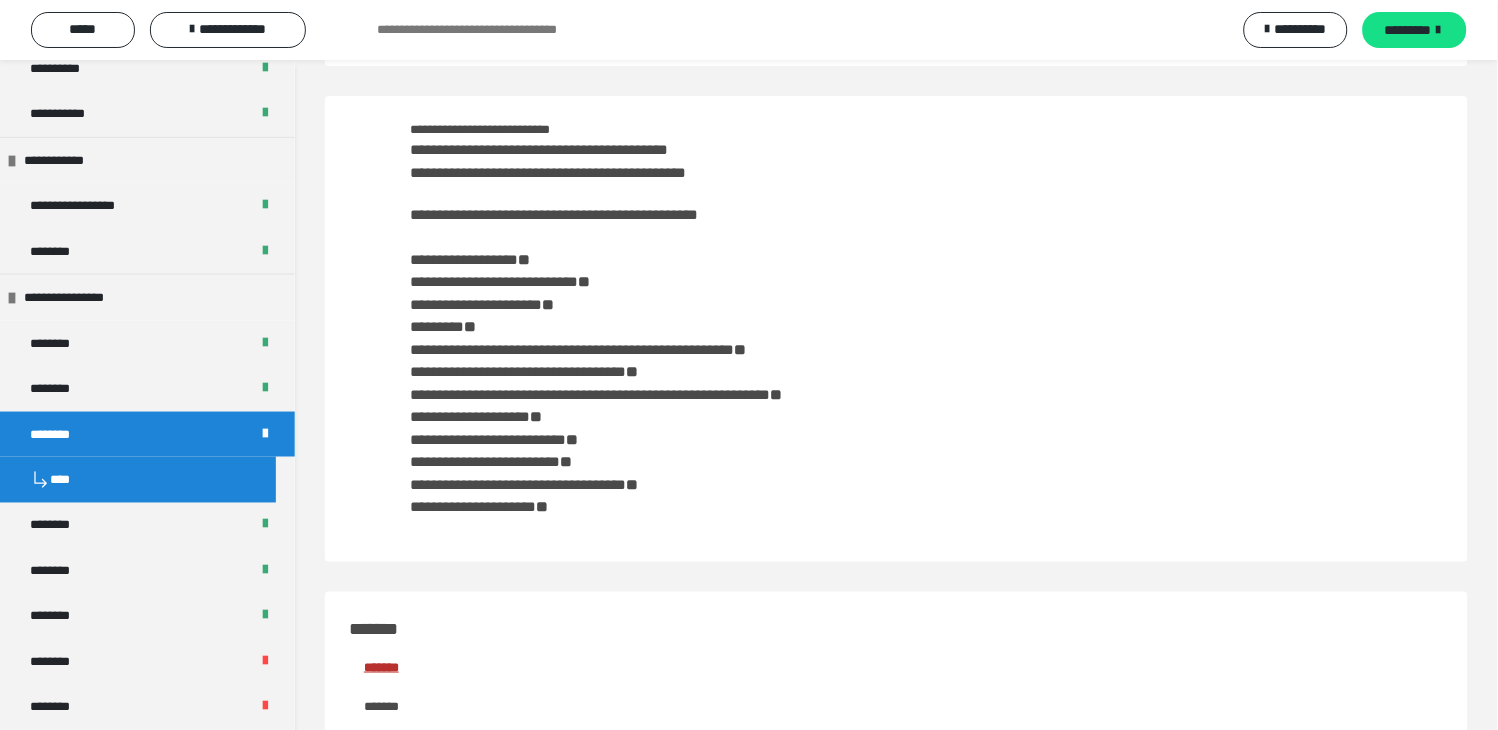 click on "********" at bounding box center [147, 388] 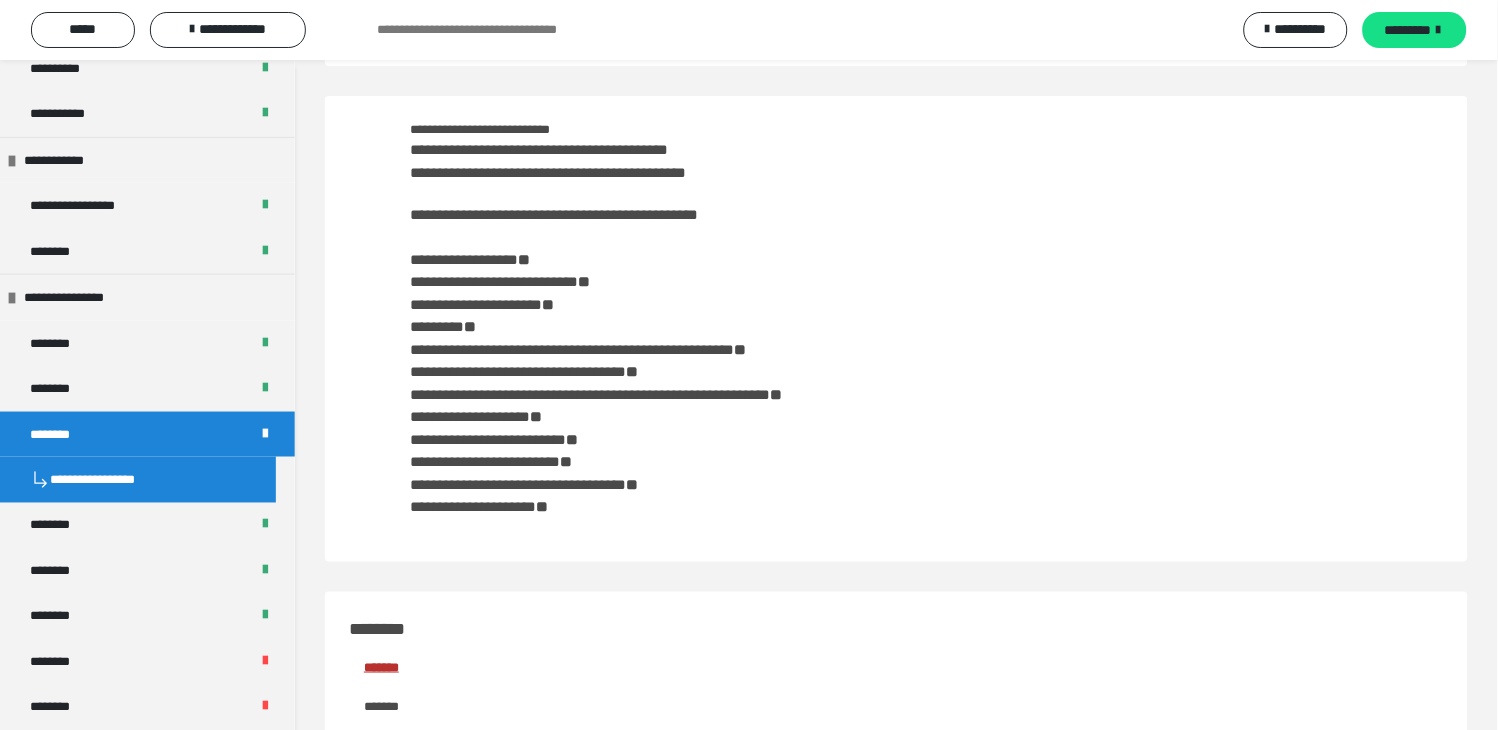 click on "********" at bounding box center (55, 388) 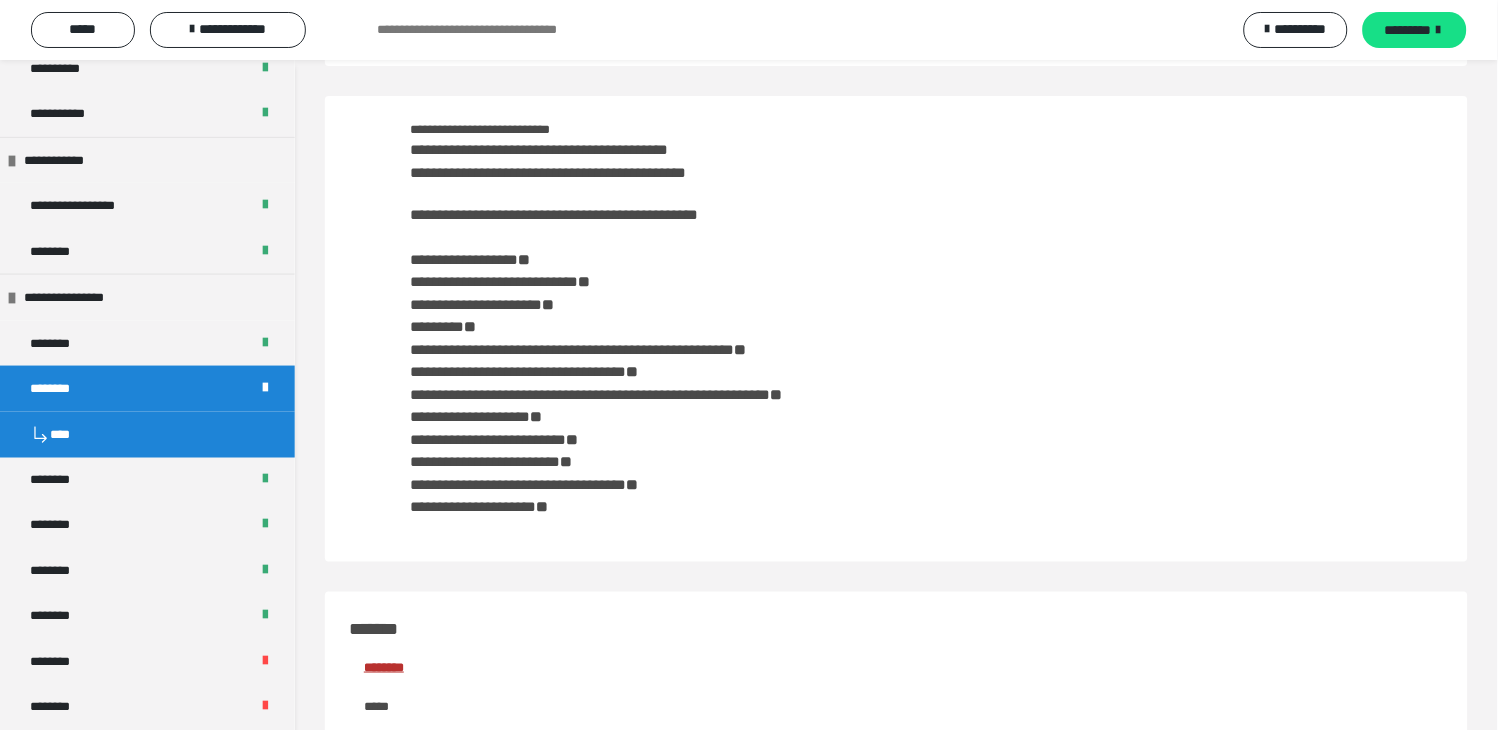 click on "********" at bounding box center (147, 388) 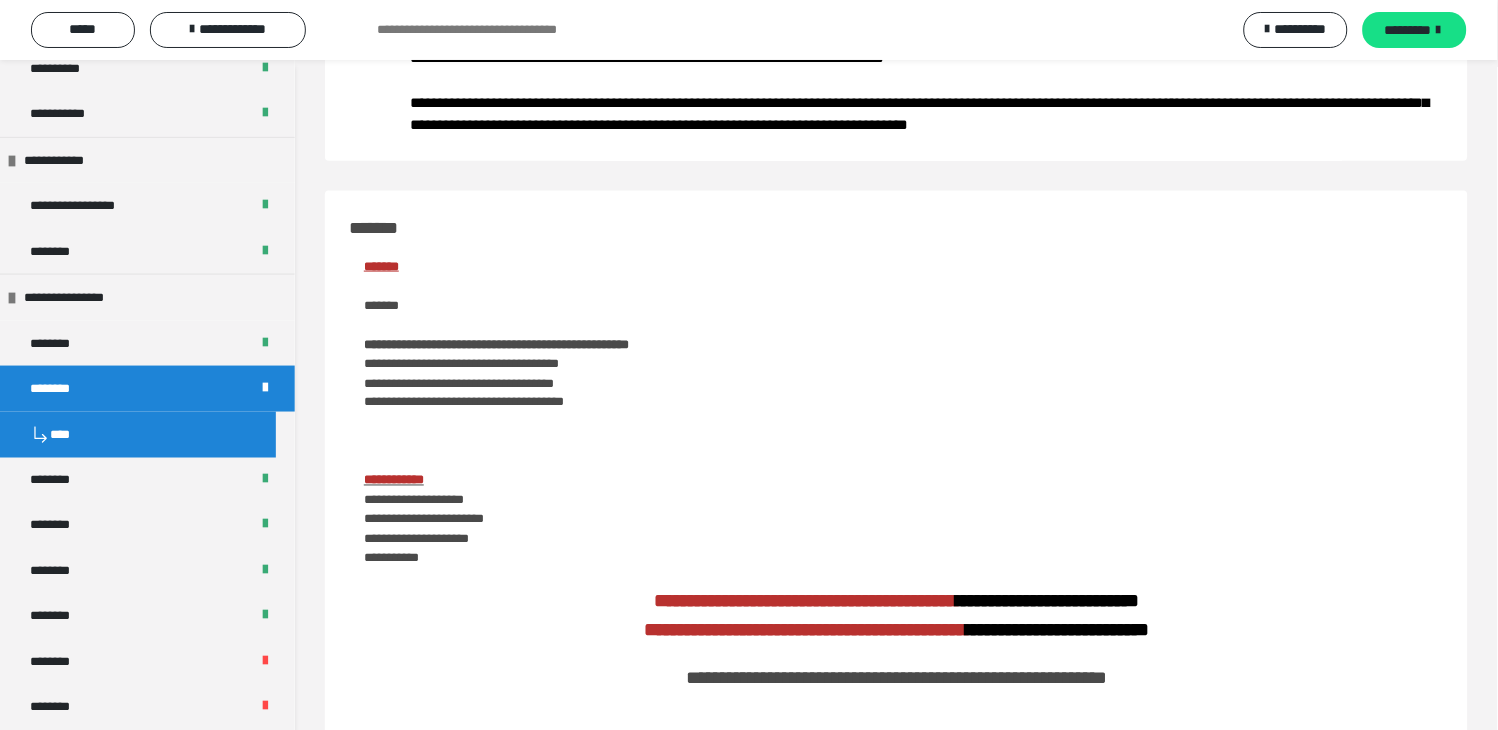 scroll, scrollTop: 0, scrollLeft: 0, axis: both 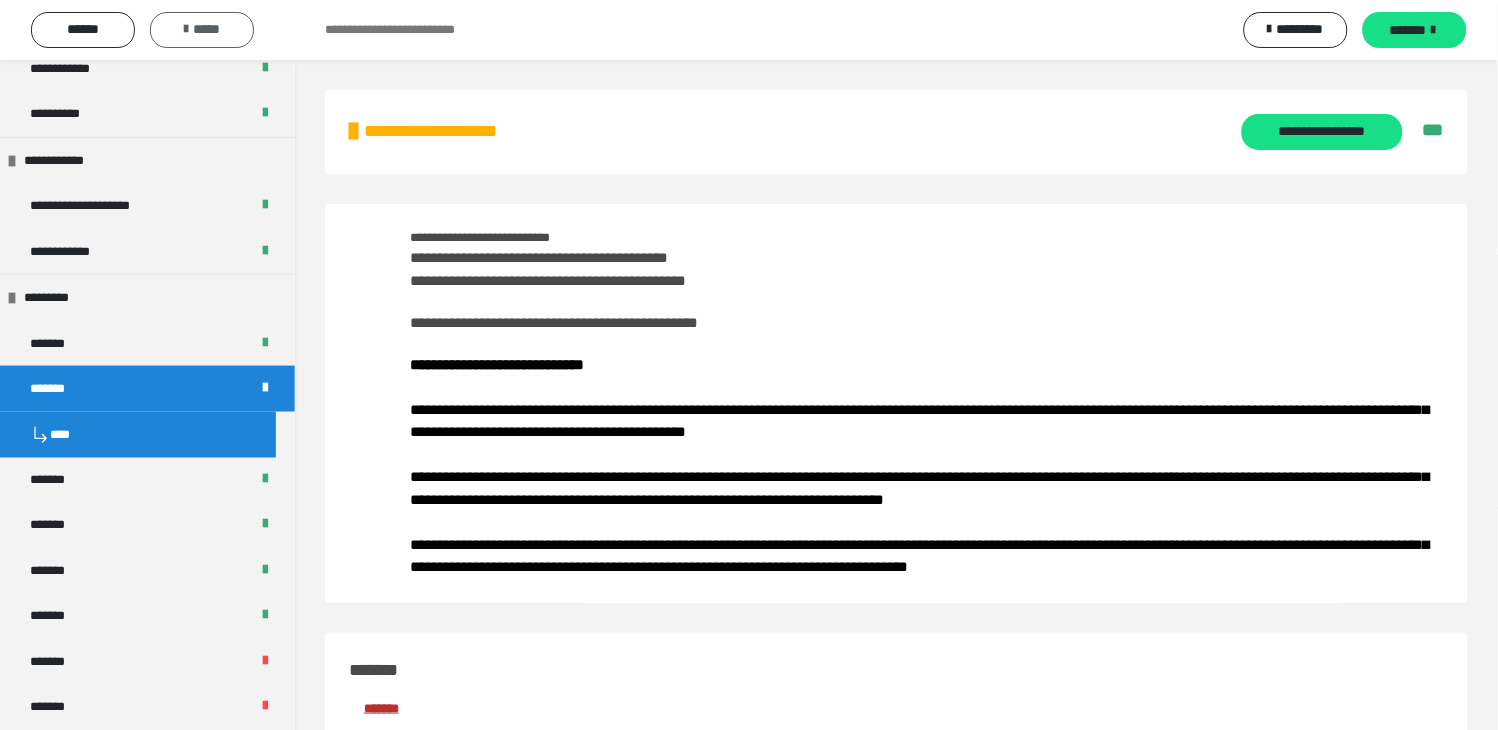 click on "*****" at bounding box center (202, 30) 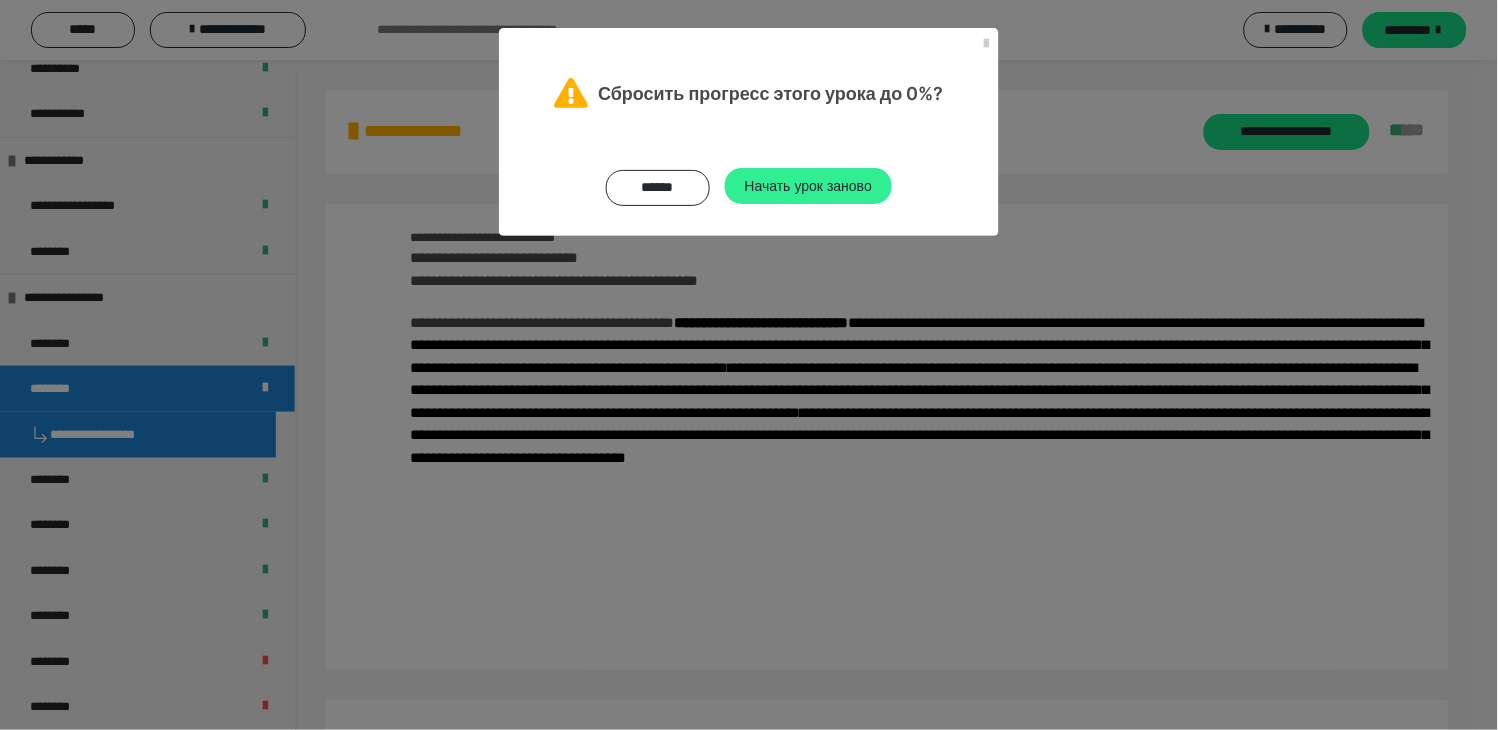 click on "Начать урок заново" at bounding box center (808, 185) 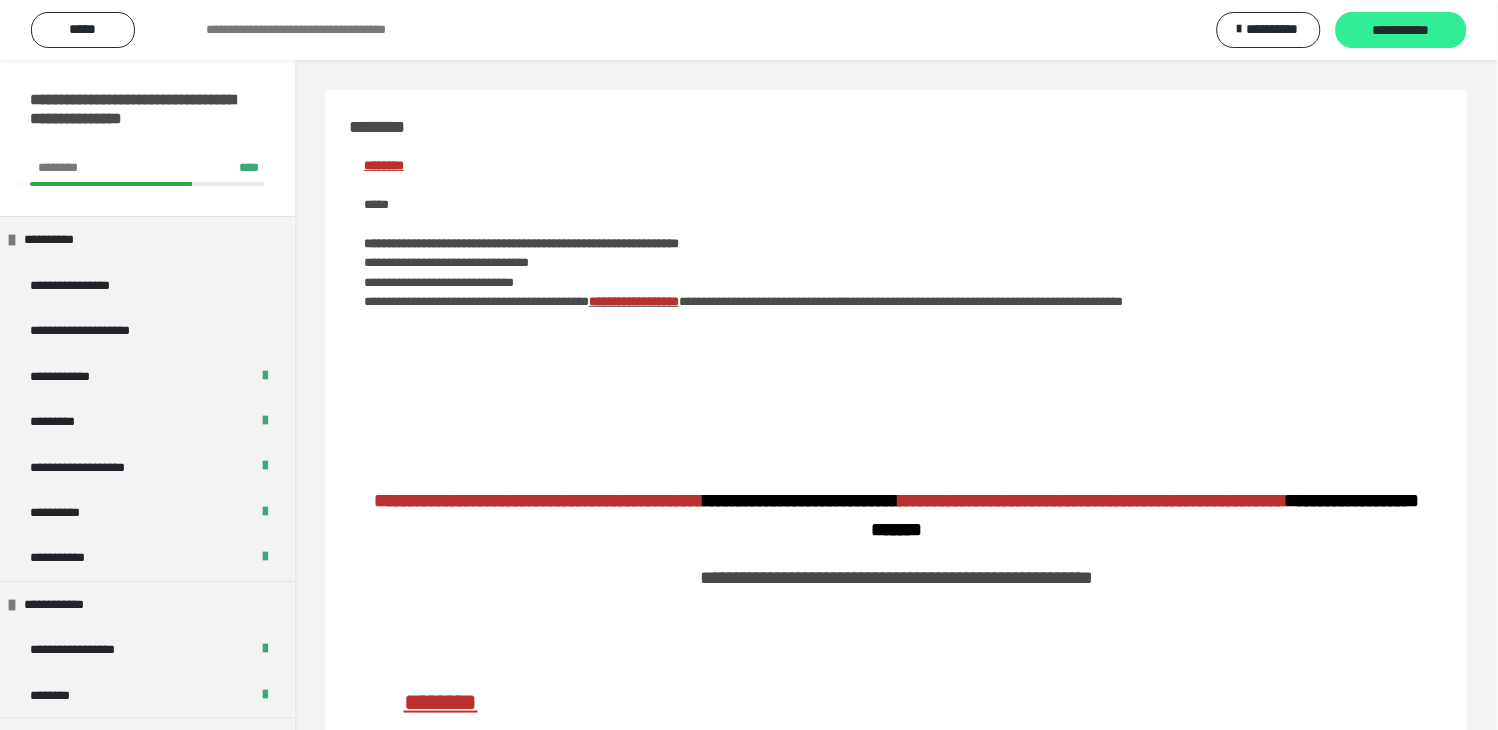 click on "**********" at bounding box center (1401, 30) 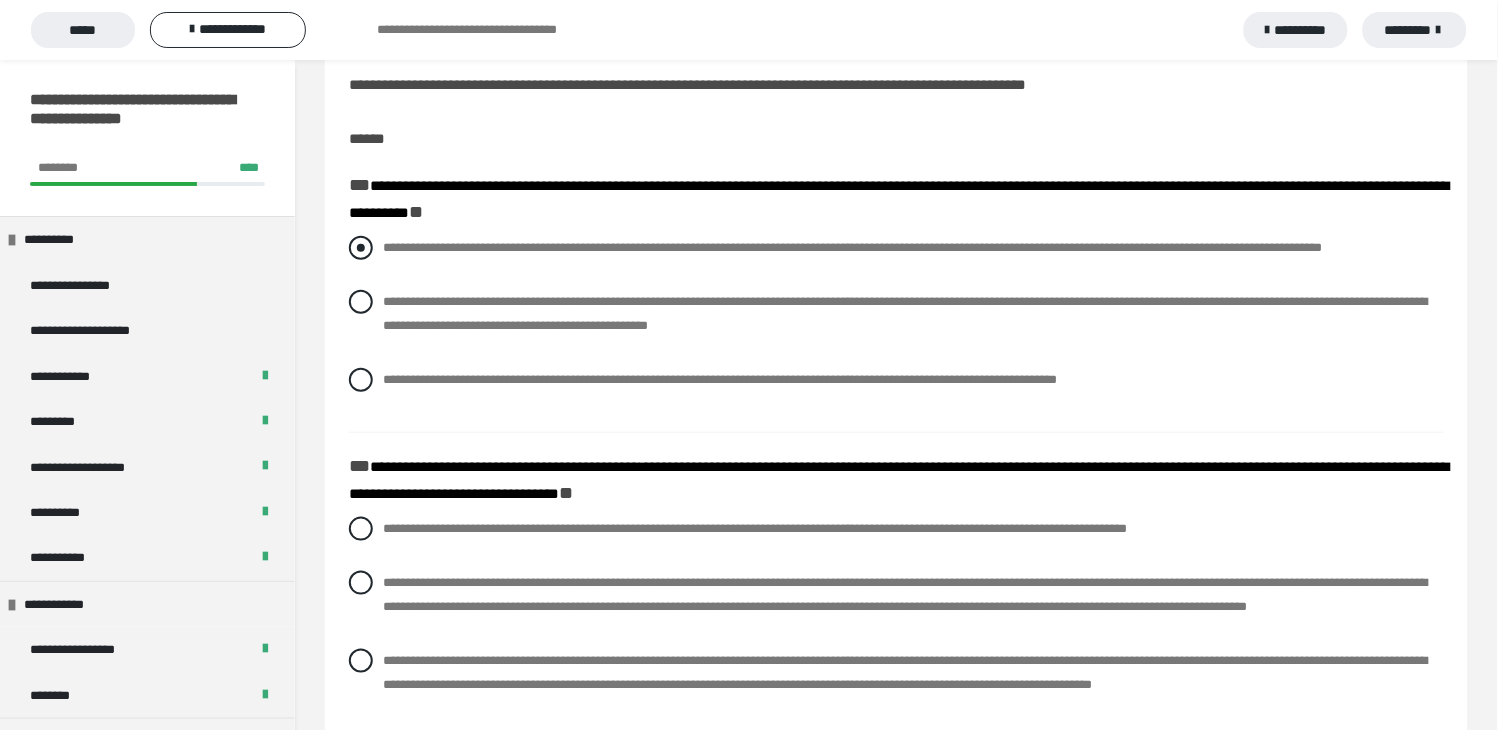 scroll, scrollTop: 111, scrollLeft: 0, axis: vertical 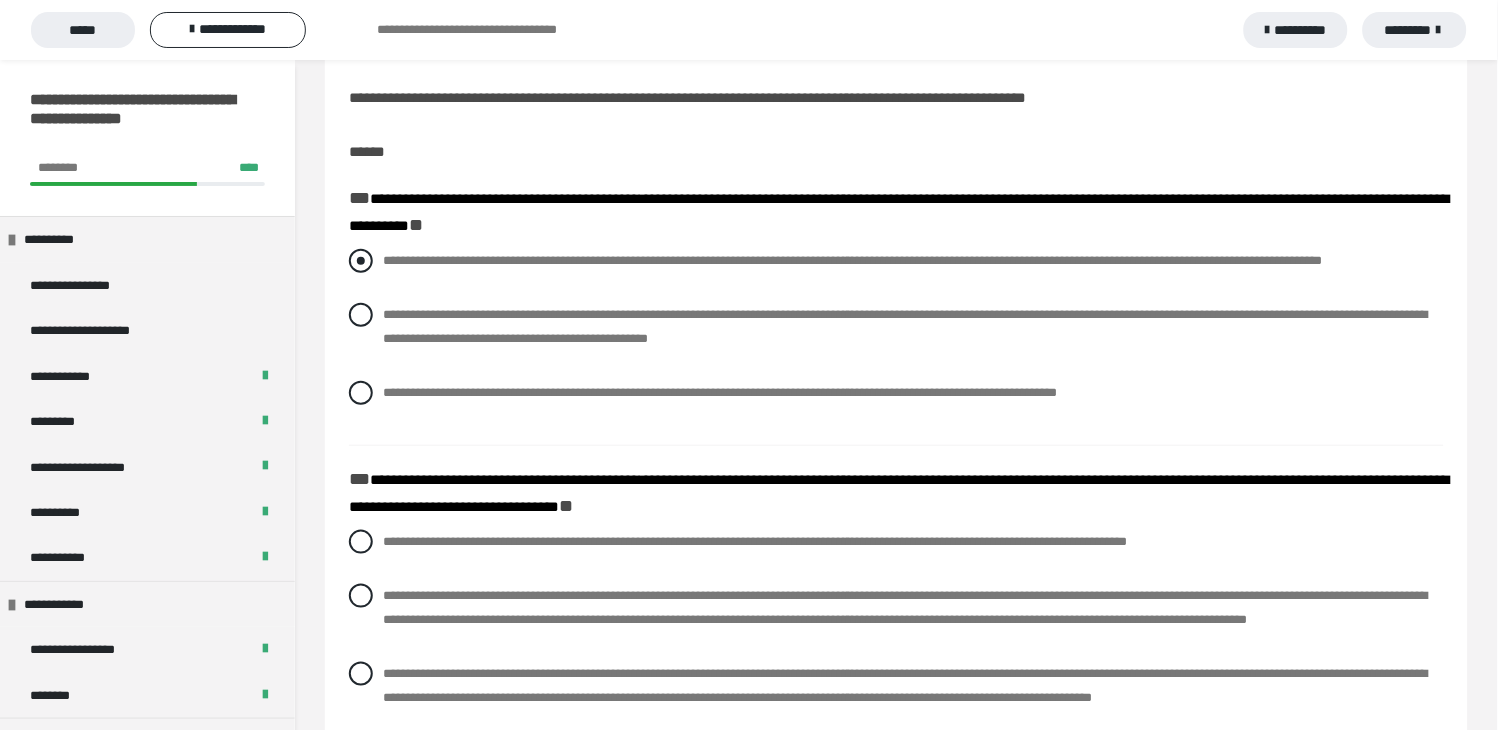 click at bounding box center (361, 261) 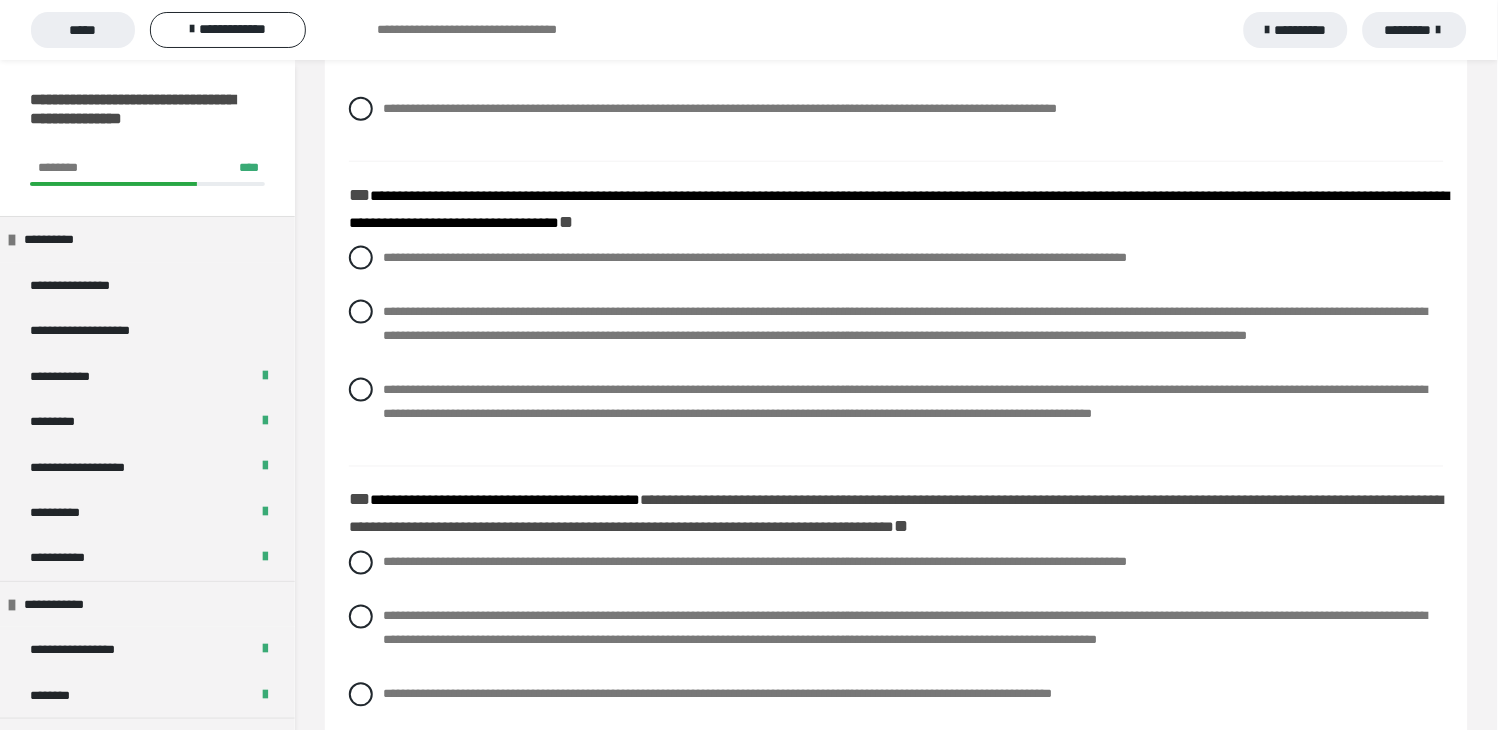 scroll, scrollTop: 444, scrollLeft: 0, axis: vertical 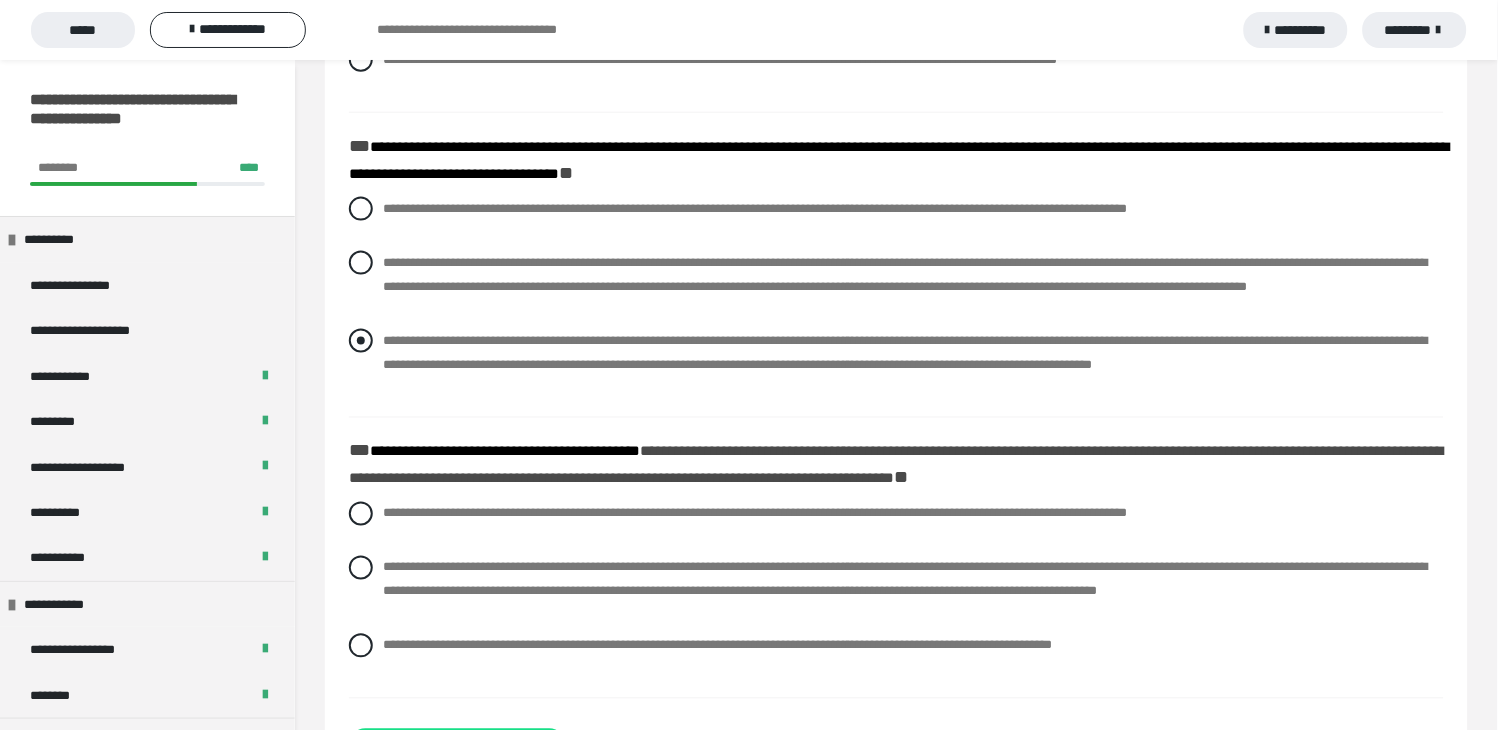 click at bounding box center (361, 341) 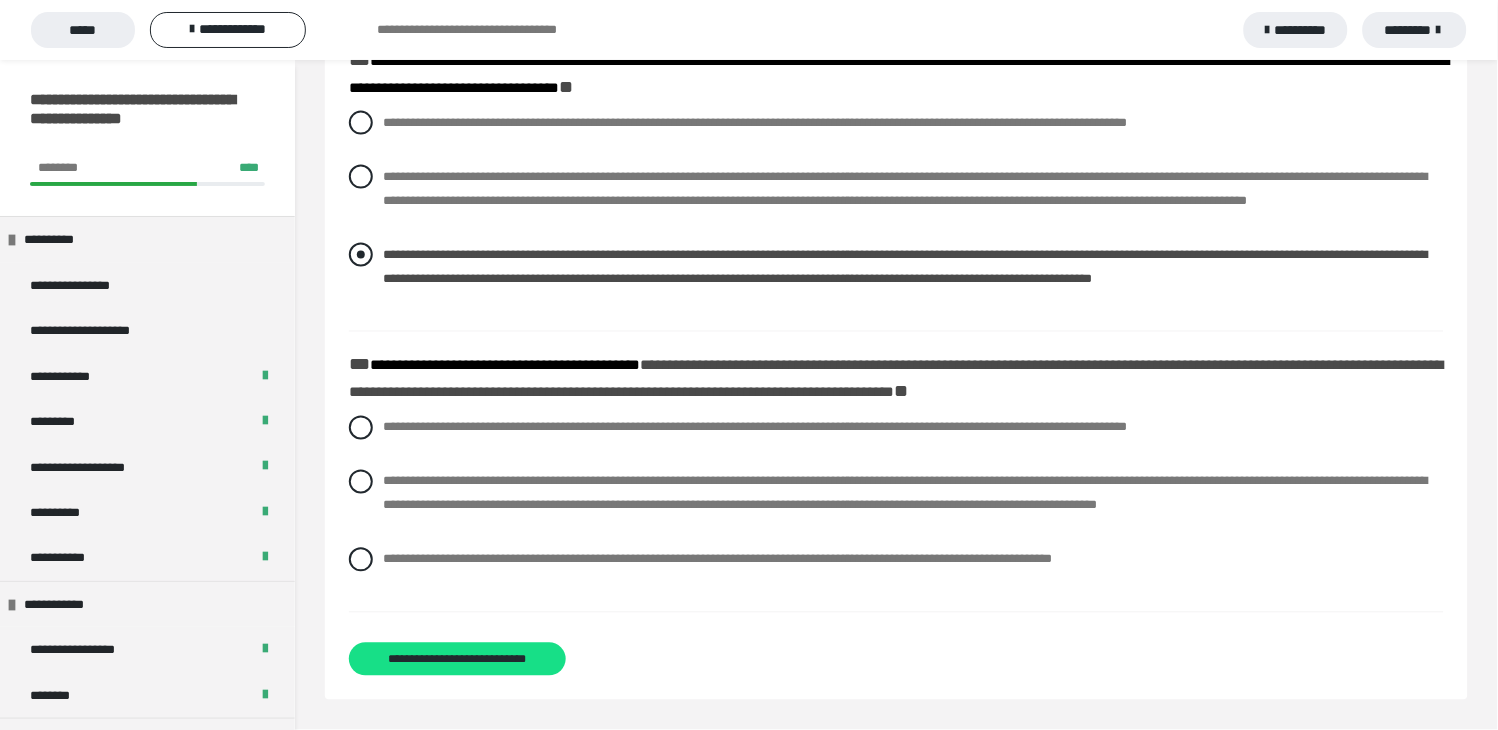scroll, scrollTop: 625, scrollLeft: 0, axis: vertical 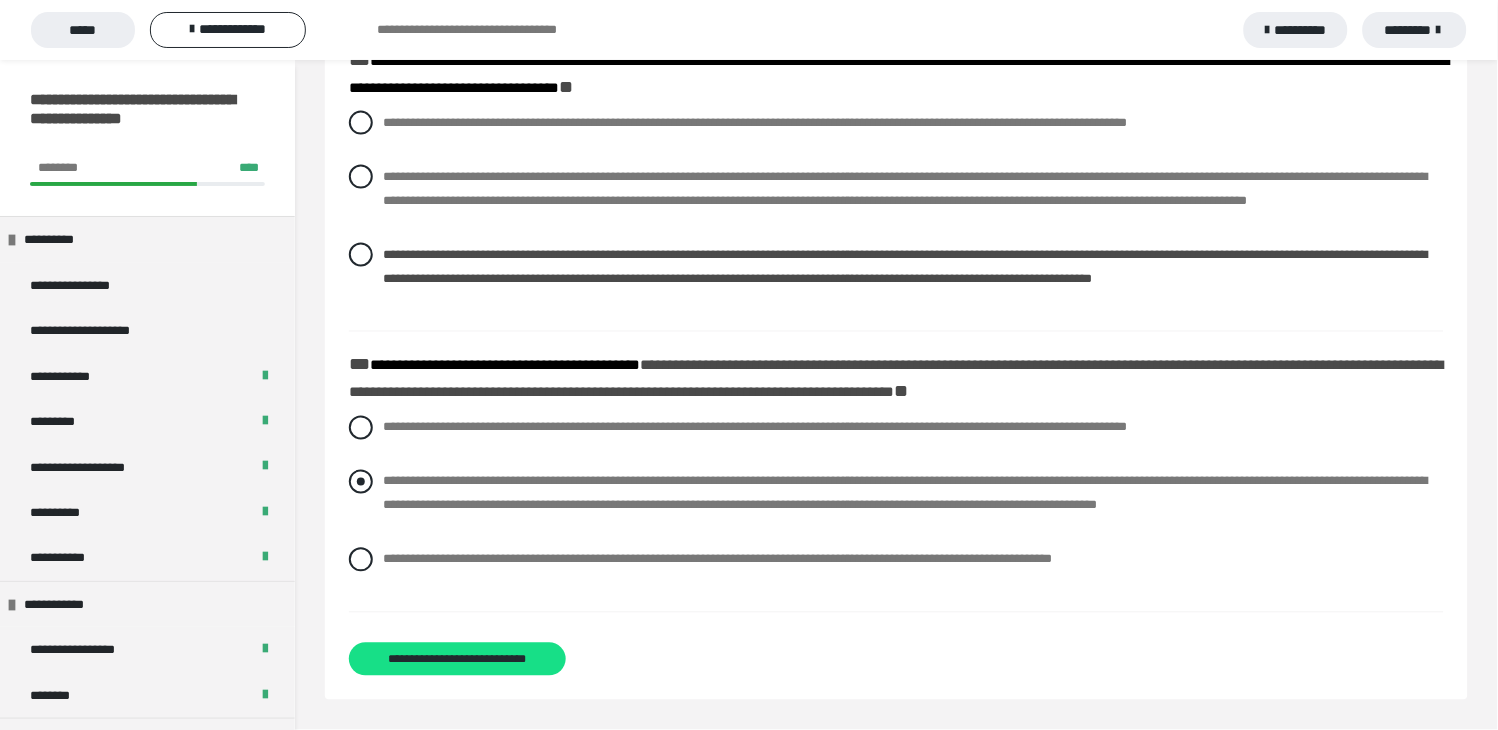 click at bounding box center [361, 482] 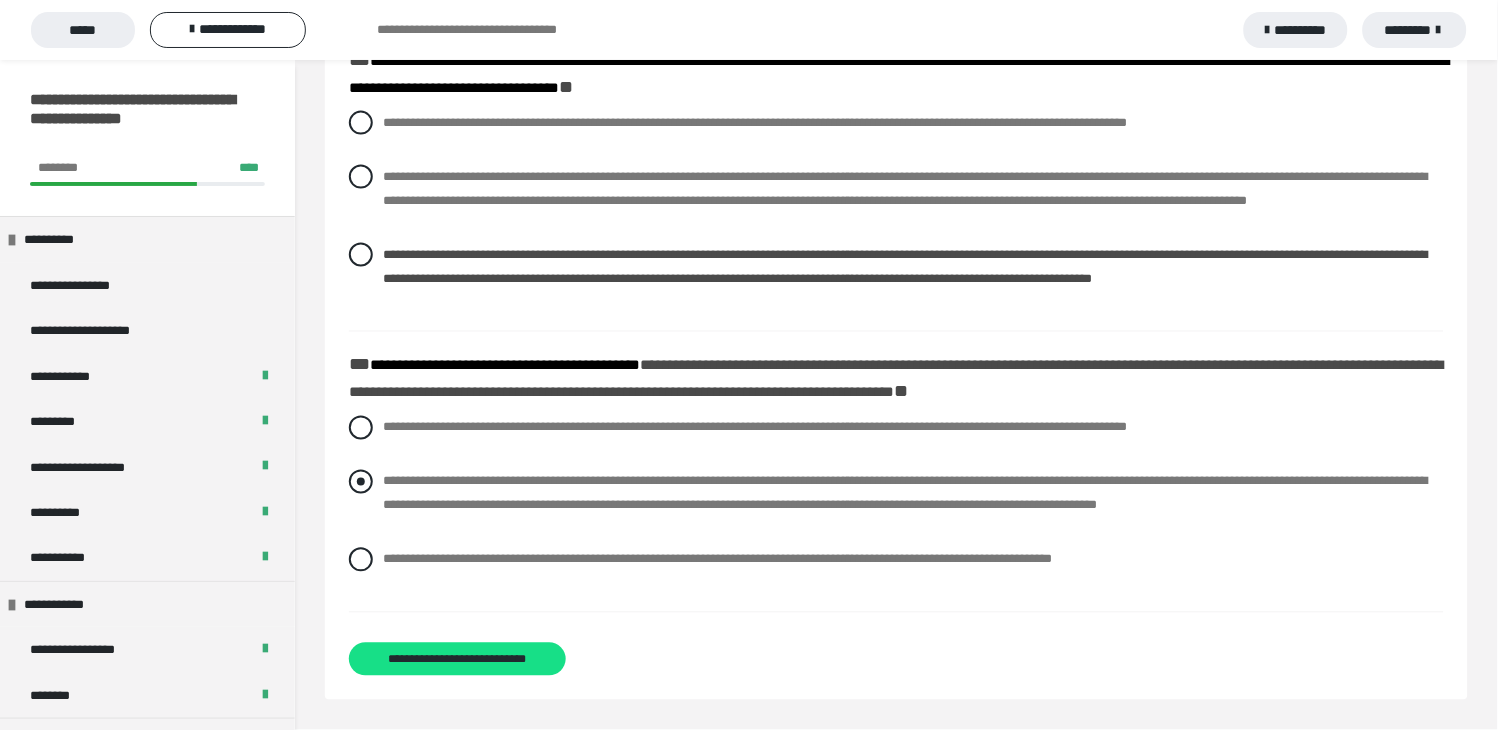 radio on "****" 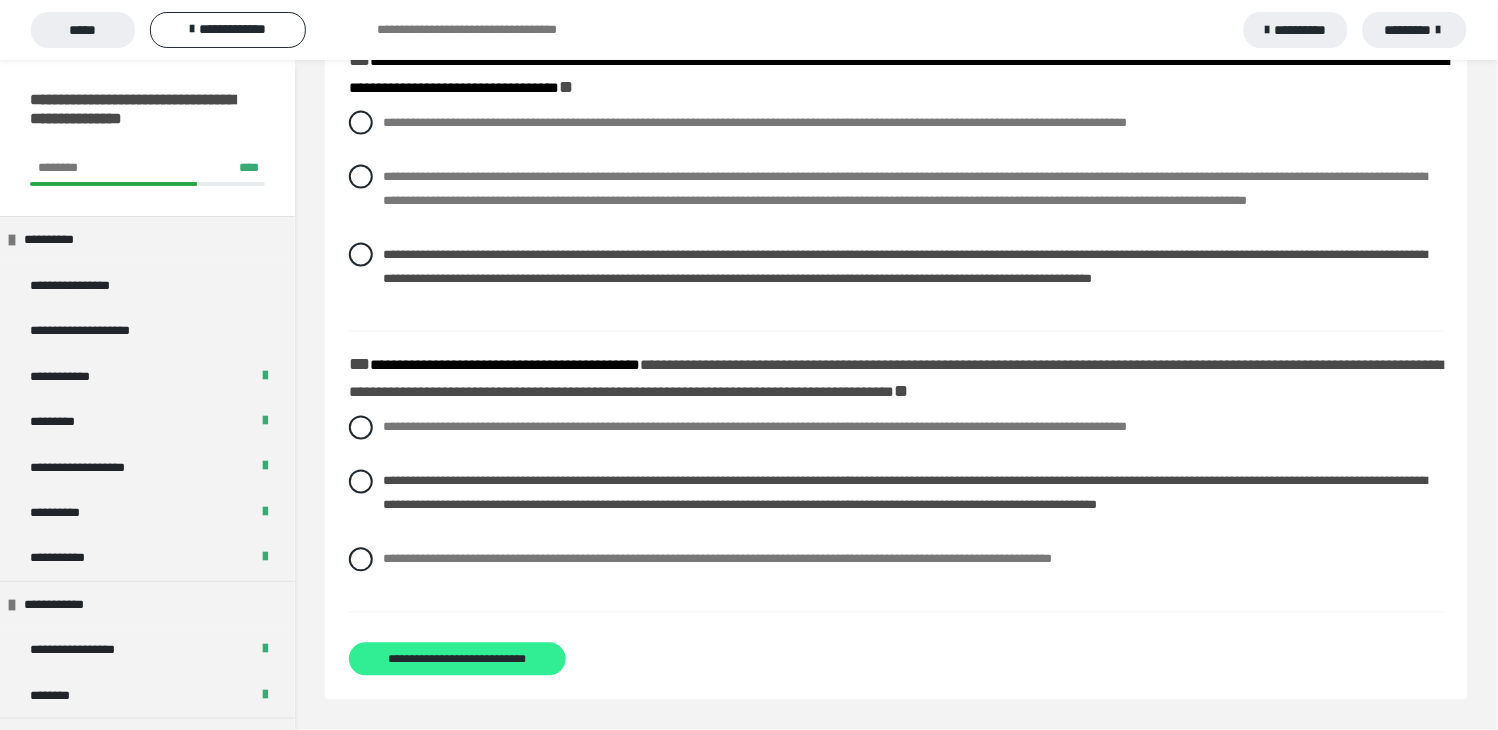 click on "**********" at bounding box center (457, 660) 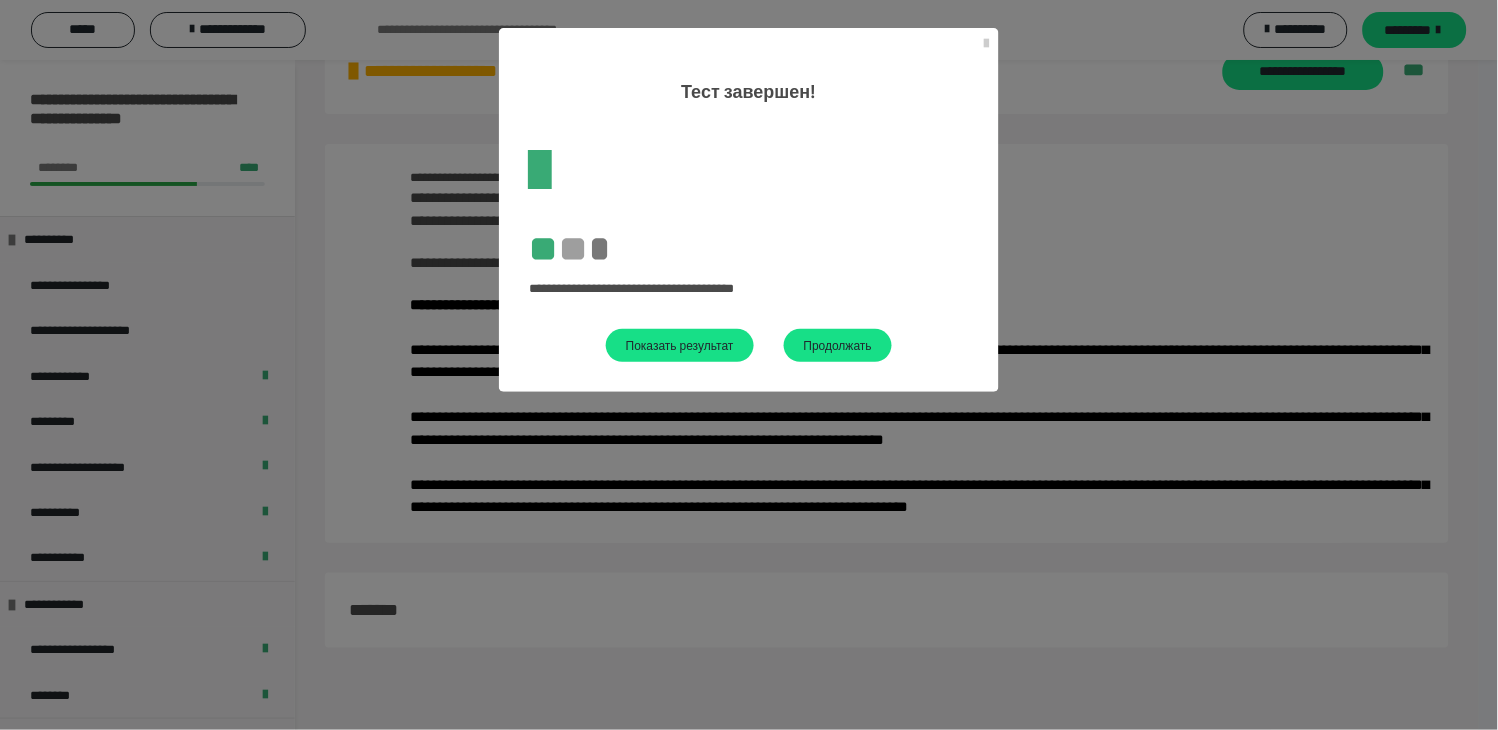 scroll, scrollTop: 60, scrollLeft: 0, axis: vertical 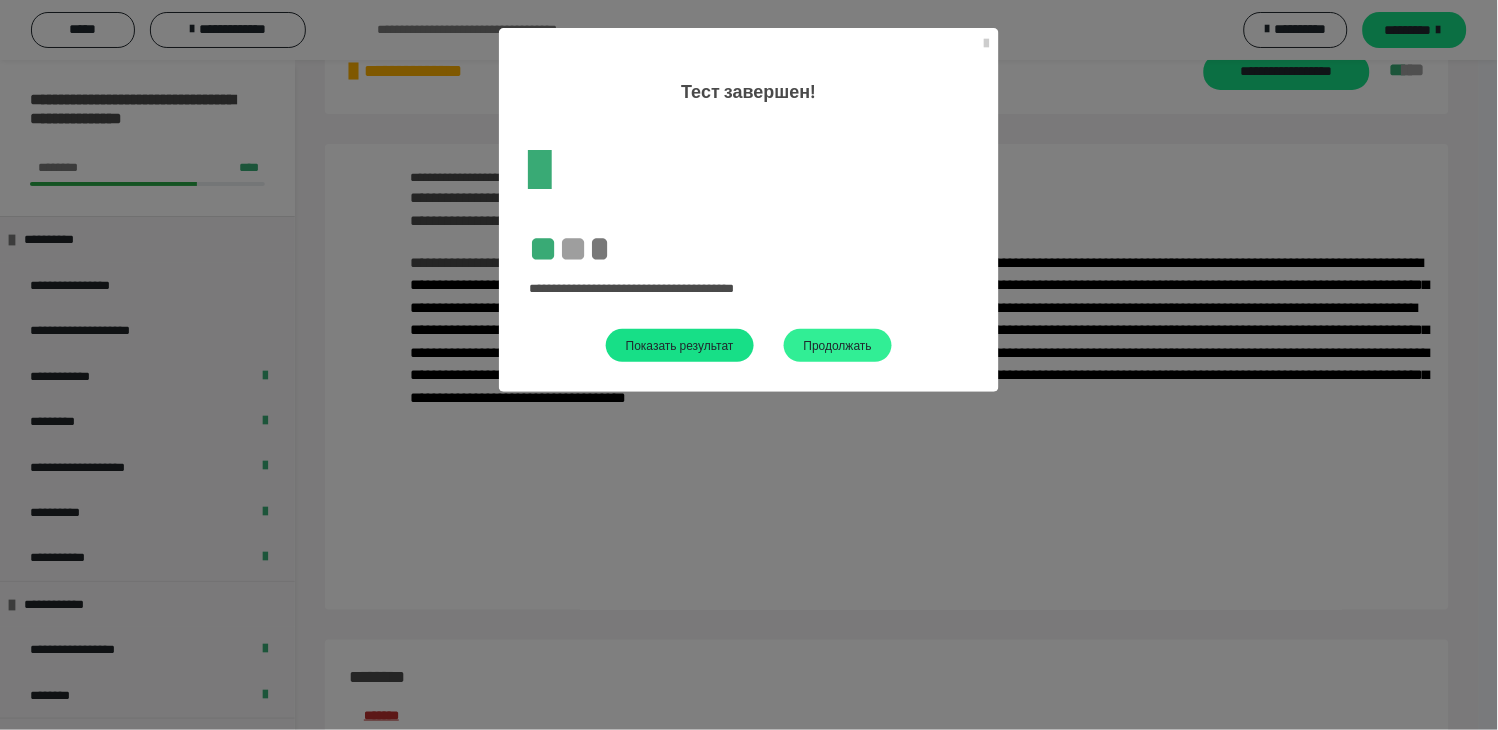 click on "Продолжать" at bounding box center [680, 345] 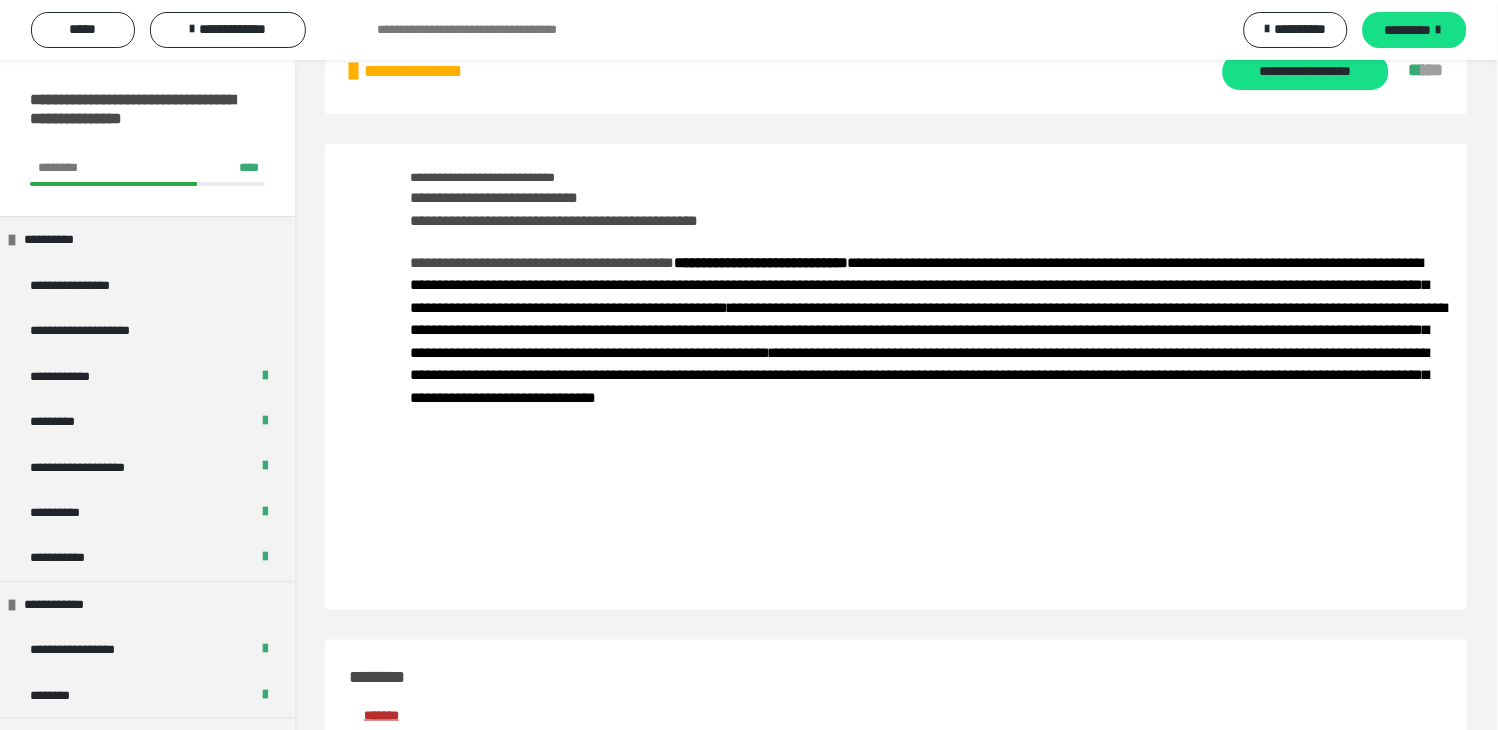 scroll, scrollTop: 625, scrollLeft: 0, axis: vertical 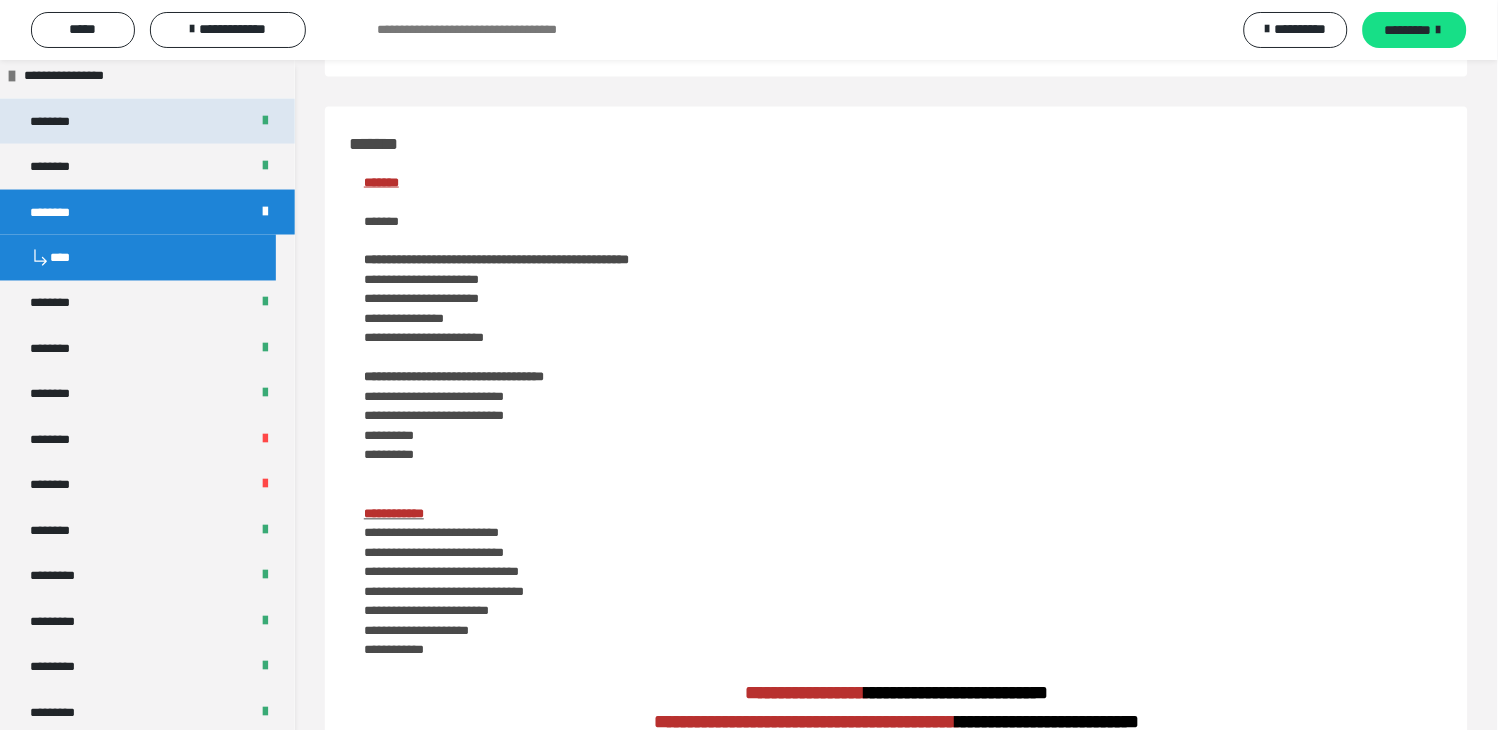 click on "********" at bounding box center [147, 121] 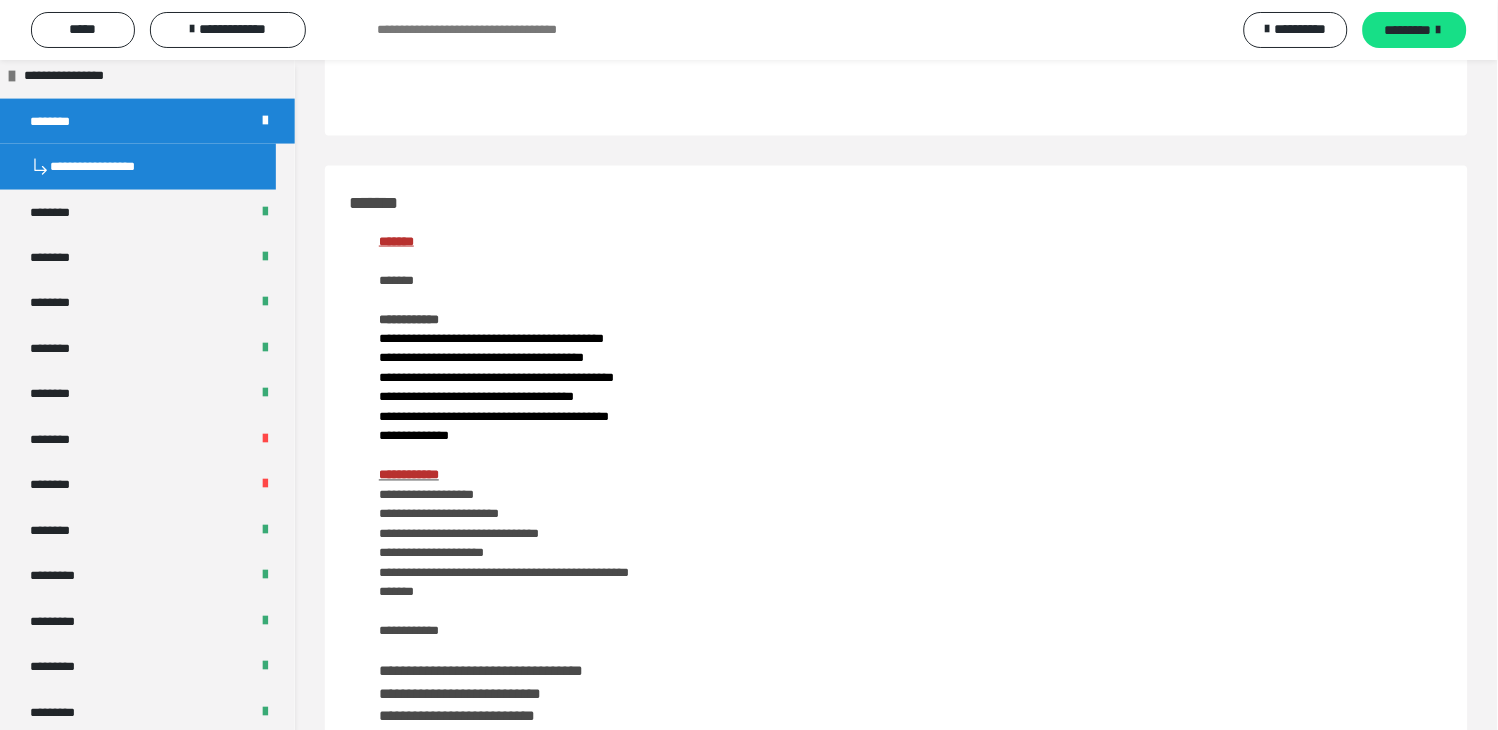 scroll, scrollTop: 594, scrollLeft: 0, axis: vertical 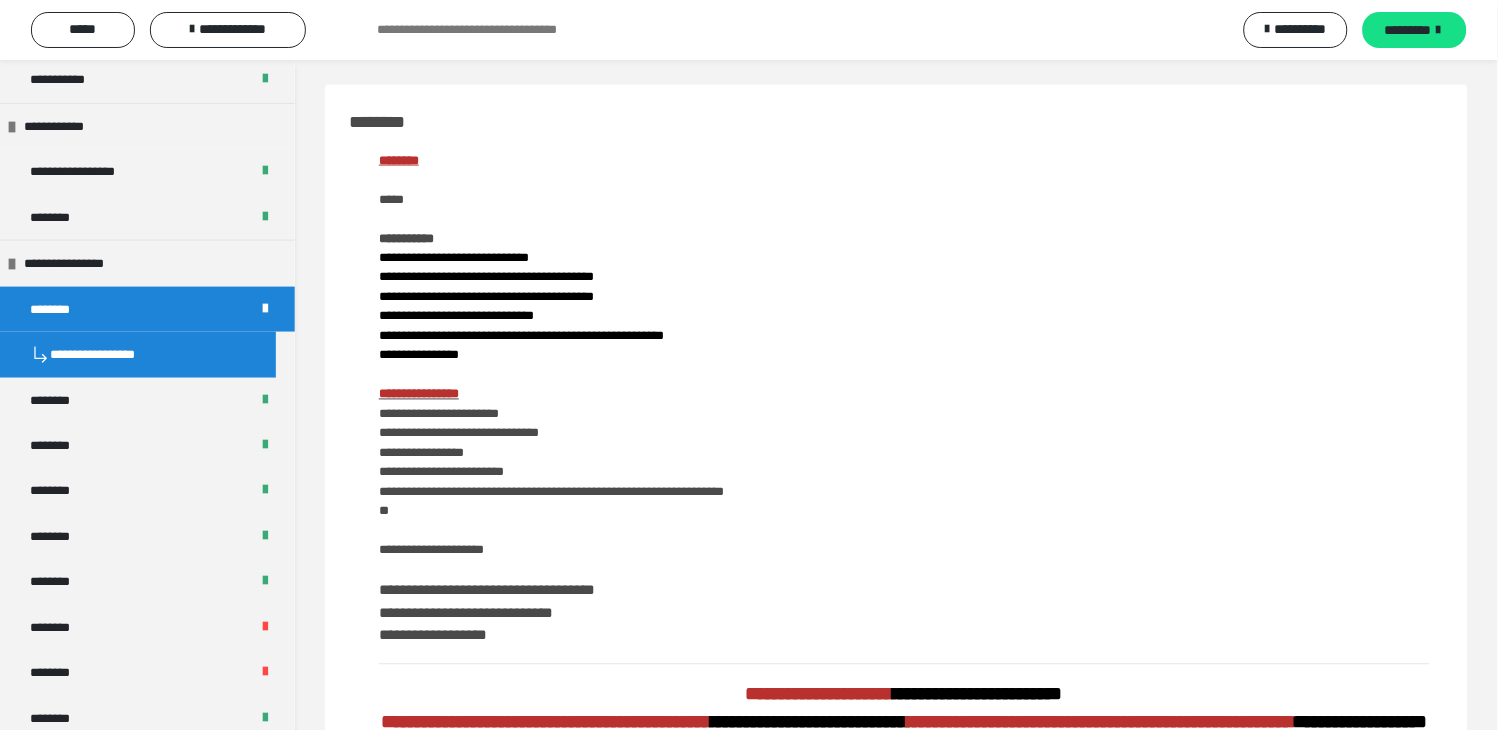 drag, startPoint x: 66, startPoint y: 308, endPoint x: 771, endPoint y: 244, distance: 707.899 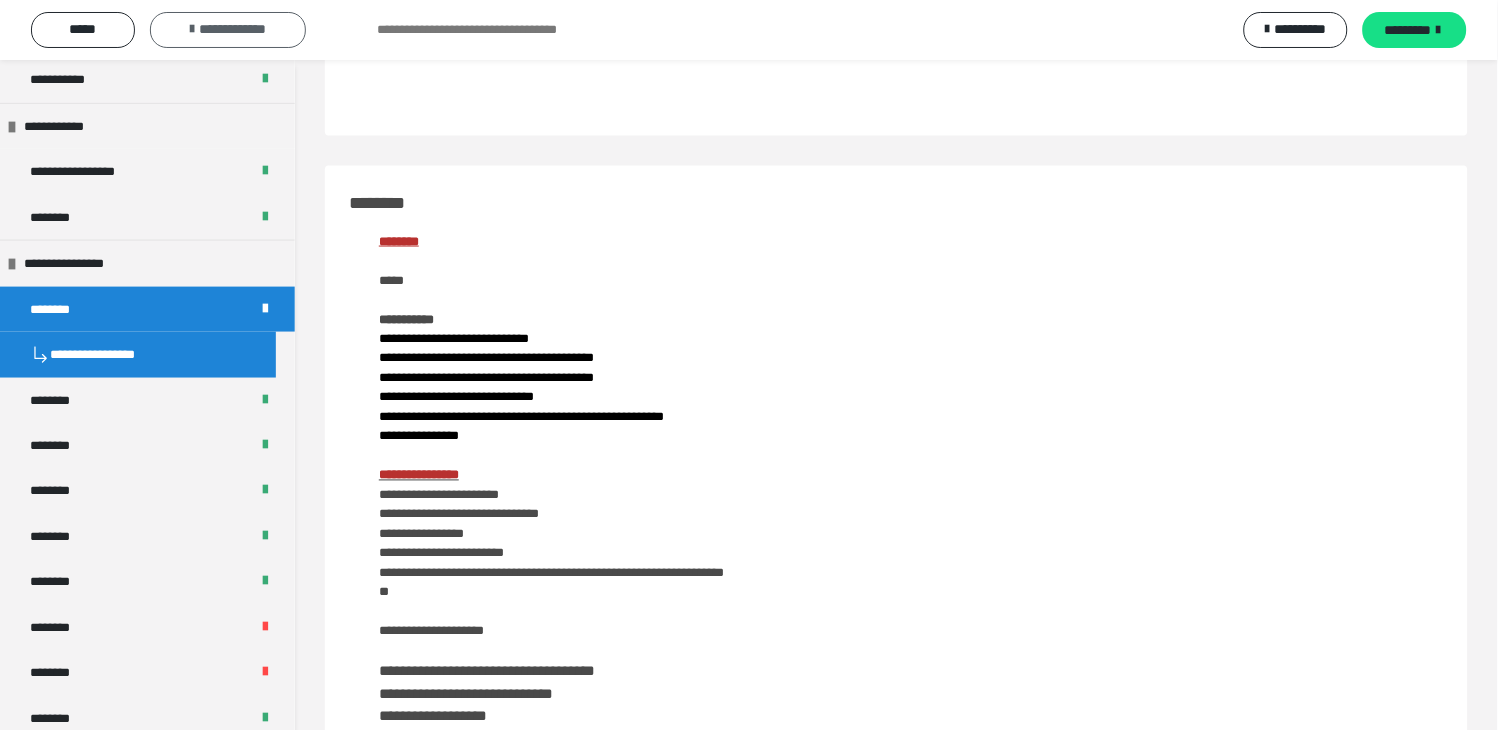 scroll, scrollTop: 594, scrollLeft: 0, axis: vertical 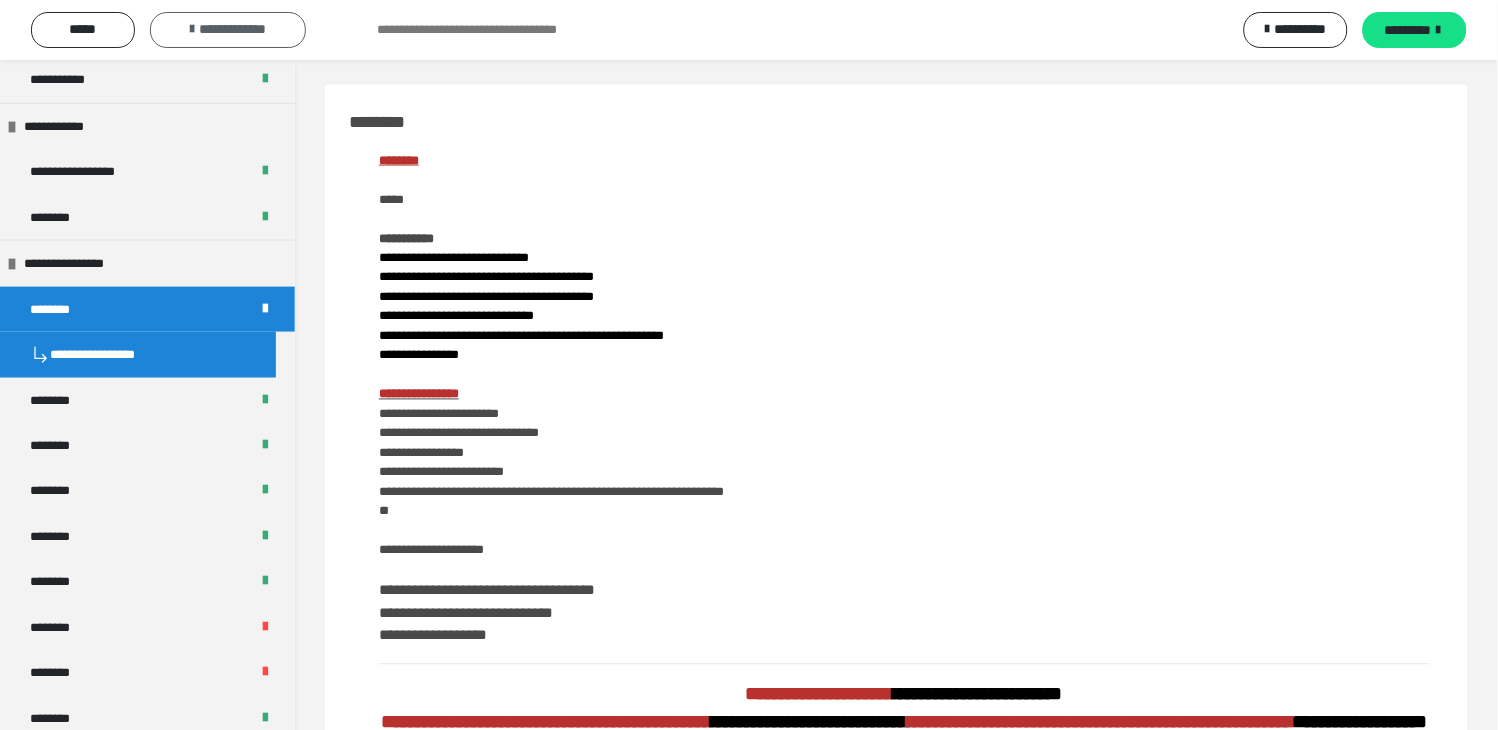 click on "**********" at bounding box center (232, 29) 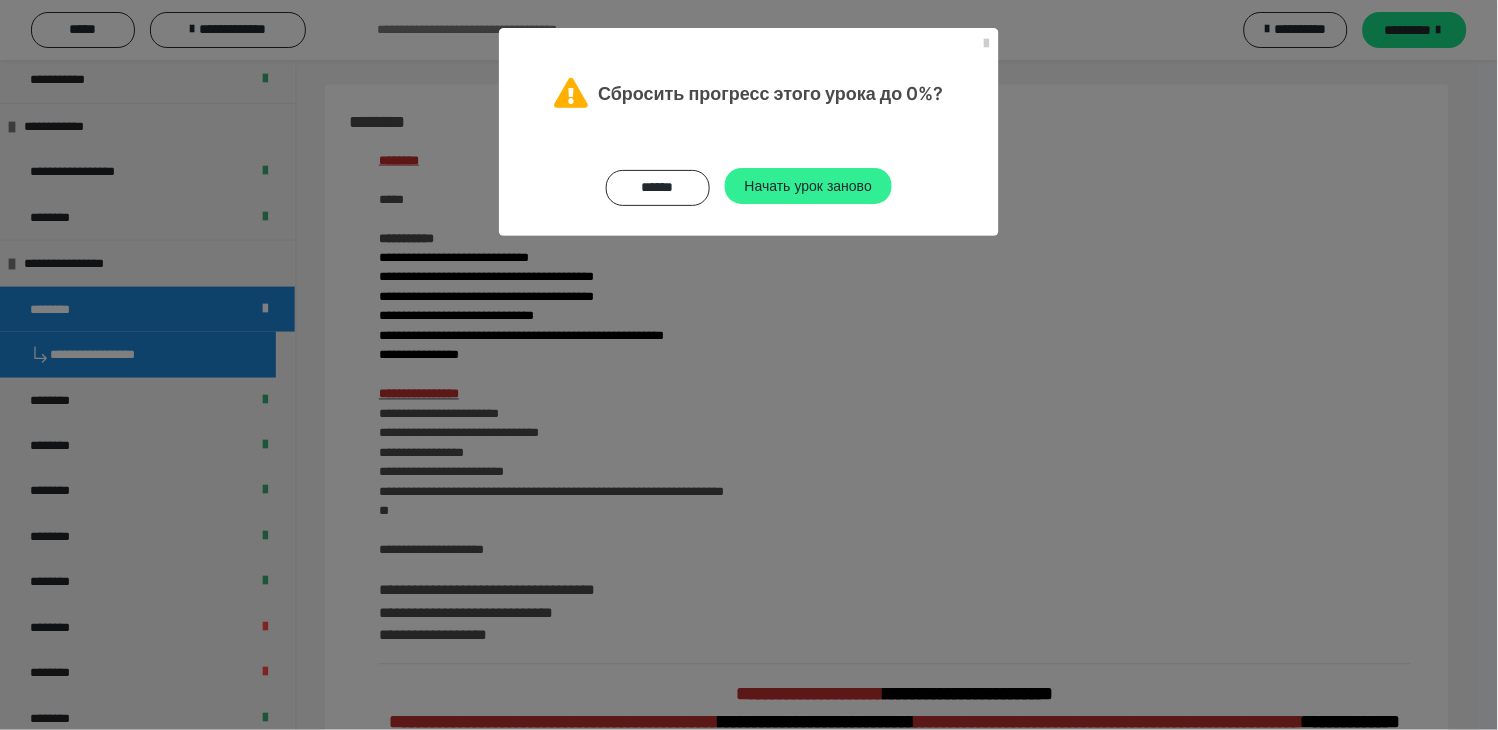 click on "Начать урок заново" at bounding box center [808, 185] 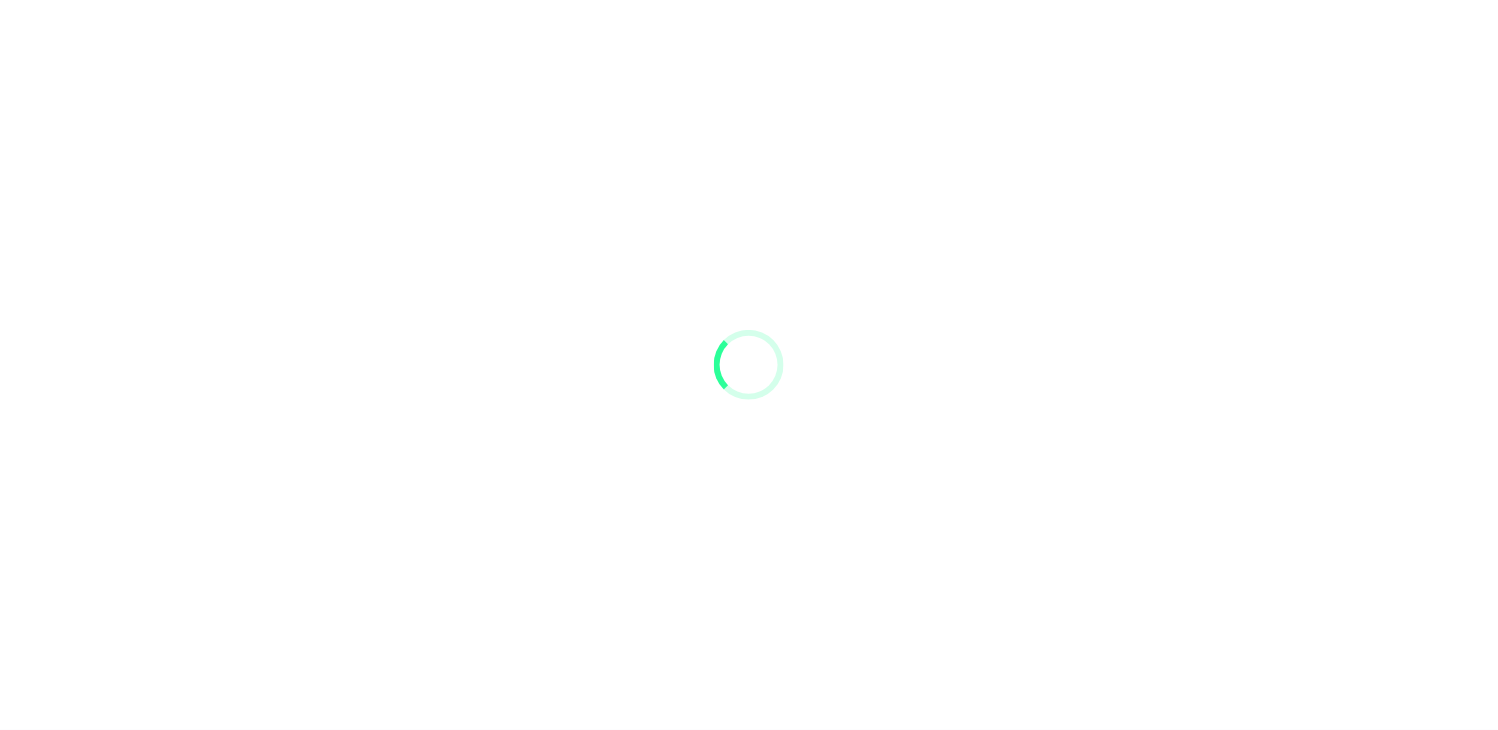 scroll, scrollTop: 0, scrollLeft: 0, axis: both 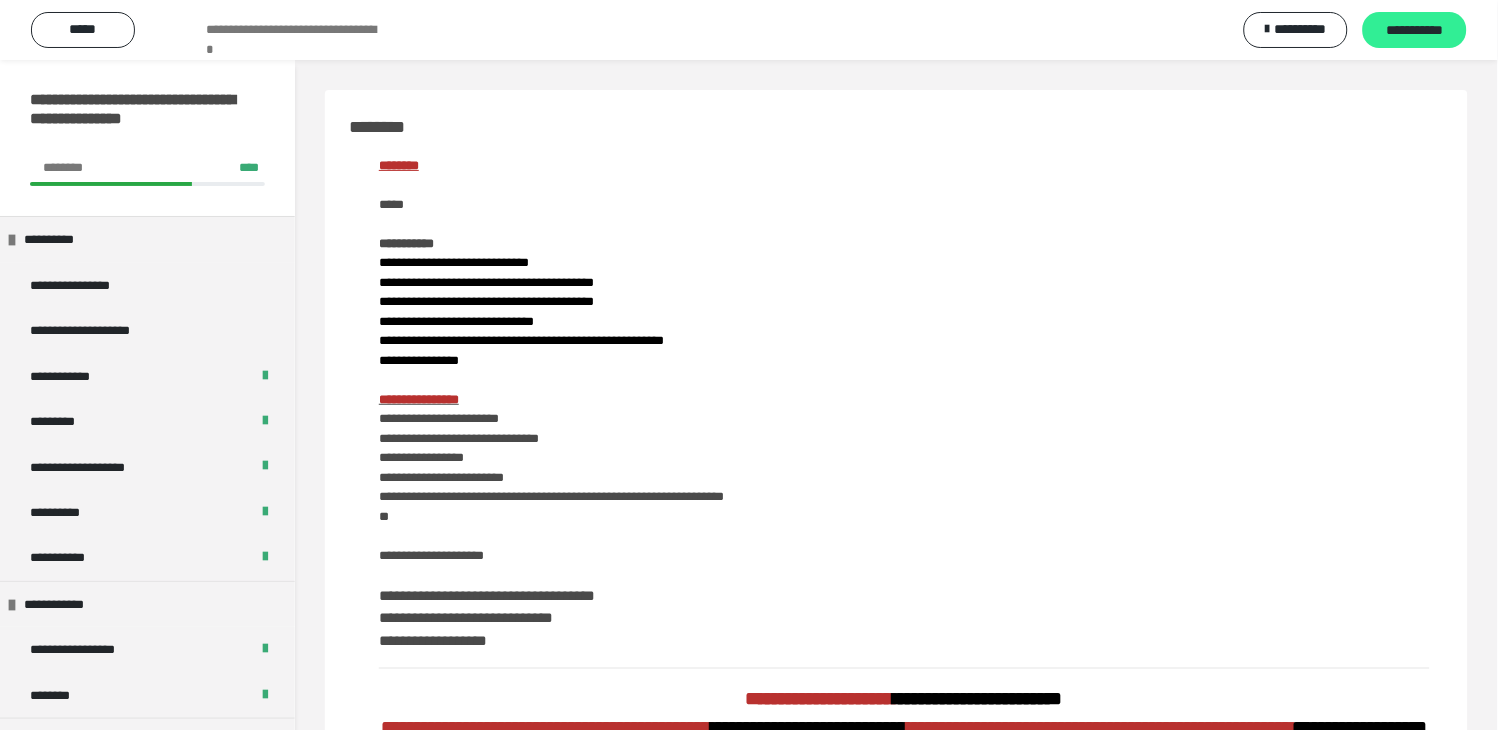 click on "**********" at bounding box center (1414, 30) 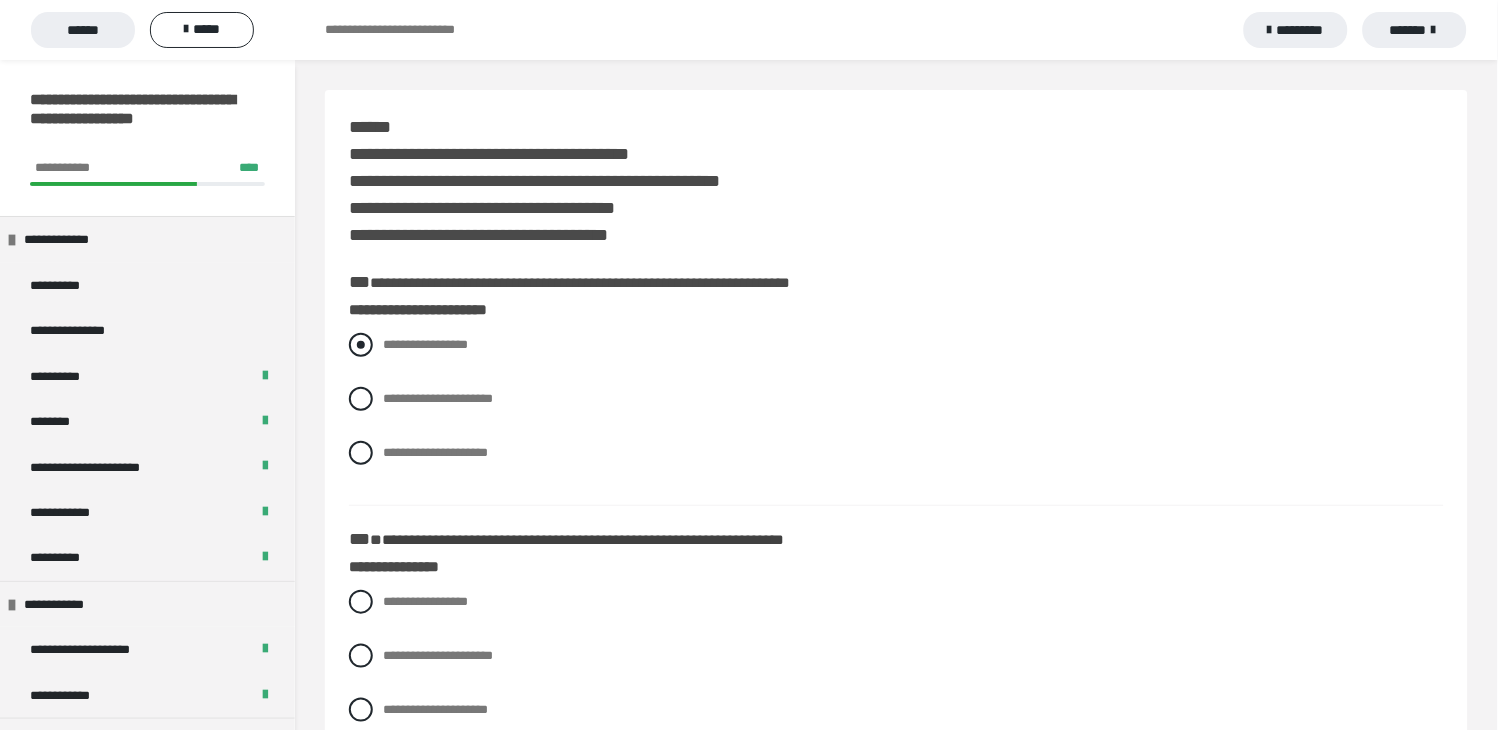click on "**********" at bounding box center [896, 345] 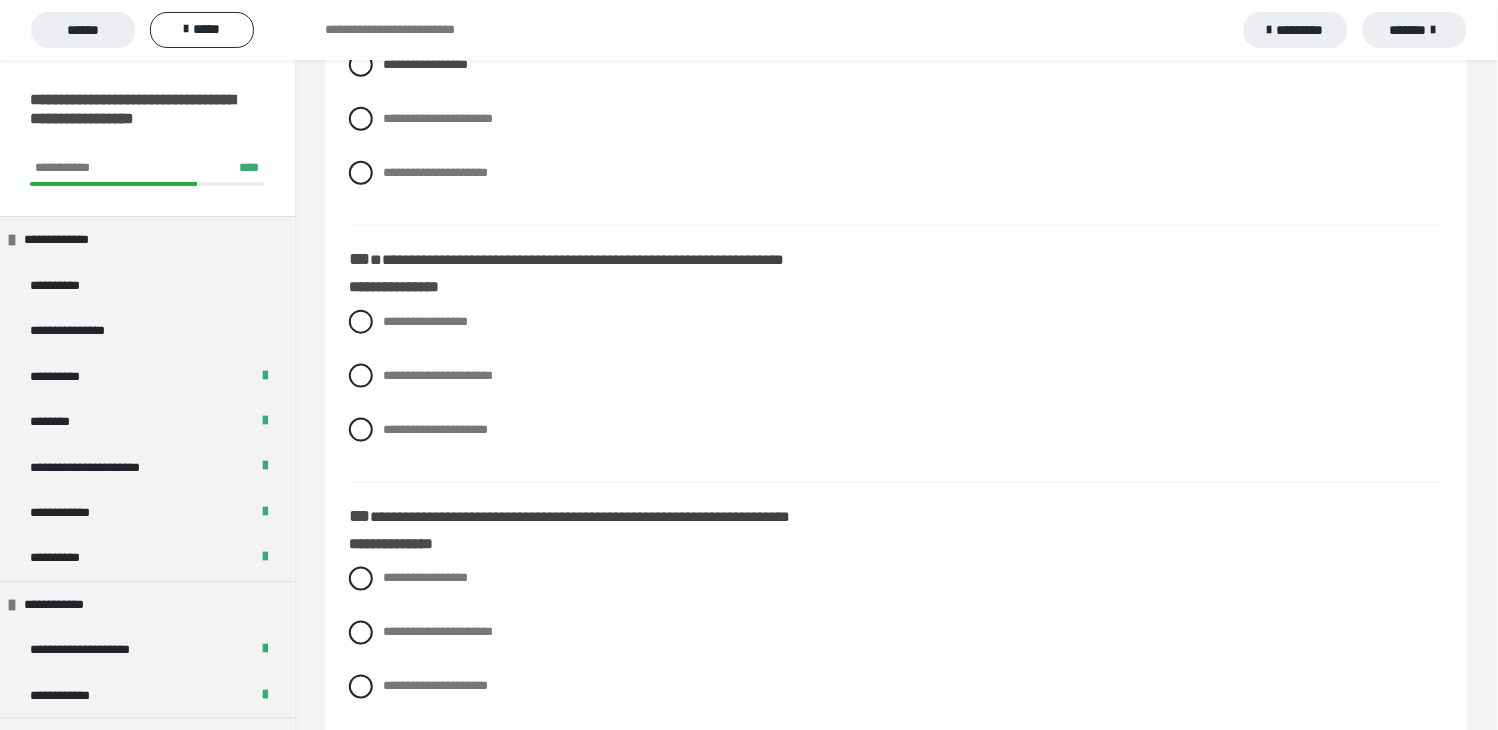 scroll, scrollTop: 333, scrollLeft: 0, axis: vertical 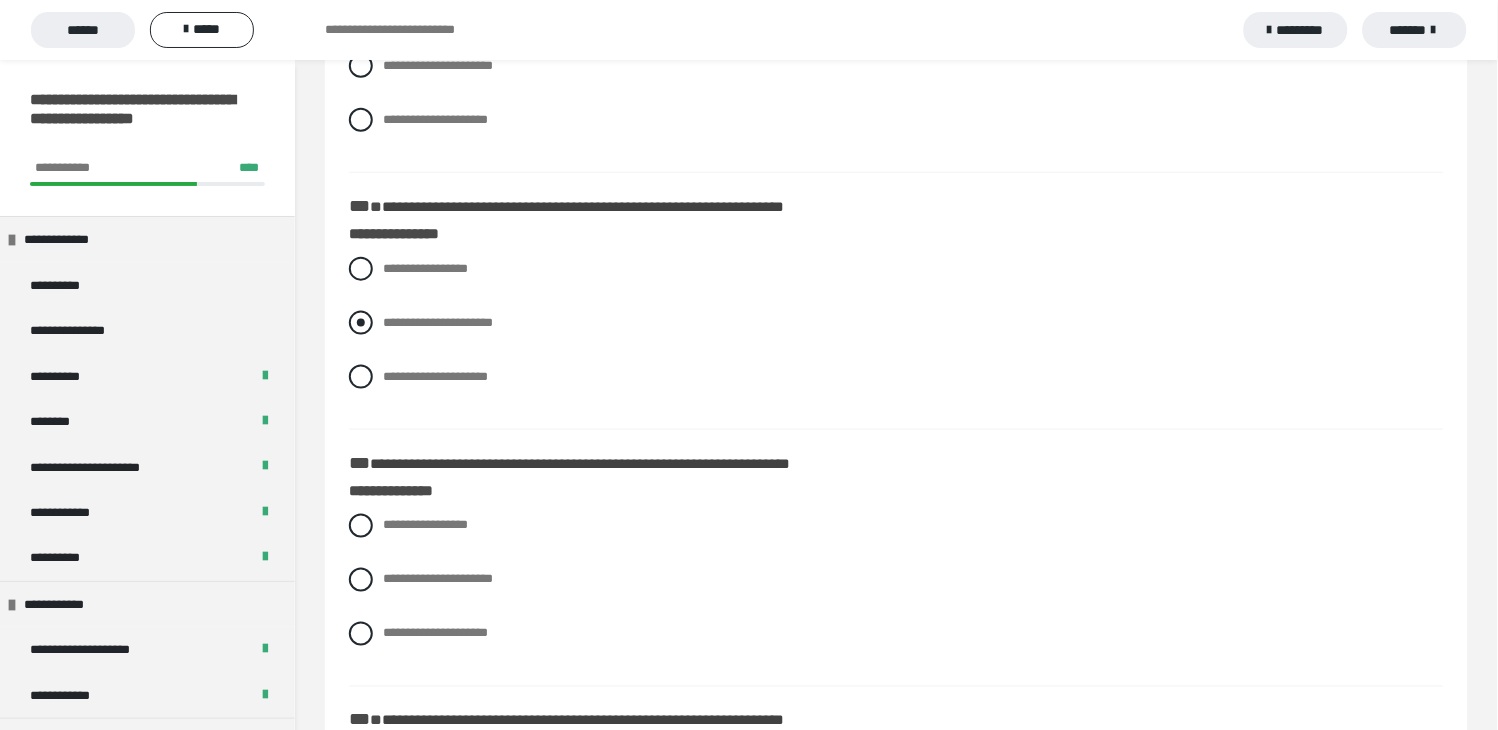 click at bounding box center [361, 323] 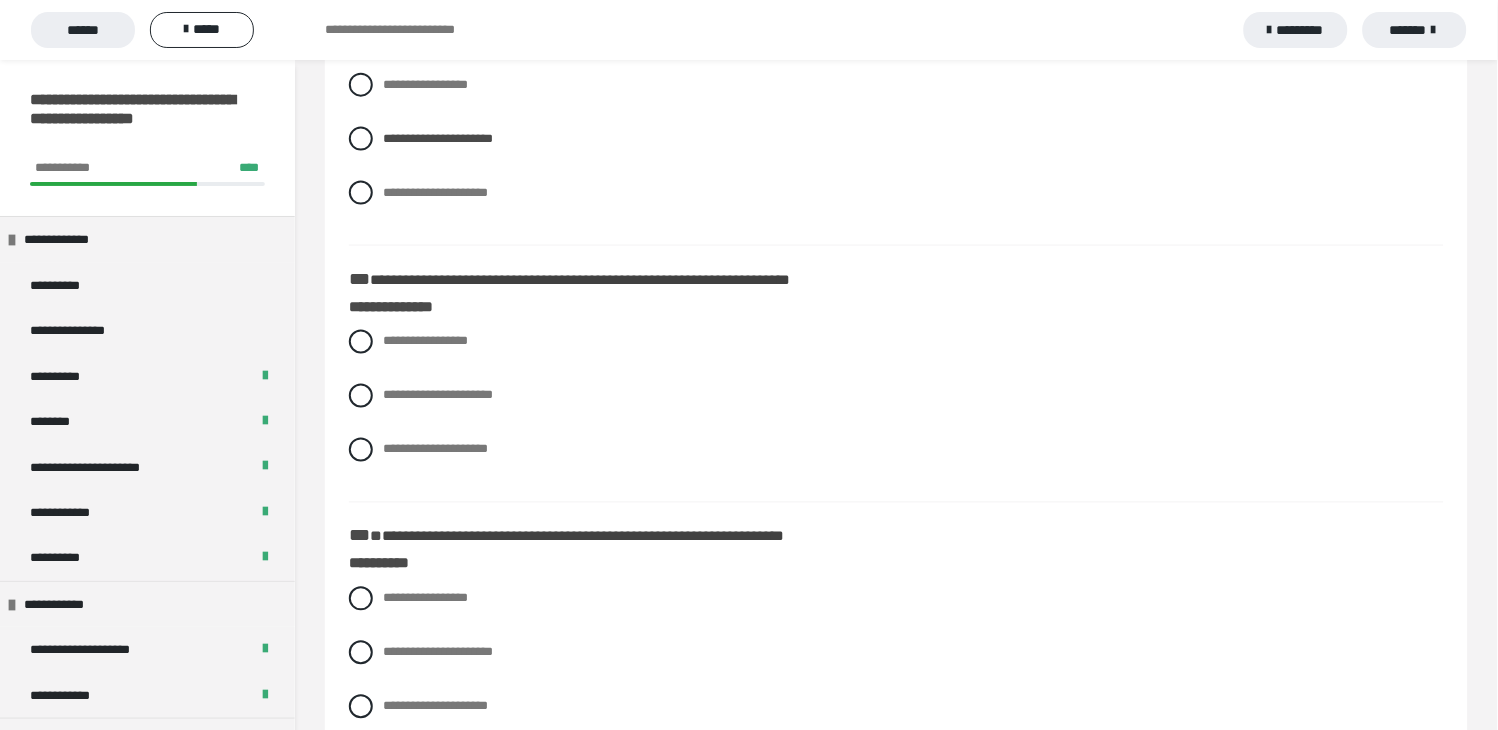 scroll, scrollTop: 555, scrollLeft: 0, axis: vertical 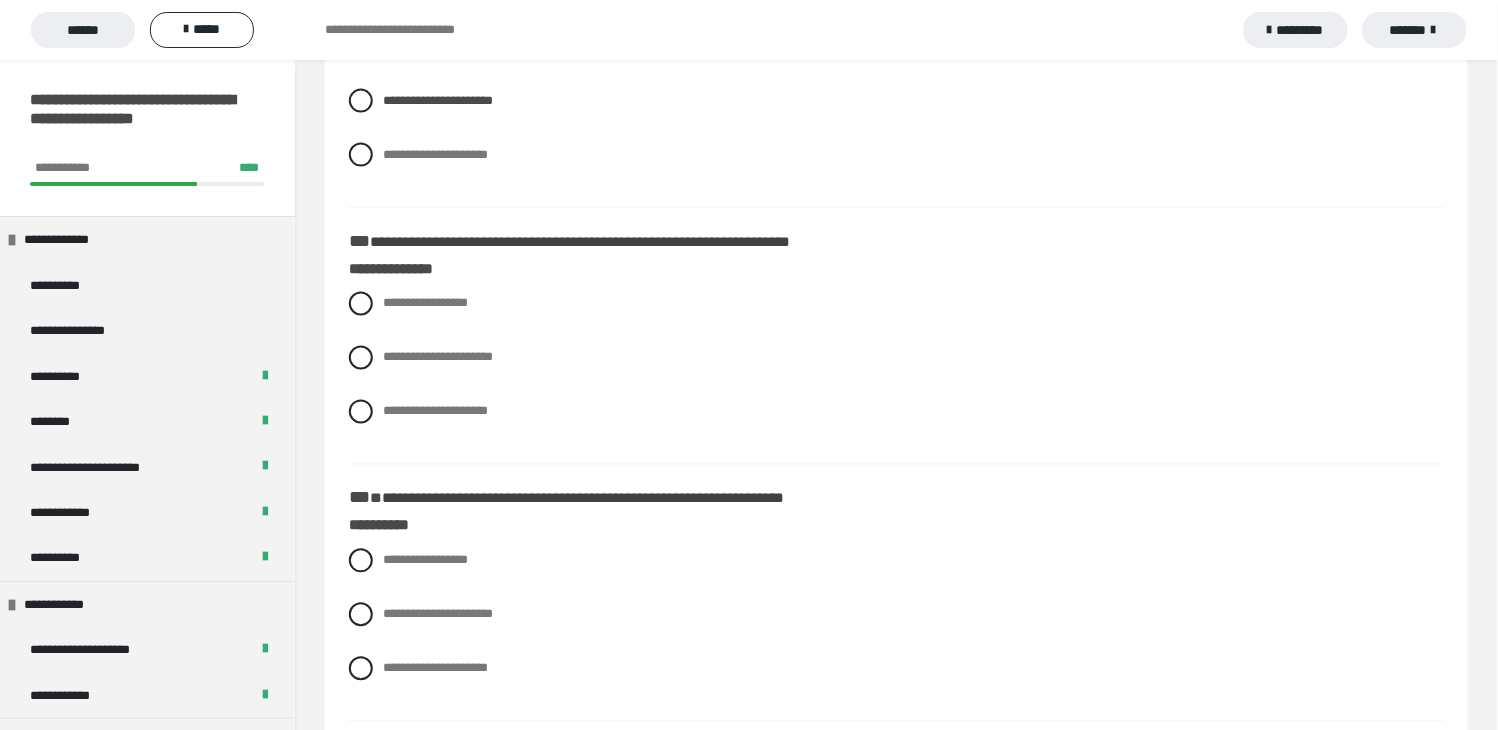 drag, startPoint x: 356, startPoint y: 355, endPoint x: 638, endPoint y: 268, distance: 295.11523 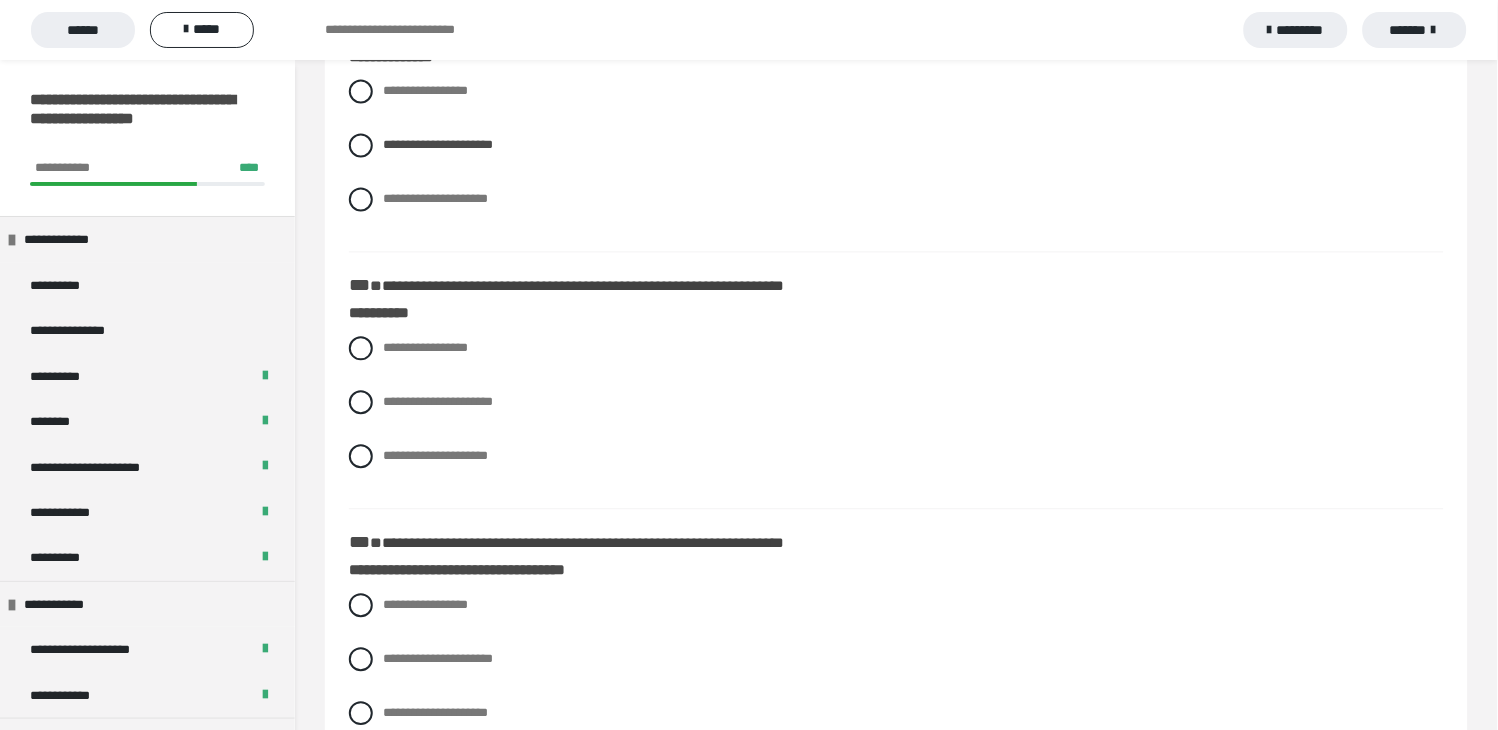 scroll, scrollTop: 777, scrollLeft: 0, axis: vertical 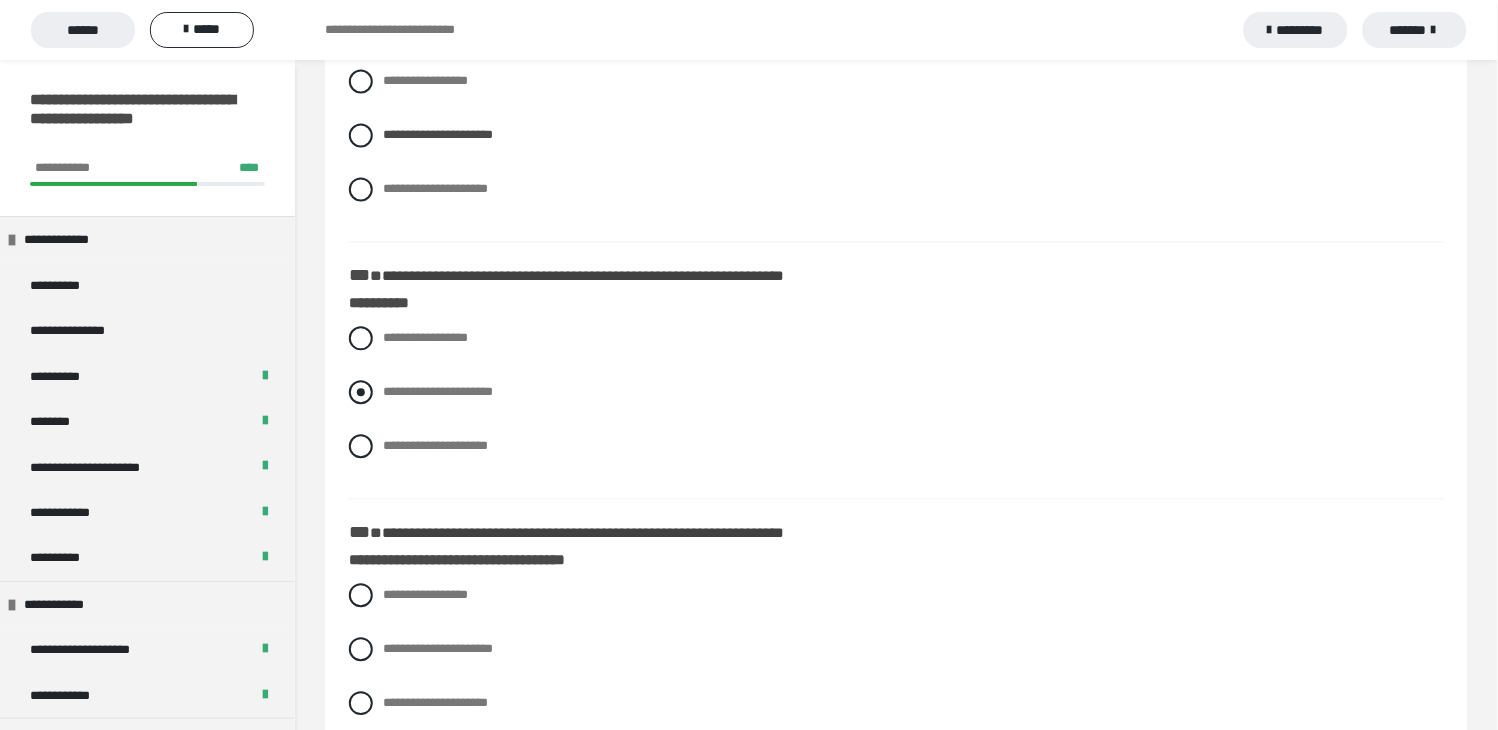 drag, startPoint x: 363, startPoint y: 445, endPoint x: 512, endPoint y: 392, distance: 158.14551 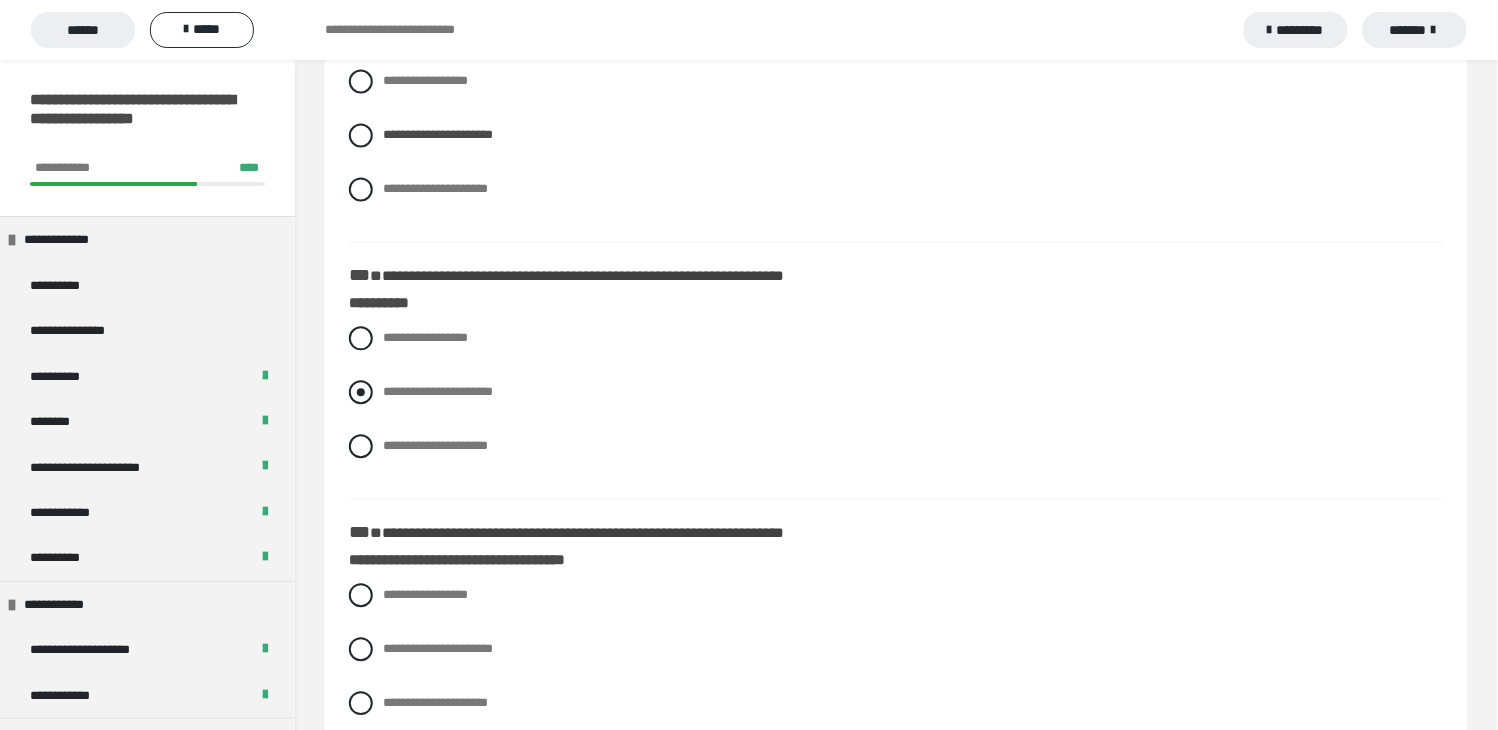 radio on "****" 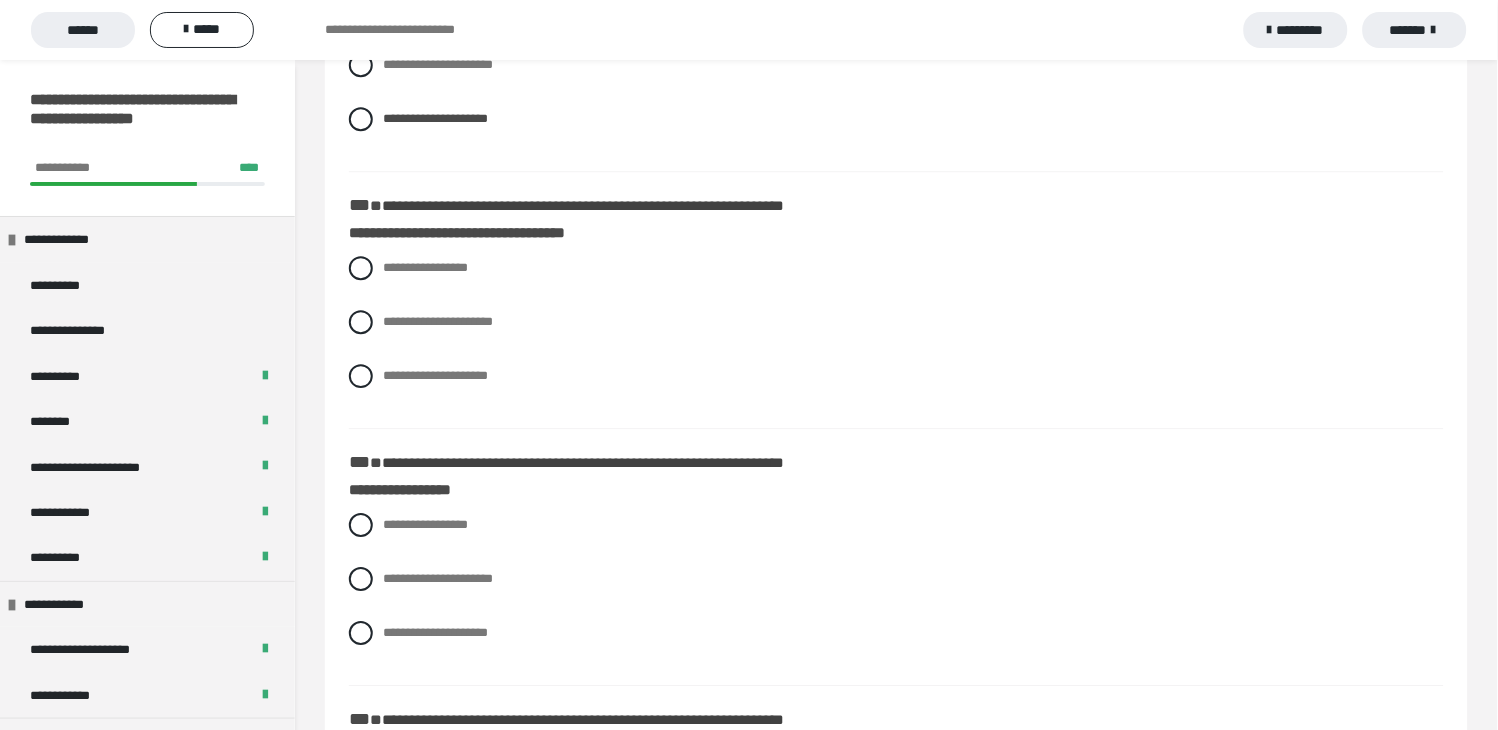 scroll, scrollTop: 1111, scrollLeft: 0, axis: vertical 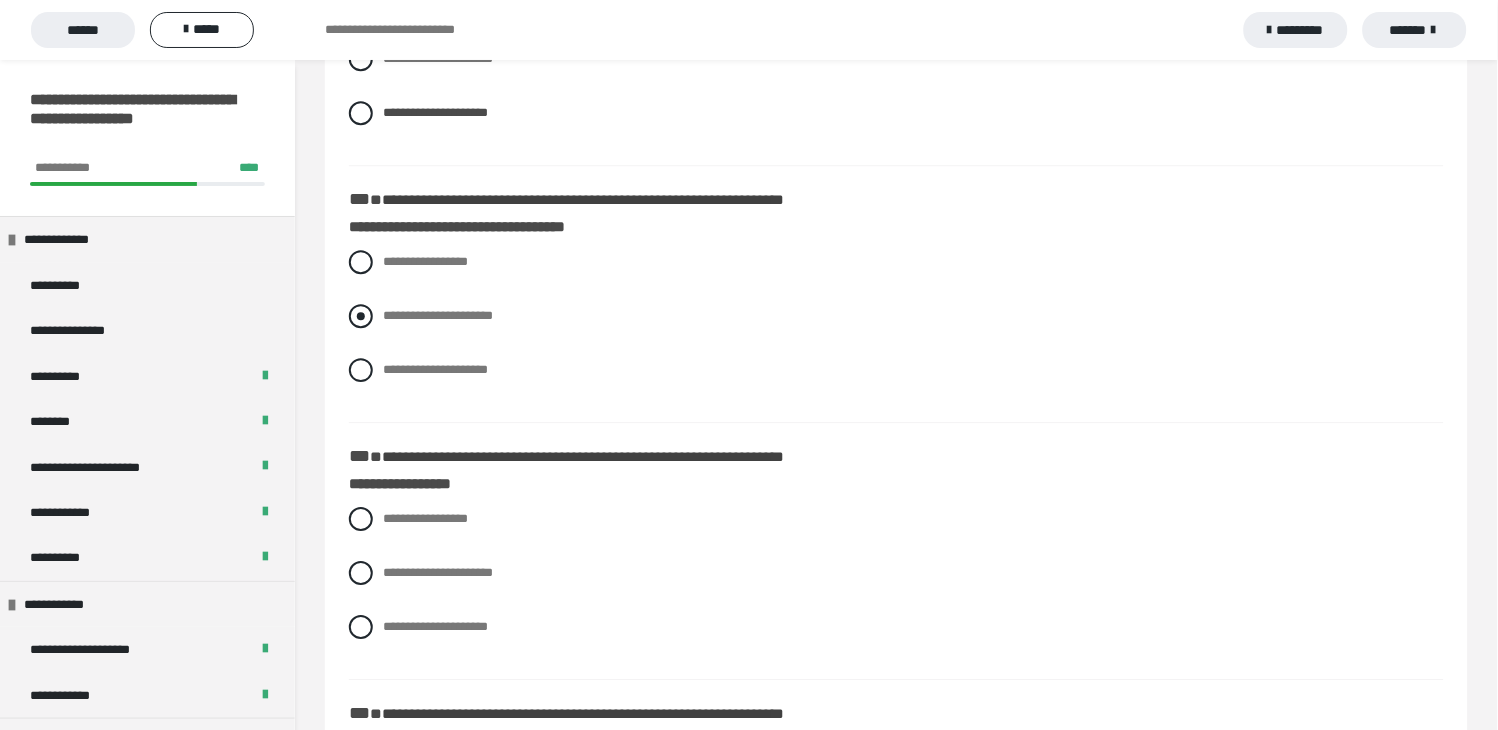 click at bounding box center (361, 316) 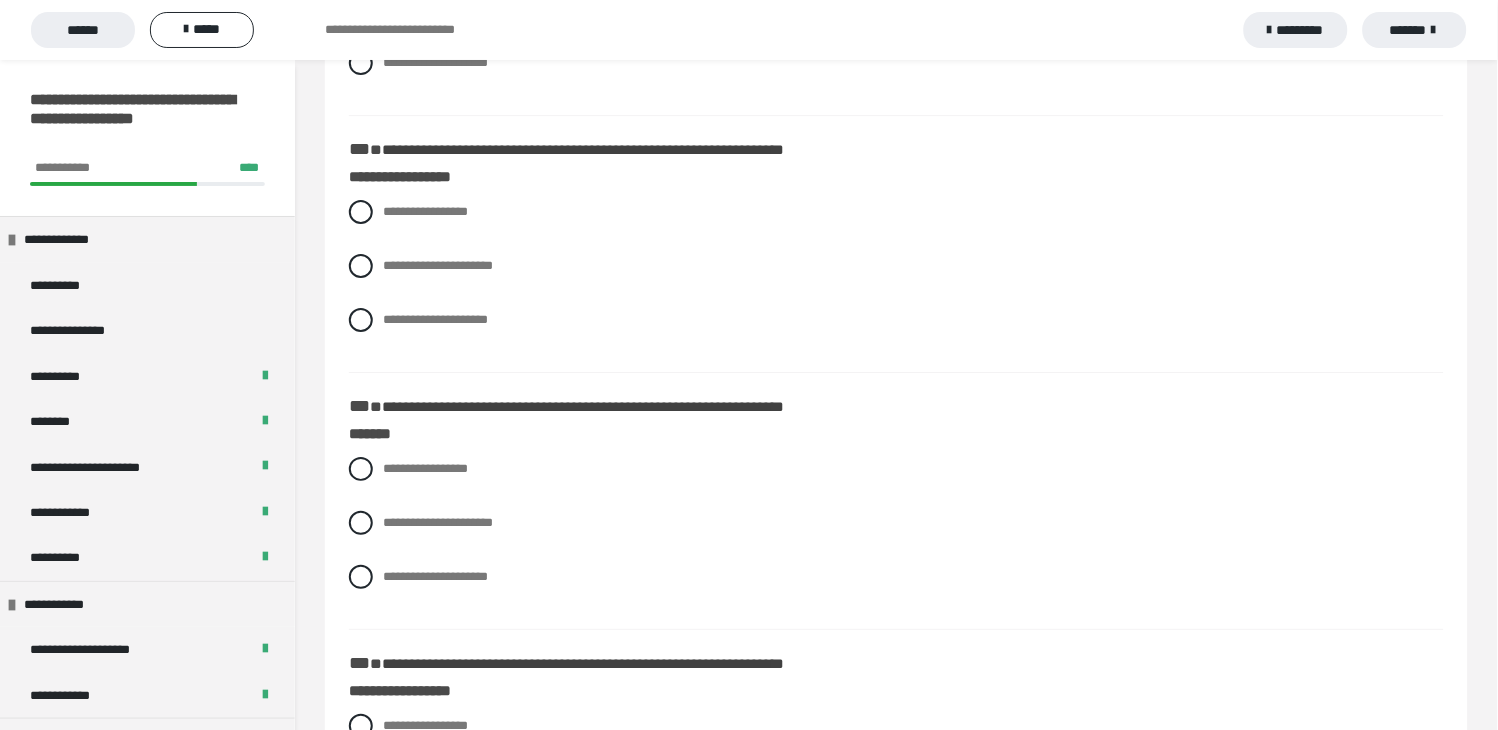 scroll, scrollTop: 1444, scrollLeft: 0, axis: vertical 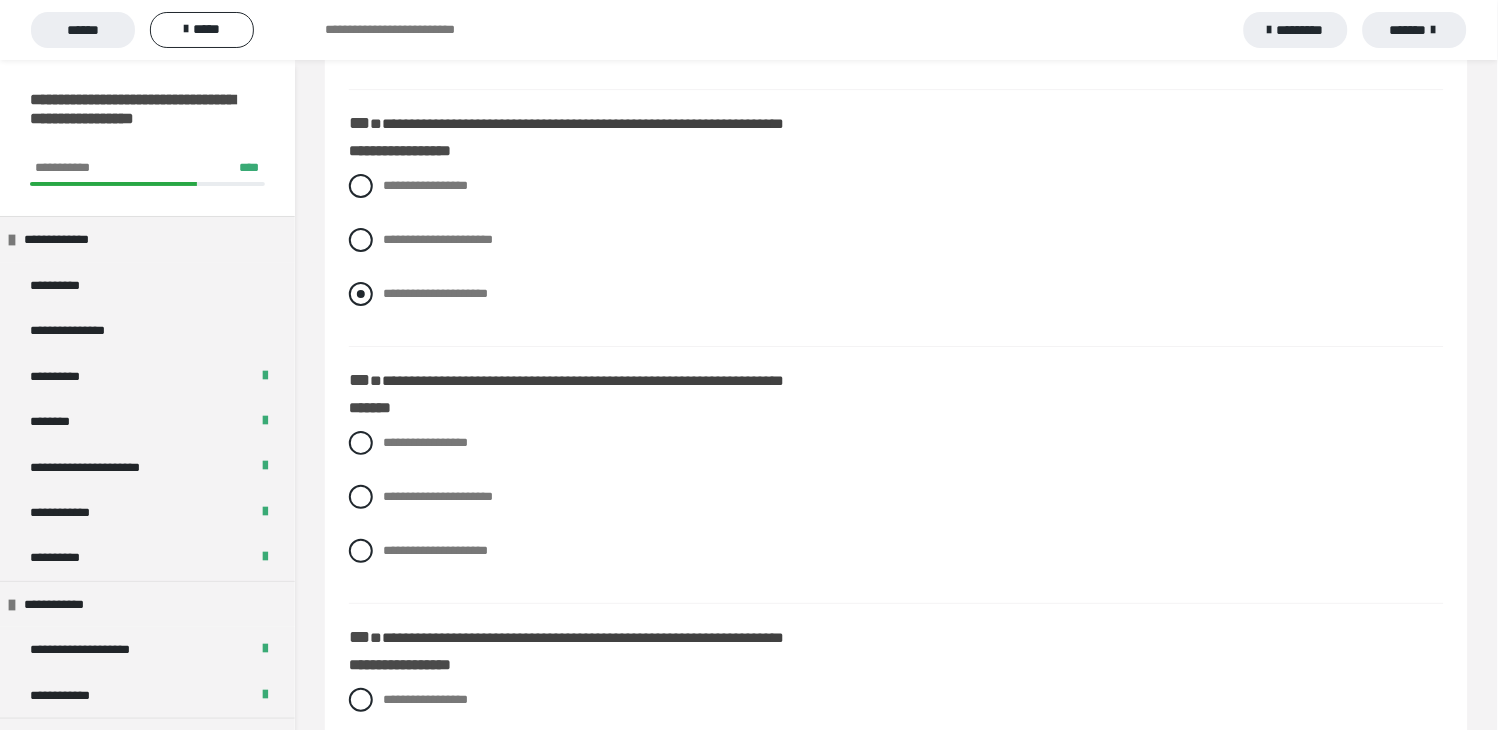 click at bounding box center [361, 294] 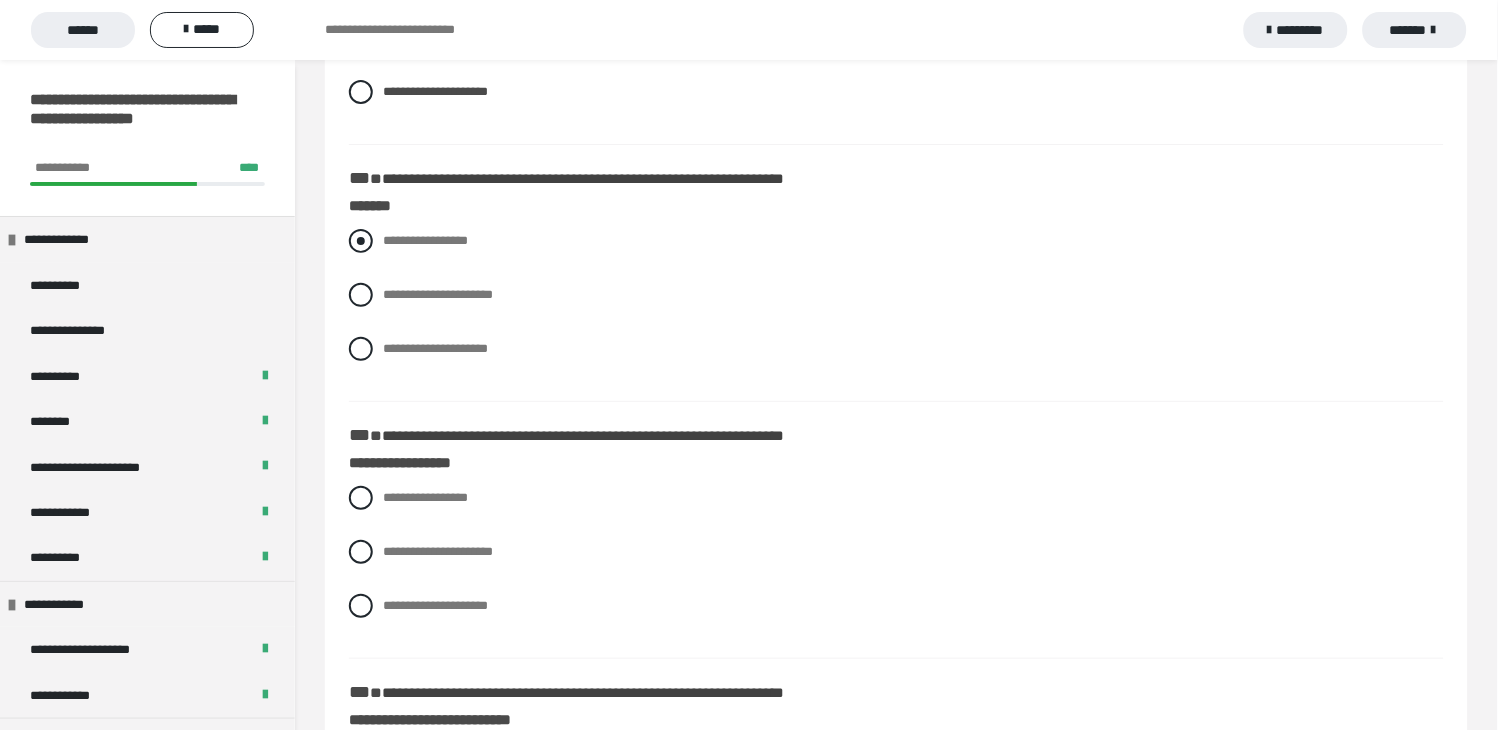 scroll, scrollTop: 1666, scrollLeft: 0, axis: vertical 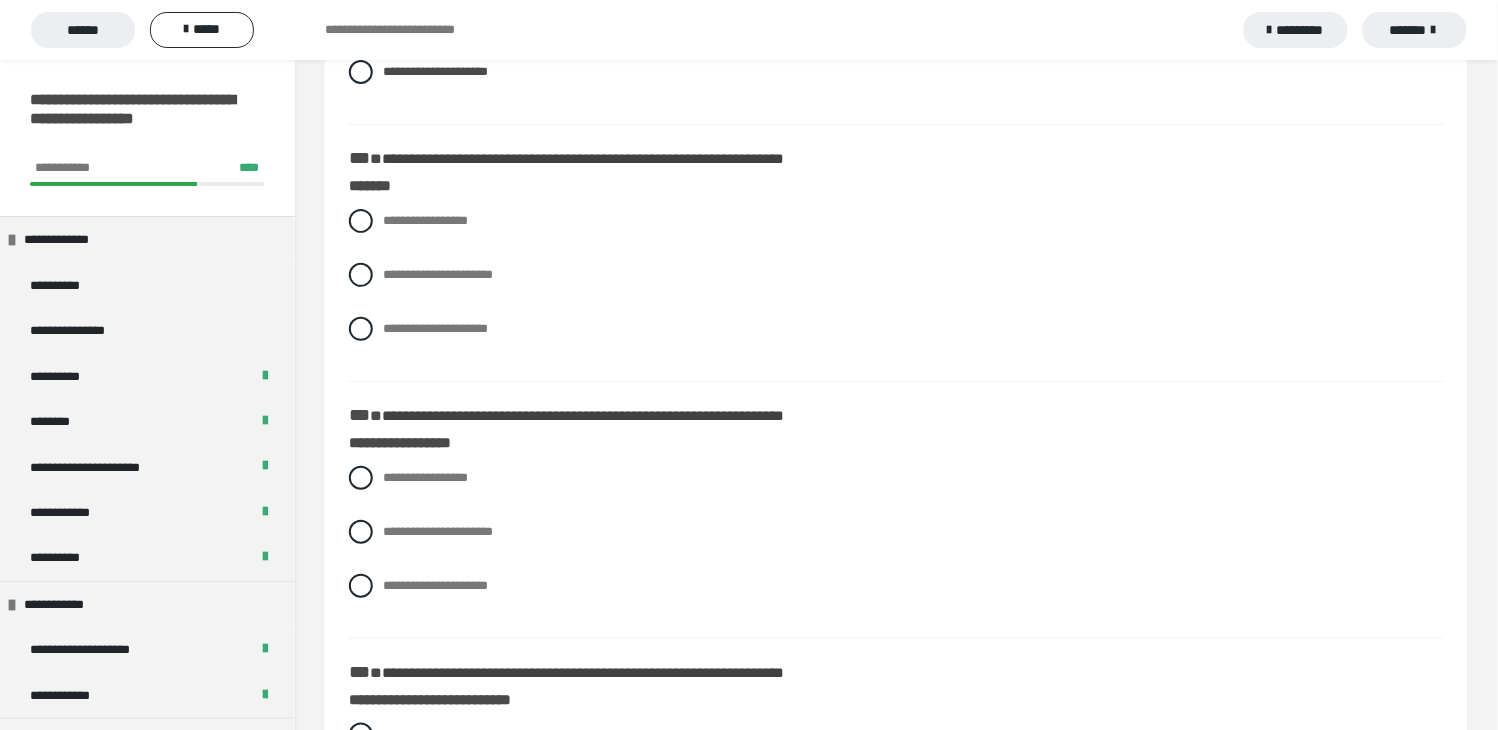 drag, startPoint x: 354, startPoint y: 321, endPoint x: 646, endPoint y: 307, distance: 292.33542 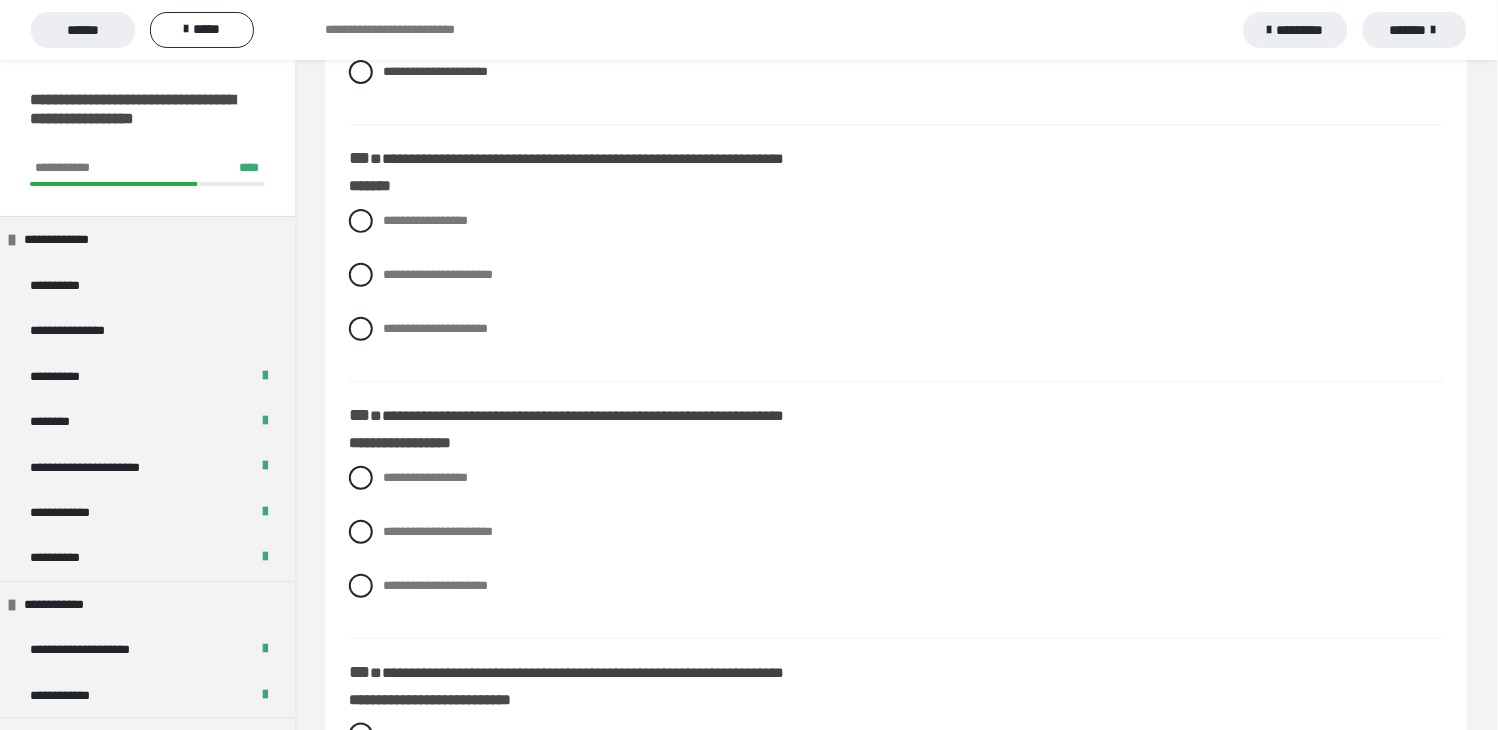radio on "****" 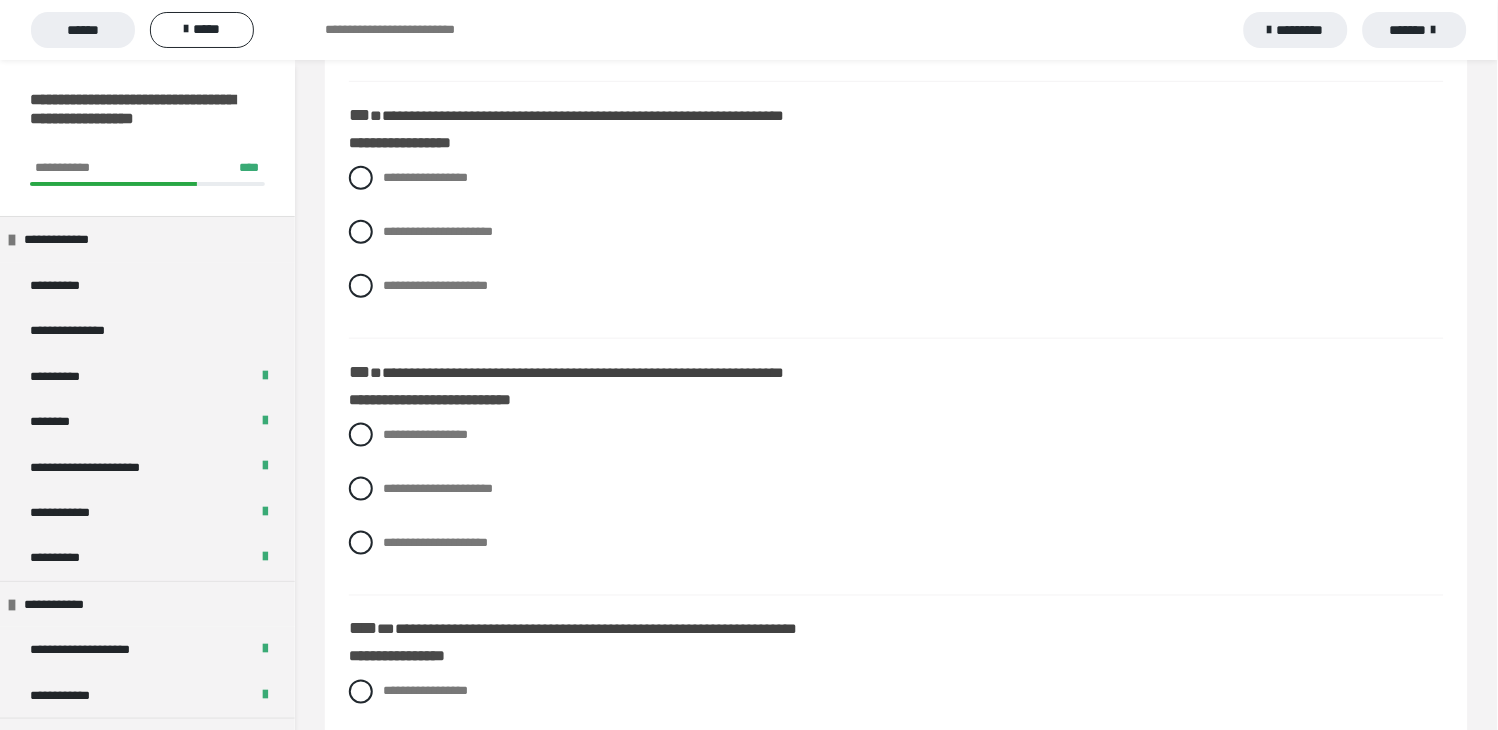 scroll, scrollTop: 2000, scrollLeft: 0, axis: vertical 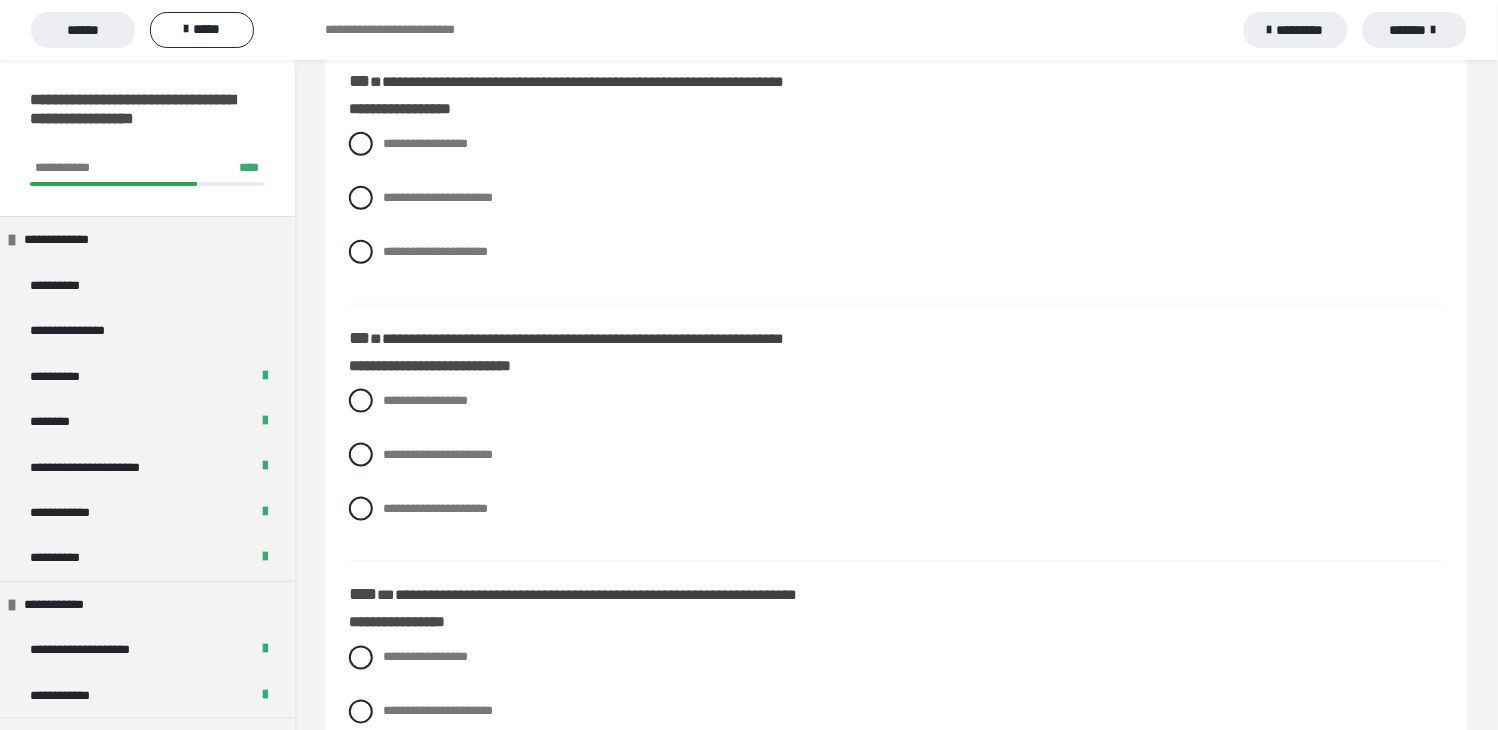 drag, startPoint x: 361, startPoint y: 190, endPoint x: 490, endPoint y: 222, distance: 132.90974 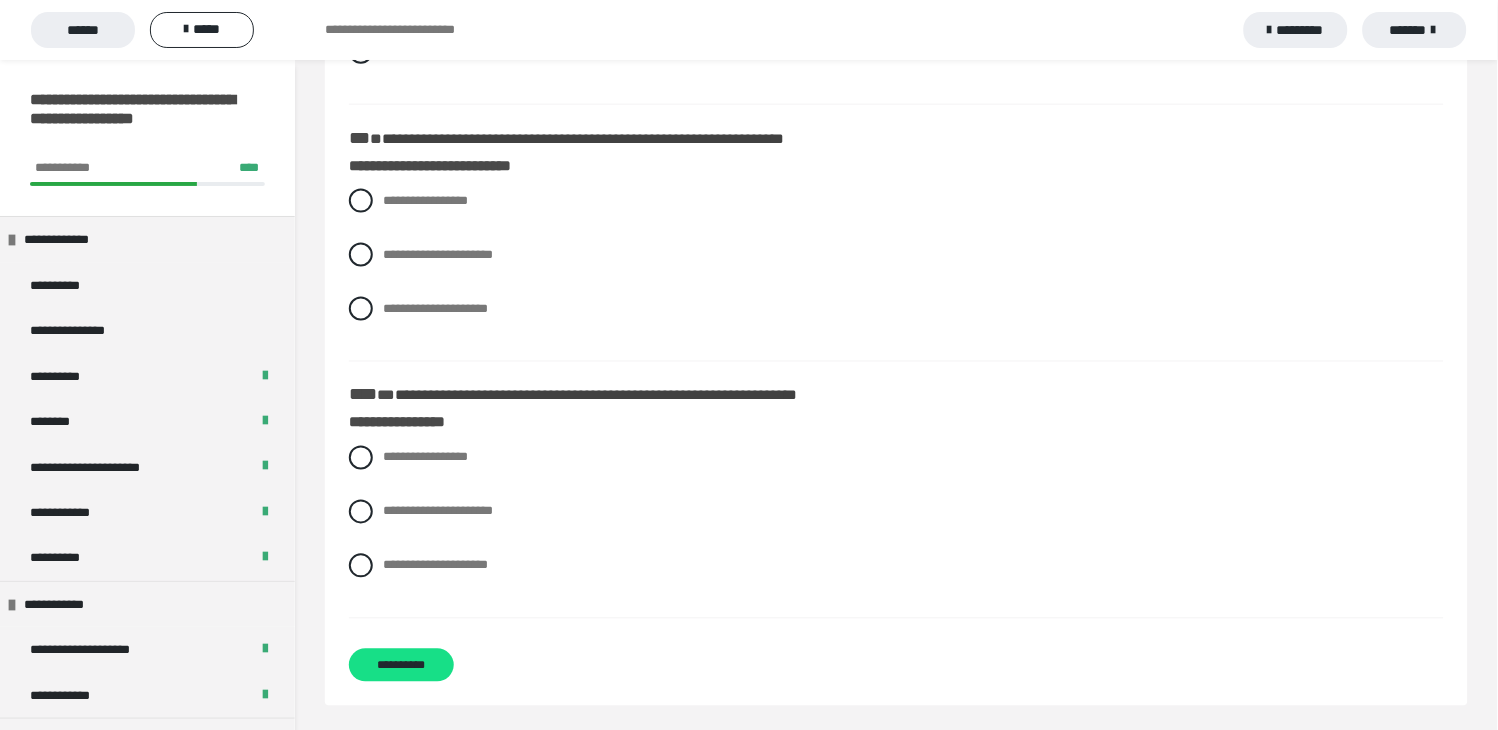scroll, scrollTop: 2206, scrollLeft: 0, axis: vertical 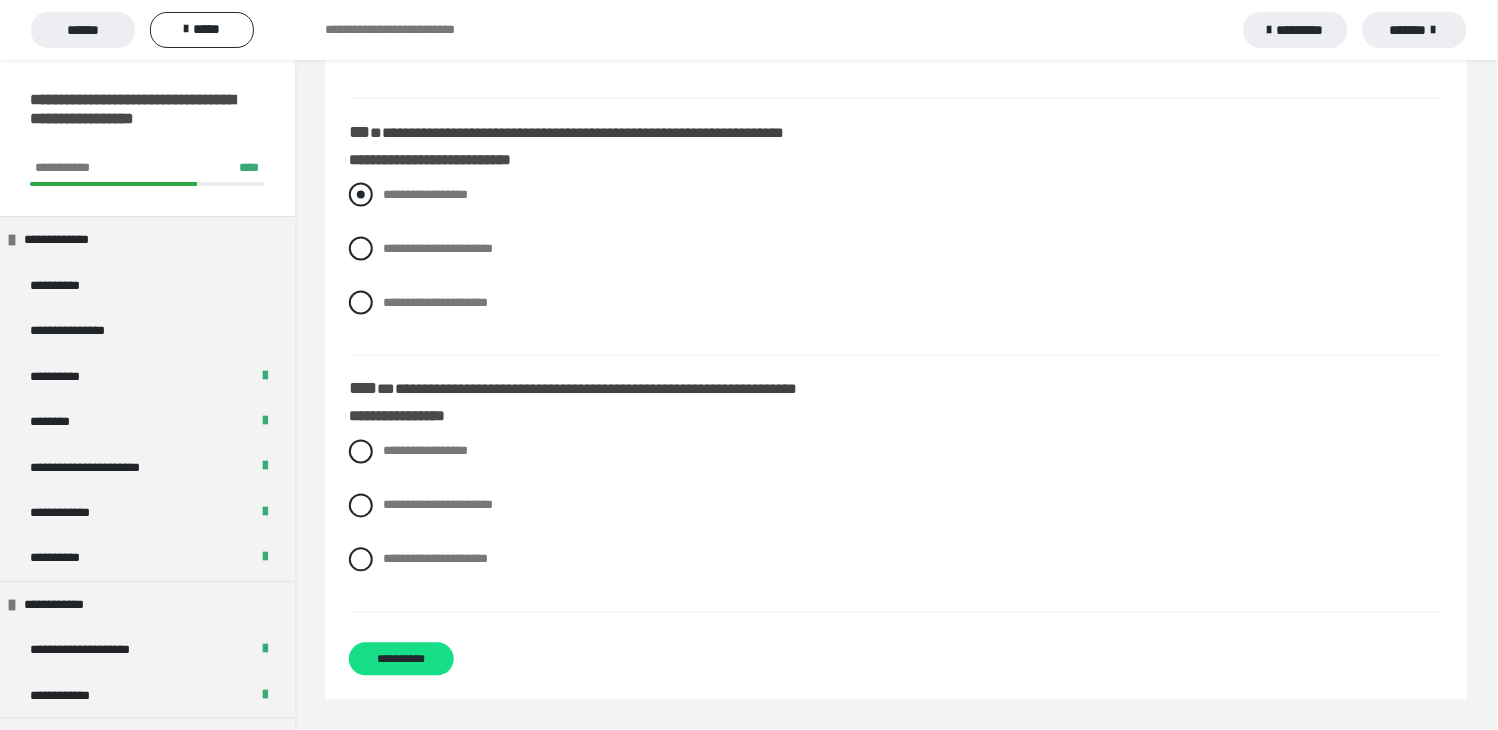 click at bounding box center (361, 195) 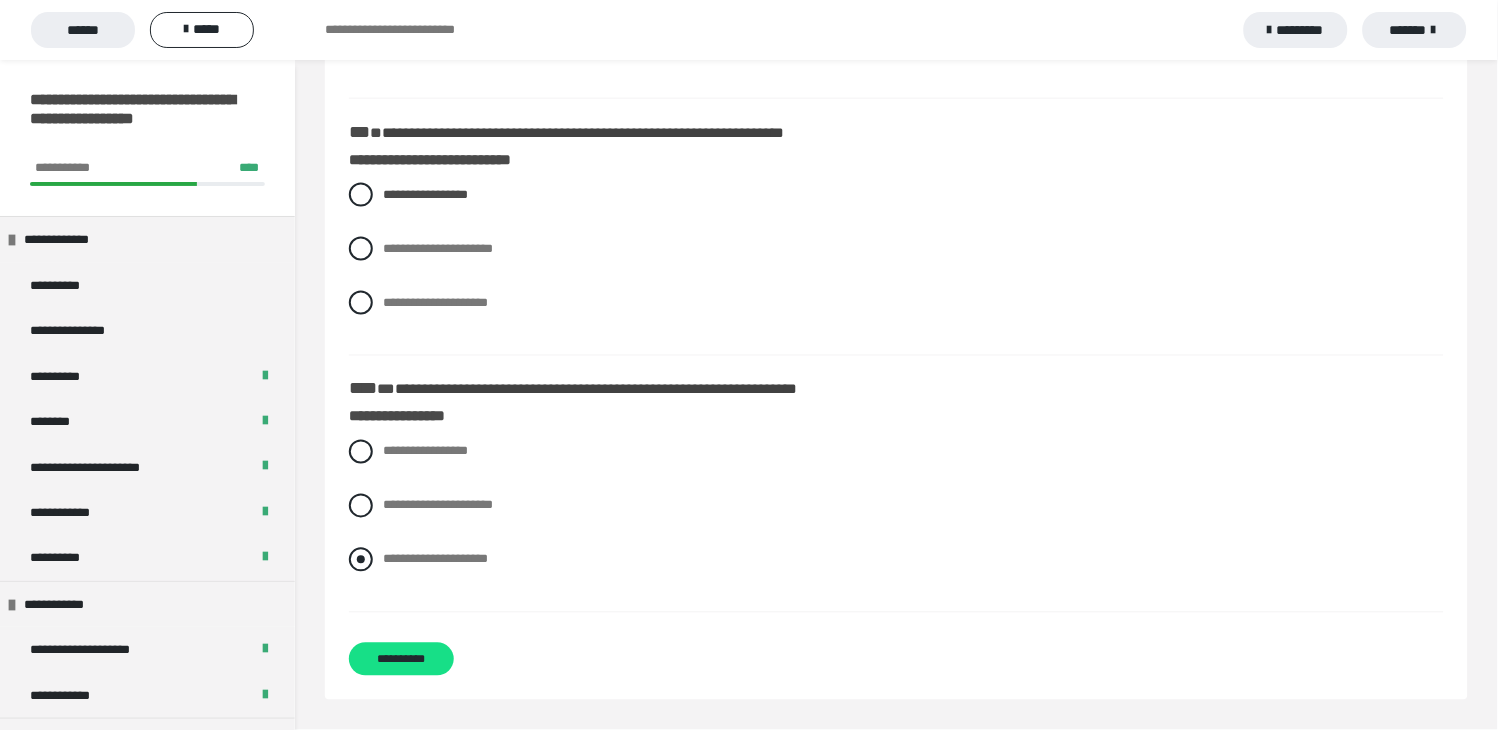 click at bounding box center (361, 560) 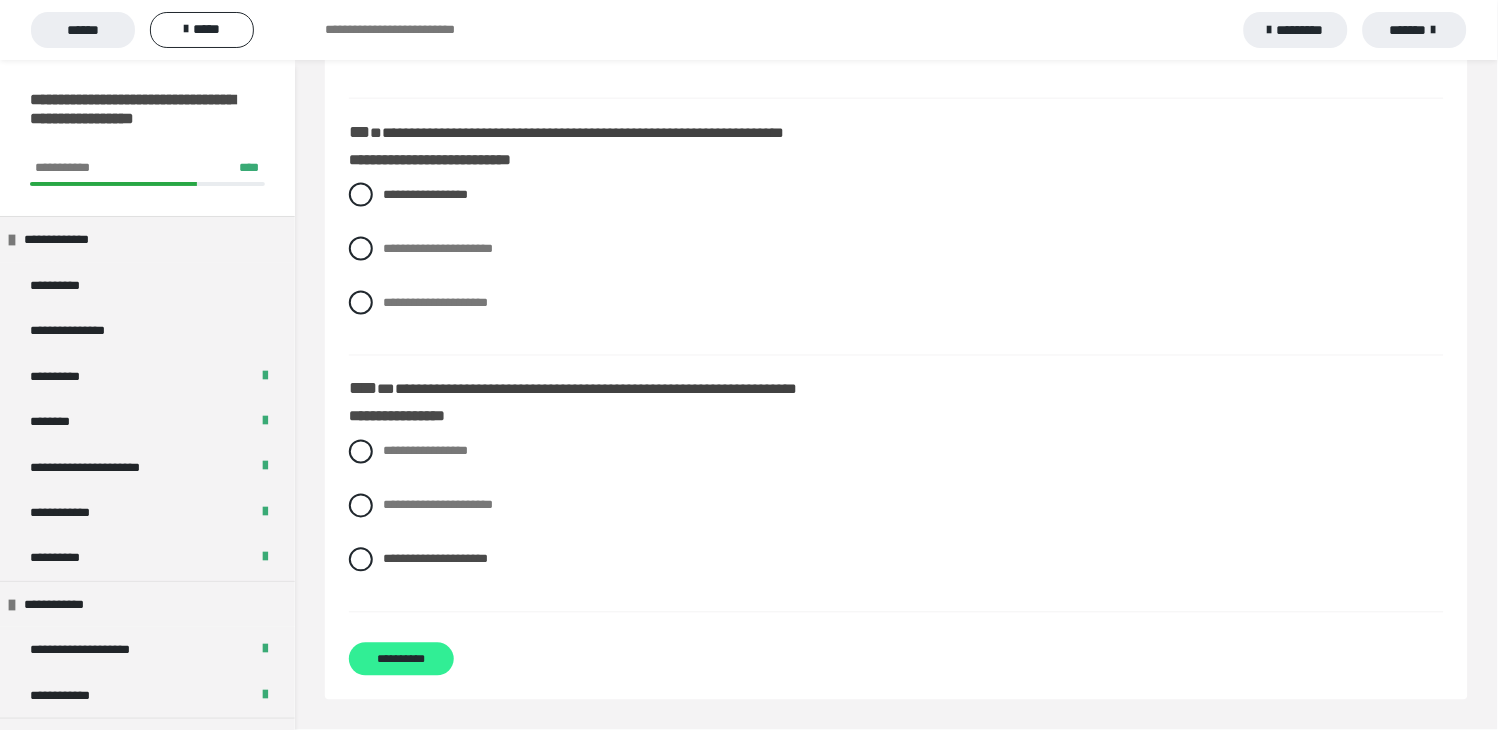 click on "**********" at bounding box center [401, 659] 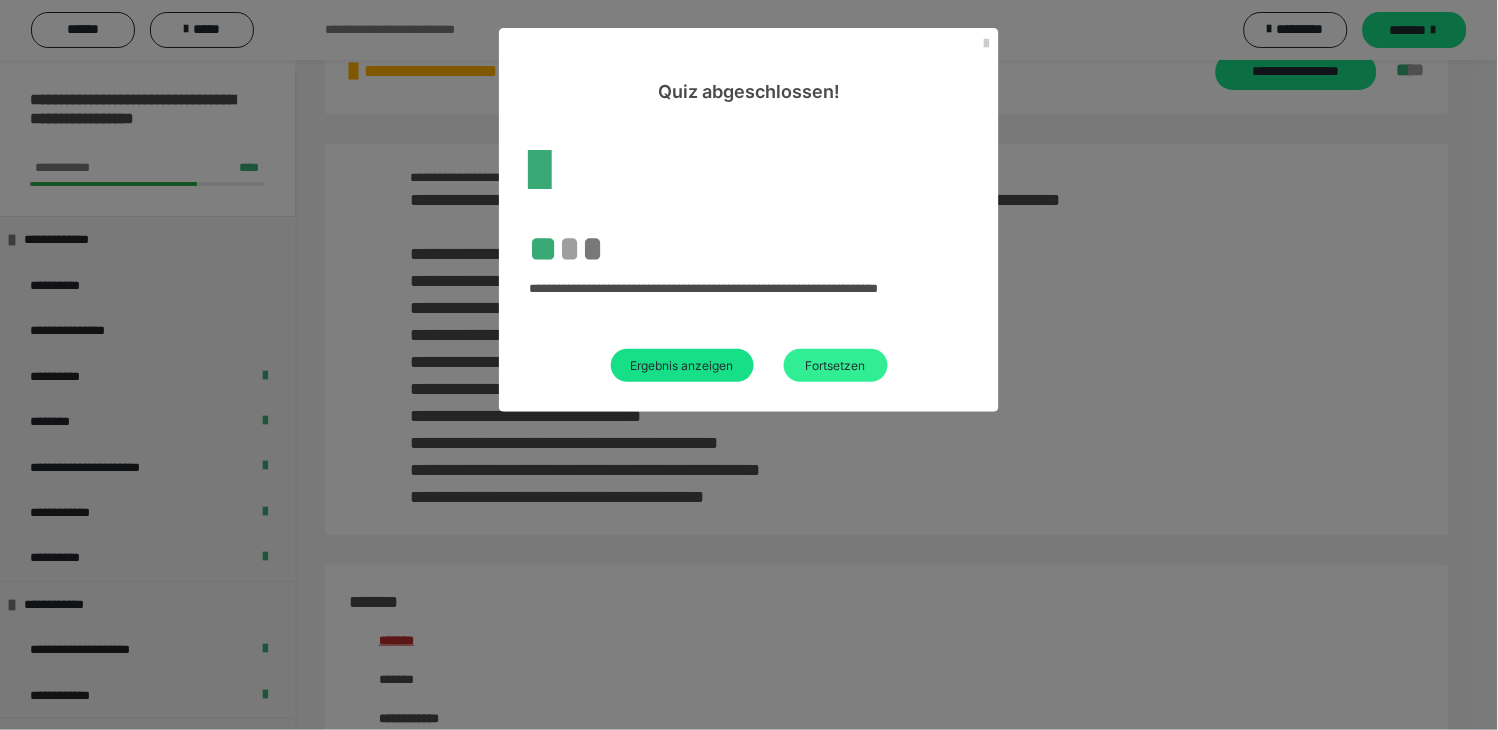 scroll, scrollTop: 2206, scrollLeft: 0, axis: vertical 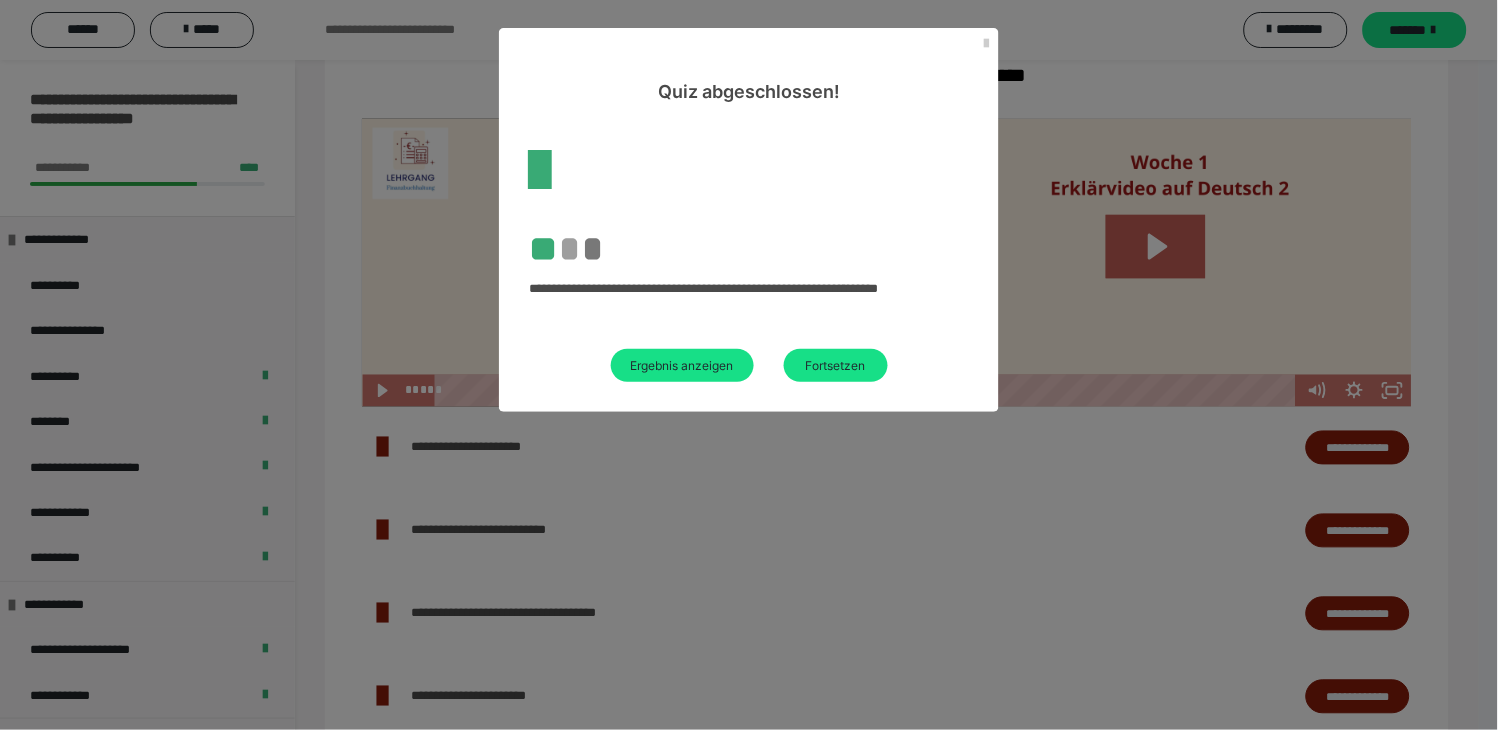 click on "Fortsetzen" at bounding box center [836, 365] 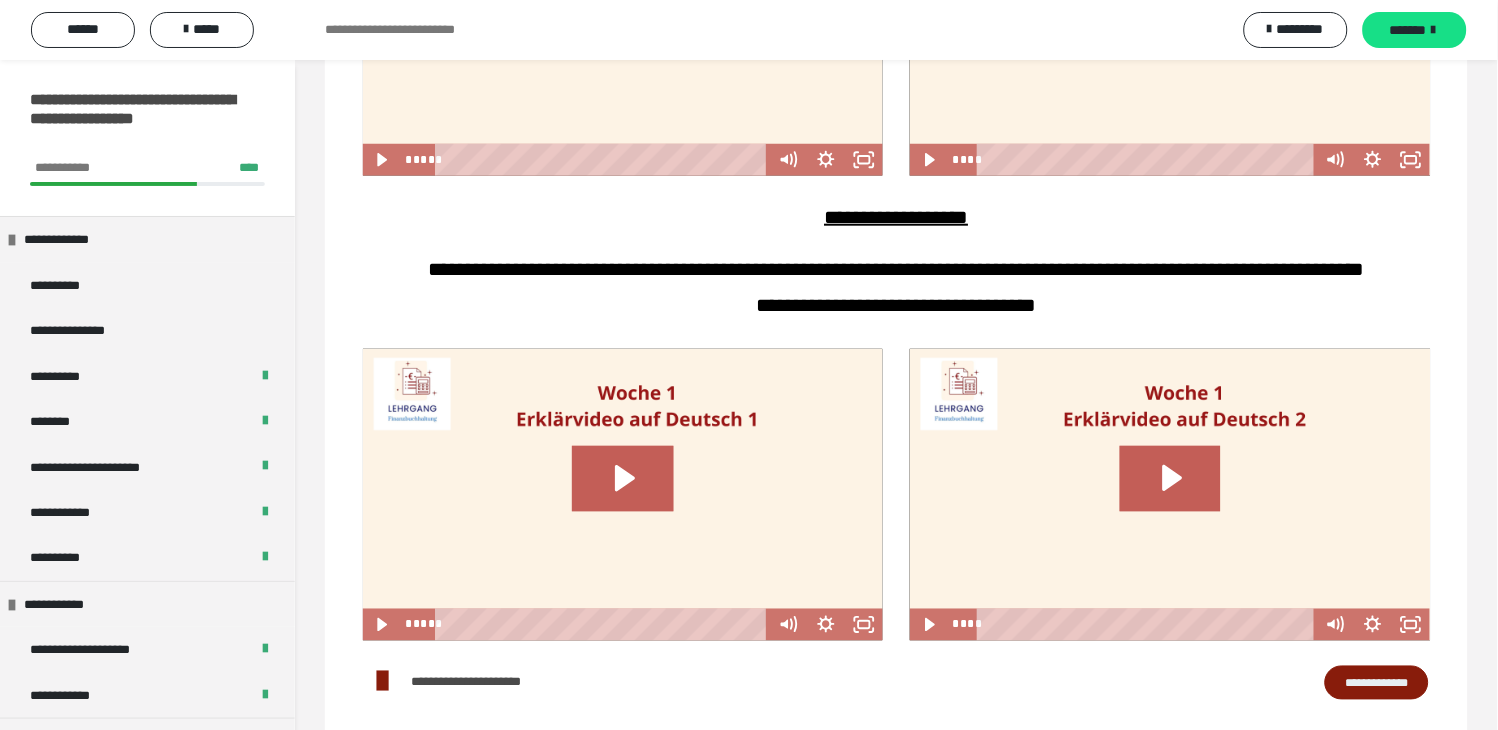 scroll, scrollTop: 2002, scrollLeft: 0, axis: vertical 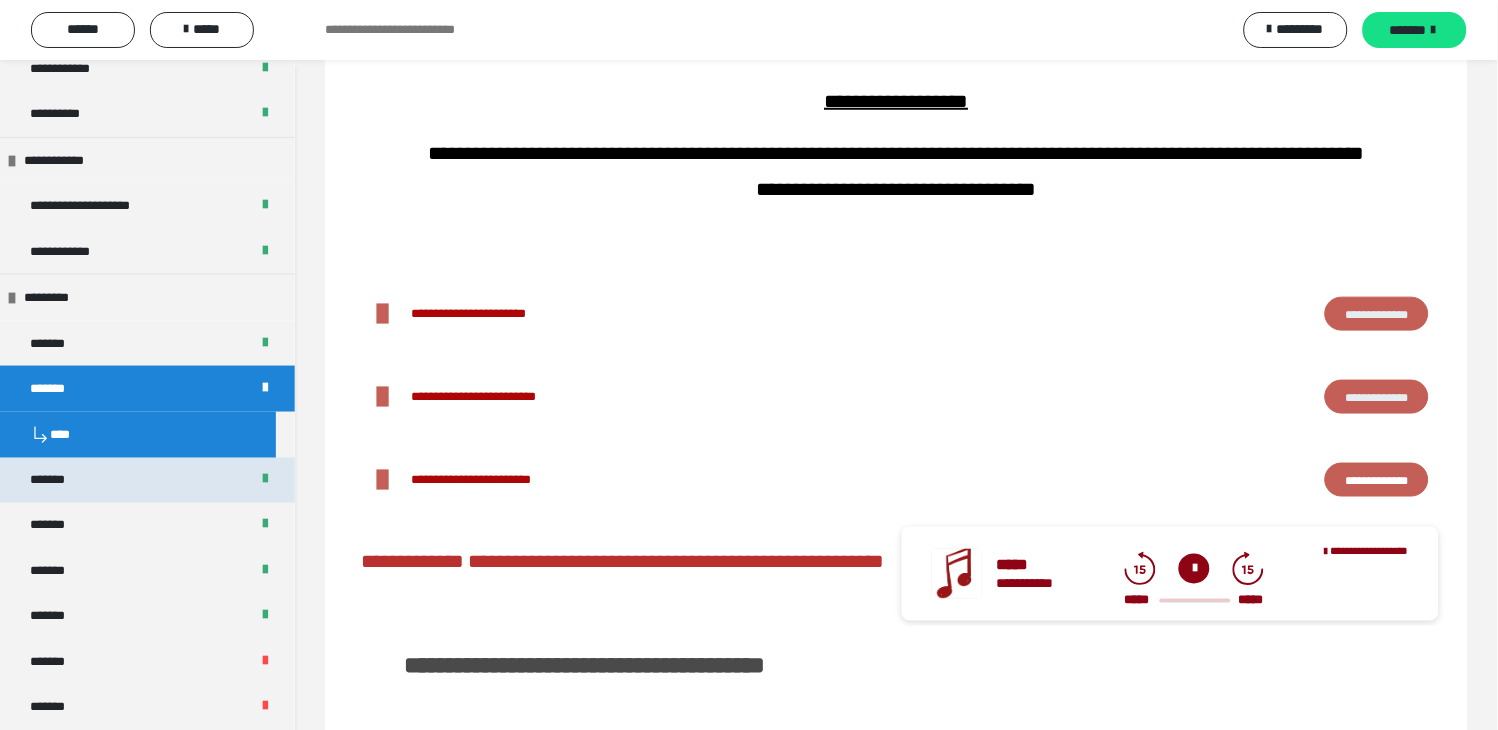 click on "*******" at bounding box center (58, 480) 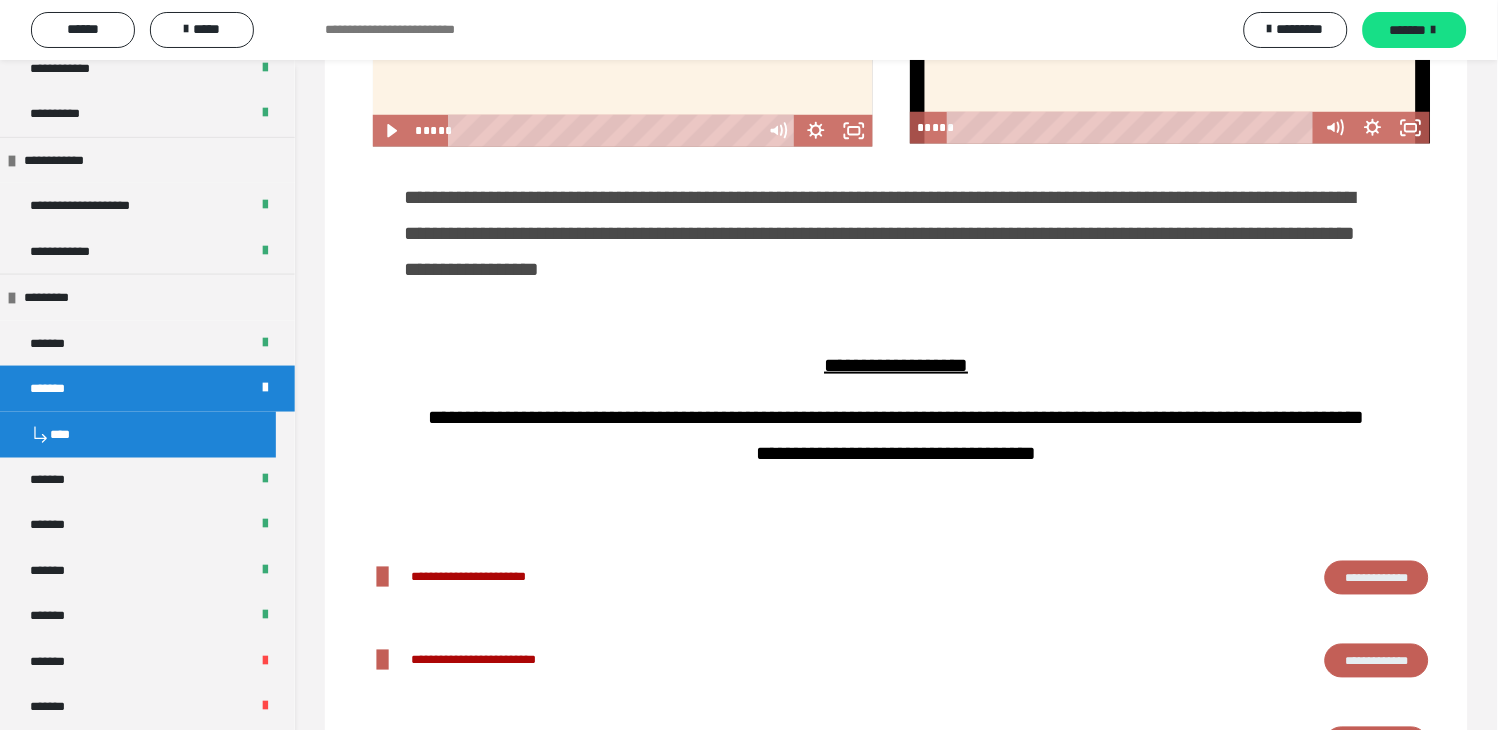 scroll, scrollTop: 1446, scrollLeft: 0, axis: vertical 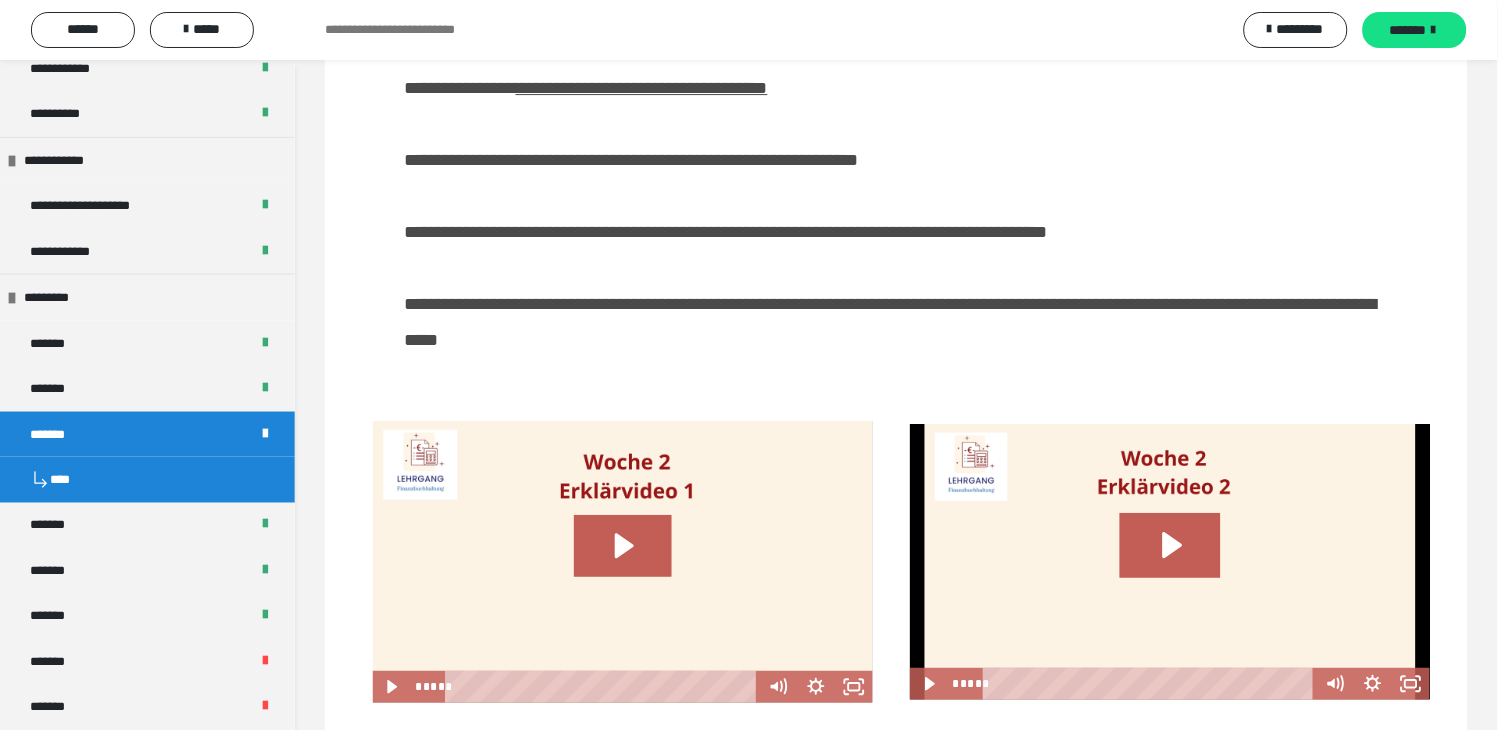 click on "**********" at bounding box center (1322, -1314) 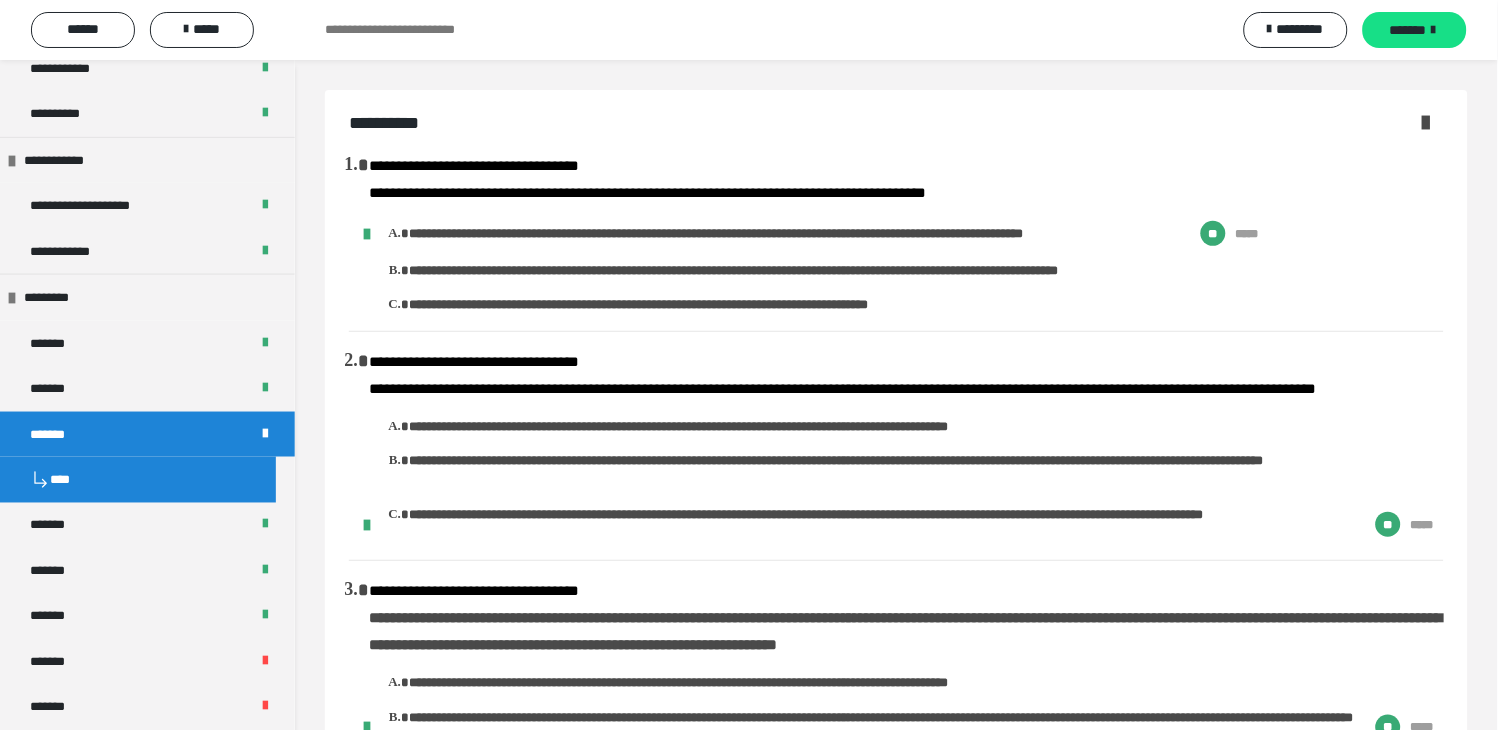 scroll, scrollTop: 111, scrollLeft: 0, axis: vertical 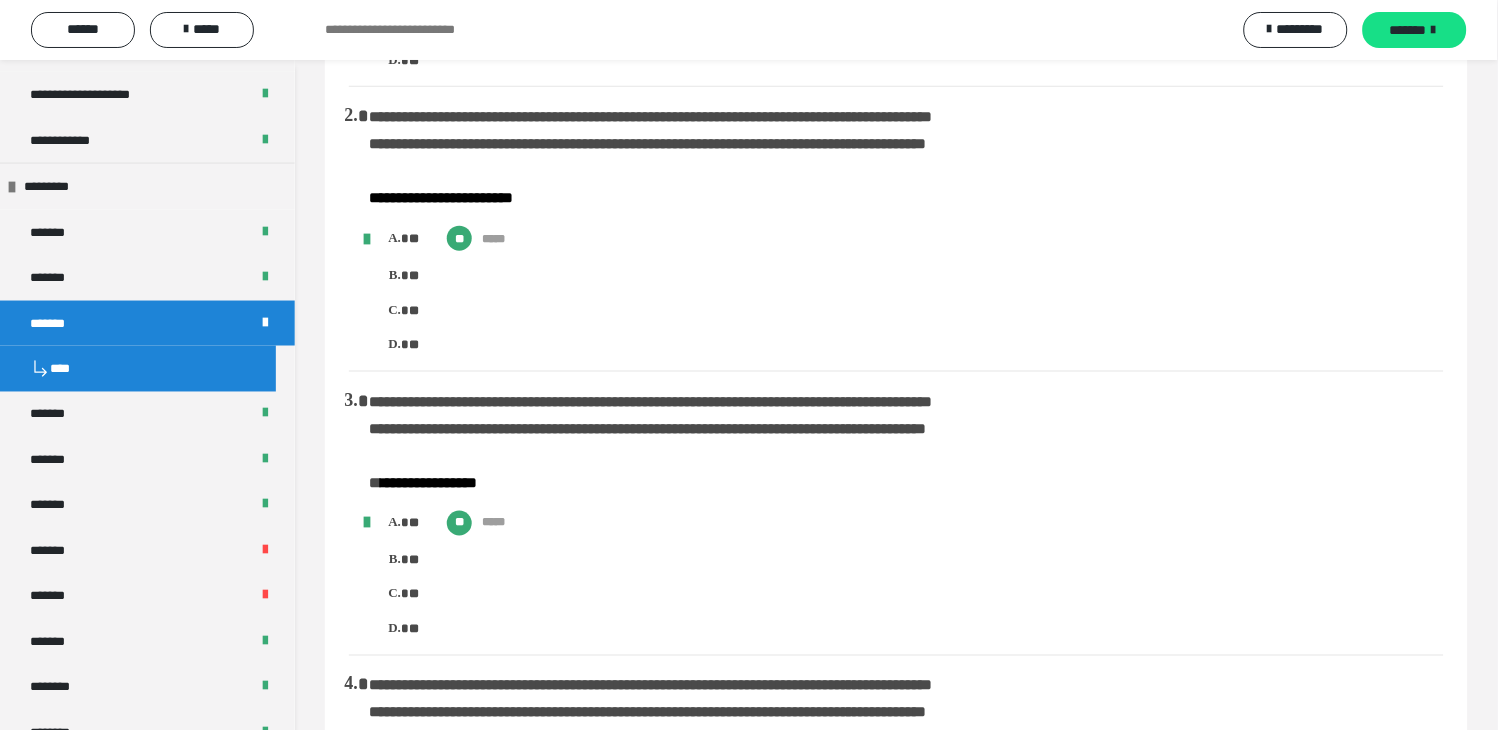 click on "*******" at bounding box center [147, 277] 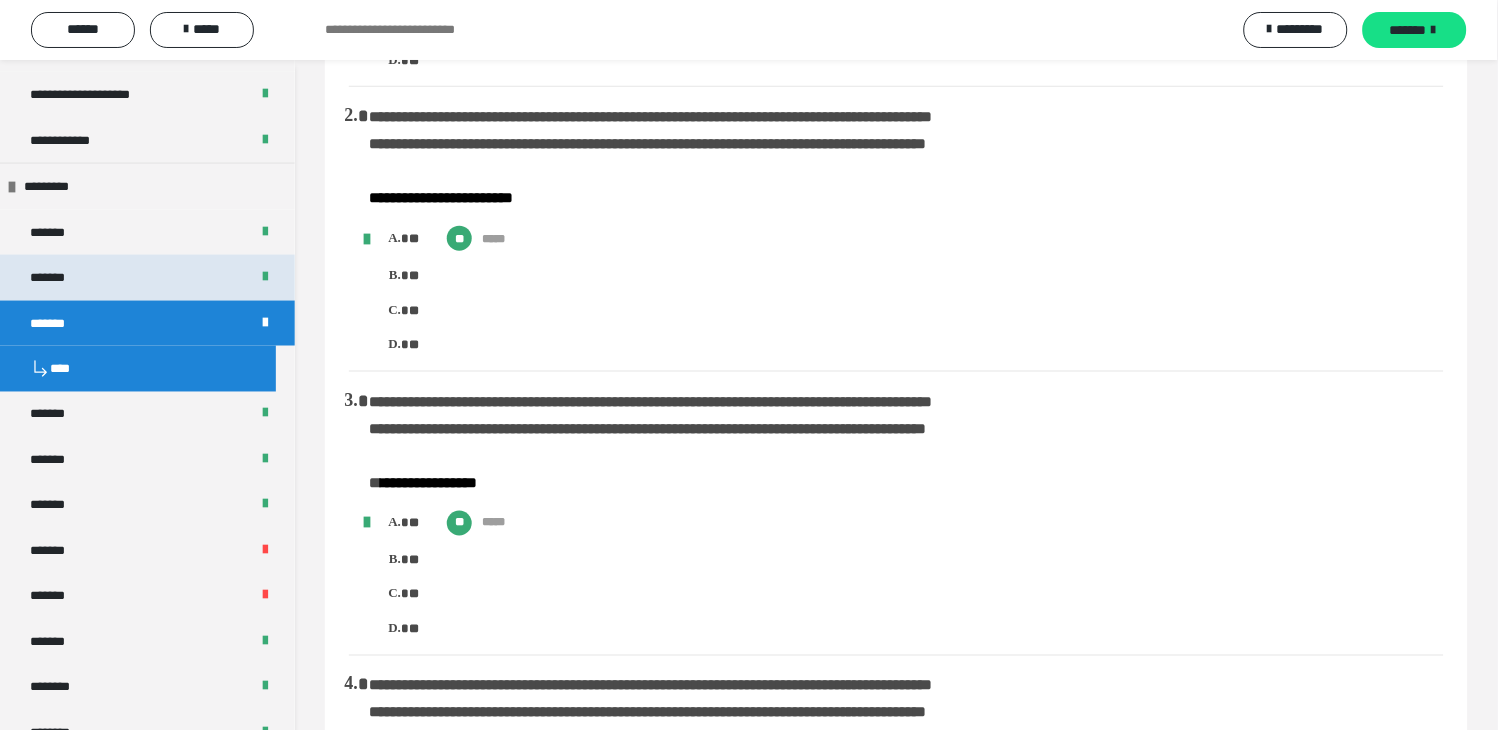 click on "*******" at bounding box center (58, 277) 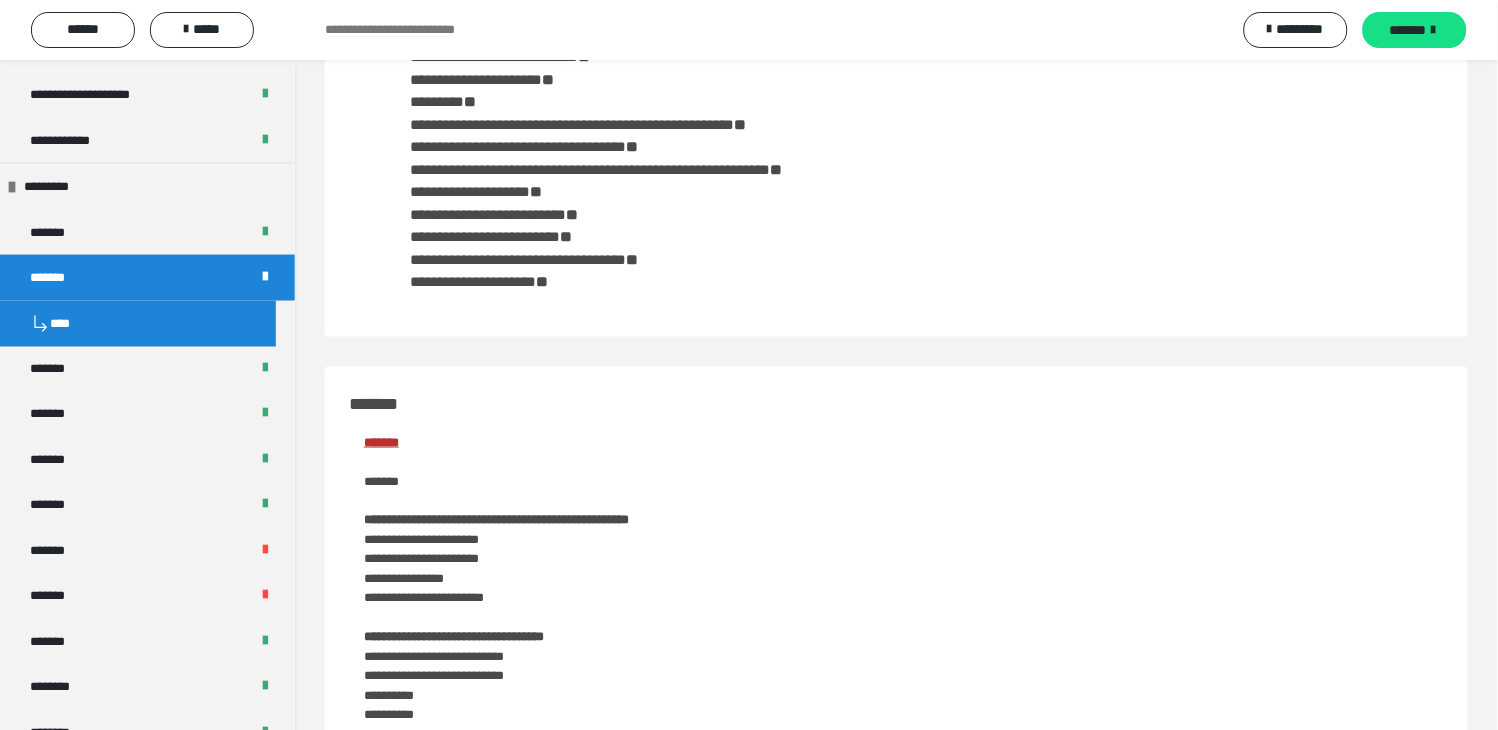 scroll, scrollTop: 48, scrollLeft: 0, axis: vertical 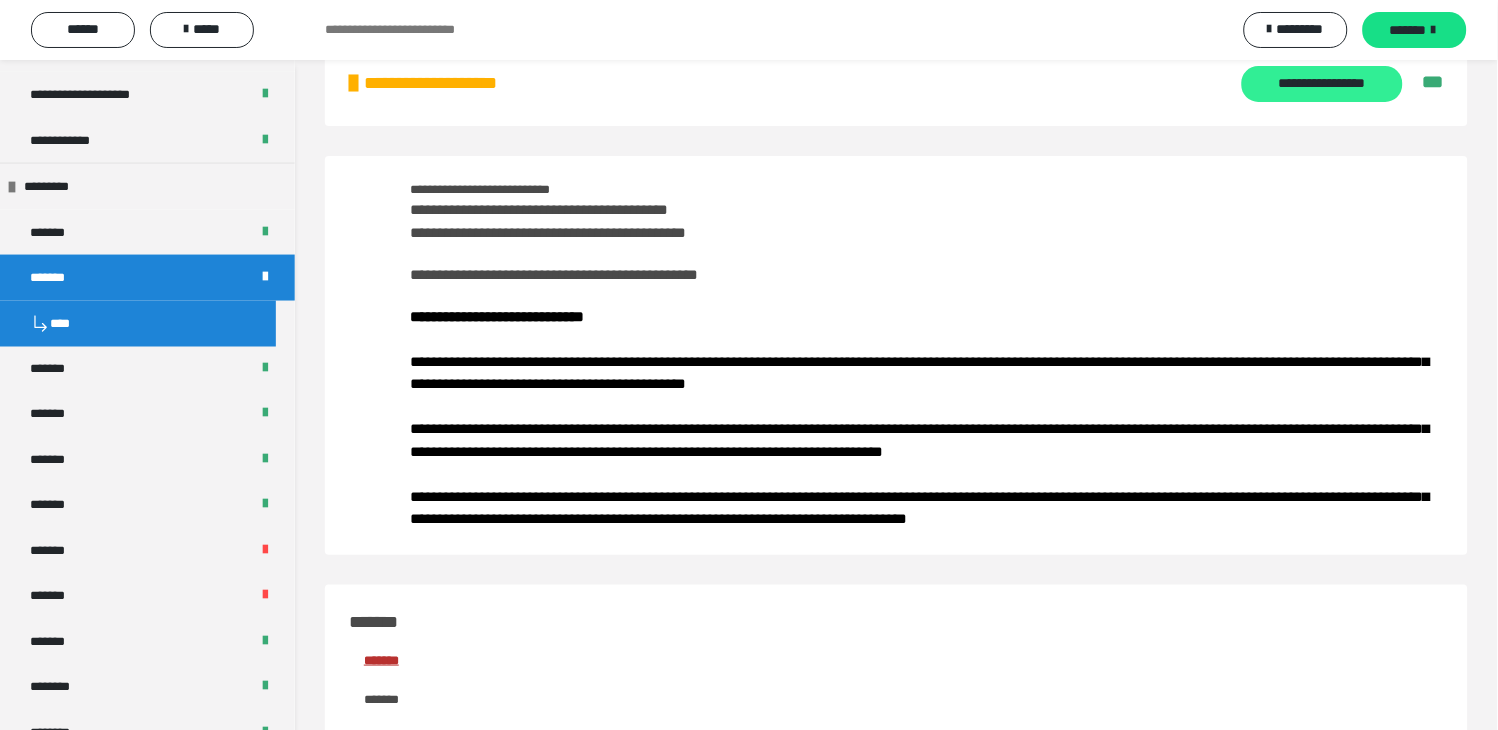 click on "**********" at bounding box center (1322, 84) 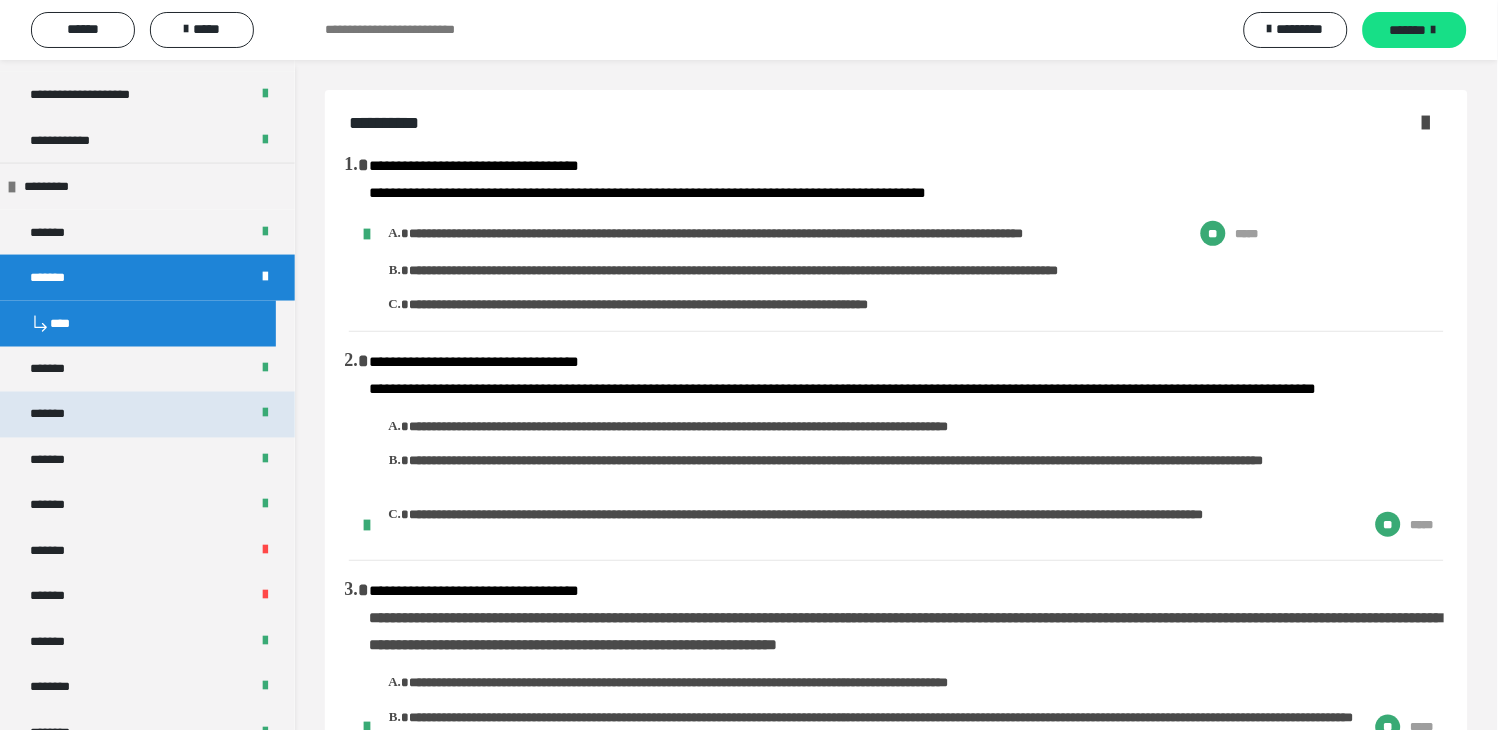 scroll, scrollTop: 444, scrollLeft: 0, axis: vertical 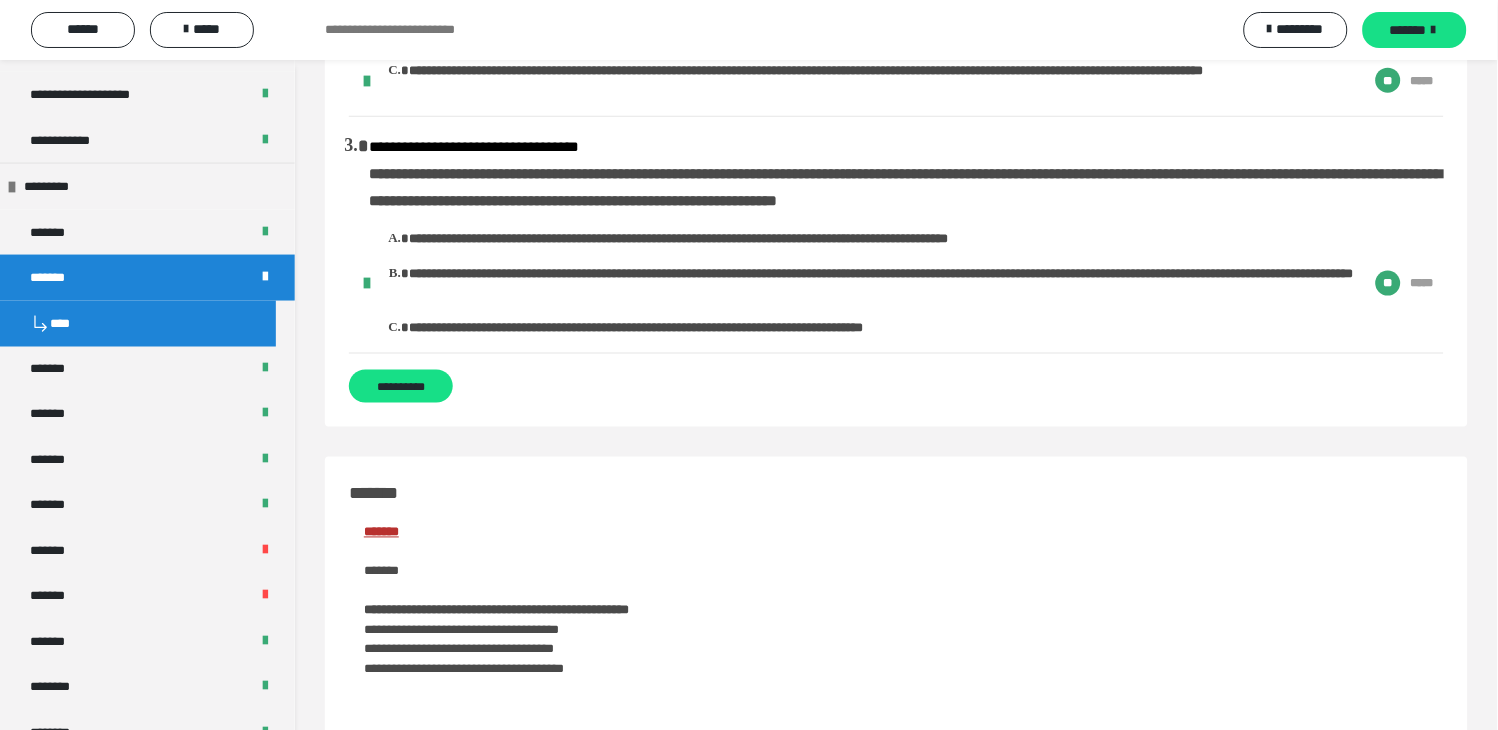 click on "*******" at bounding box center (147, 414) 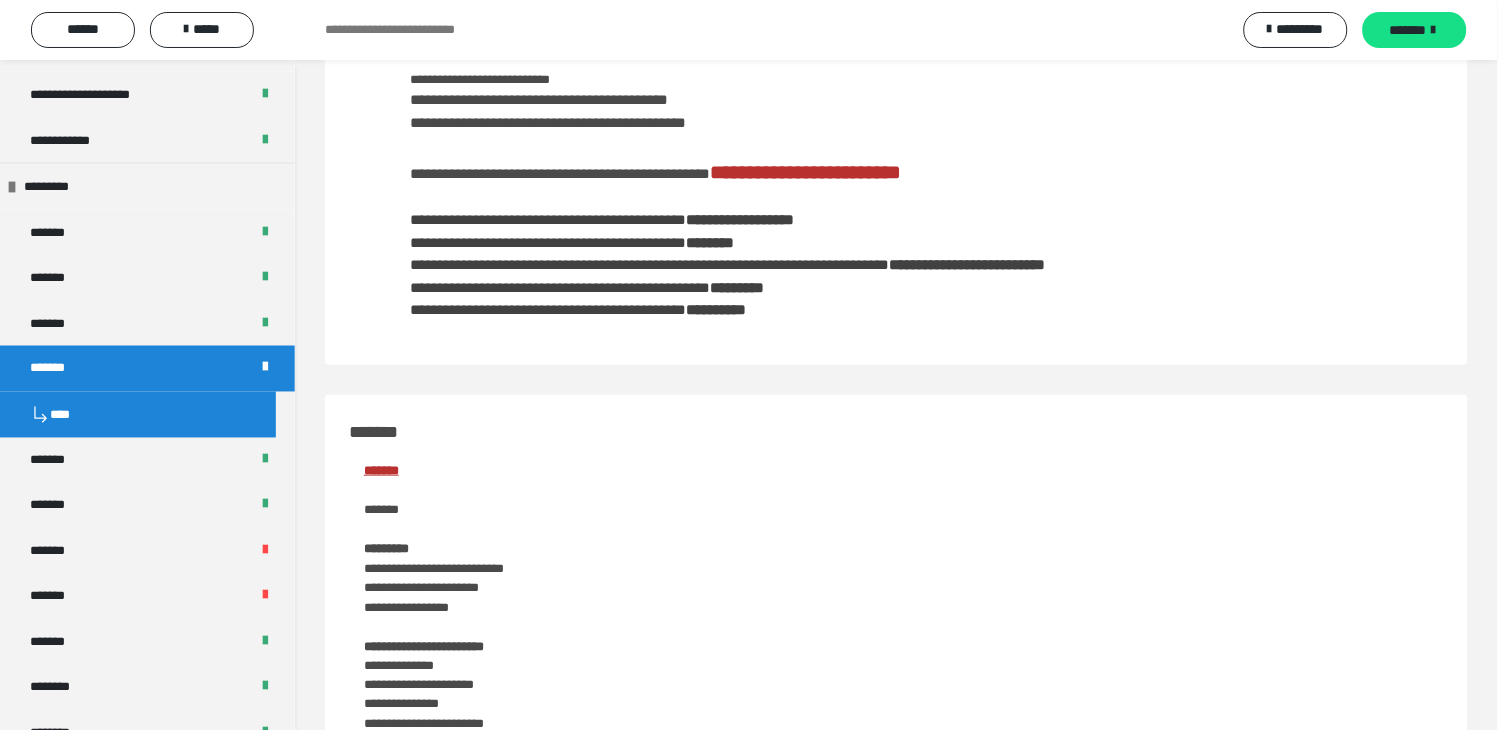 scroll, scrollTop: 34, scrollLeft: 0, axis: vertical 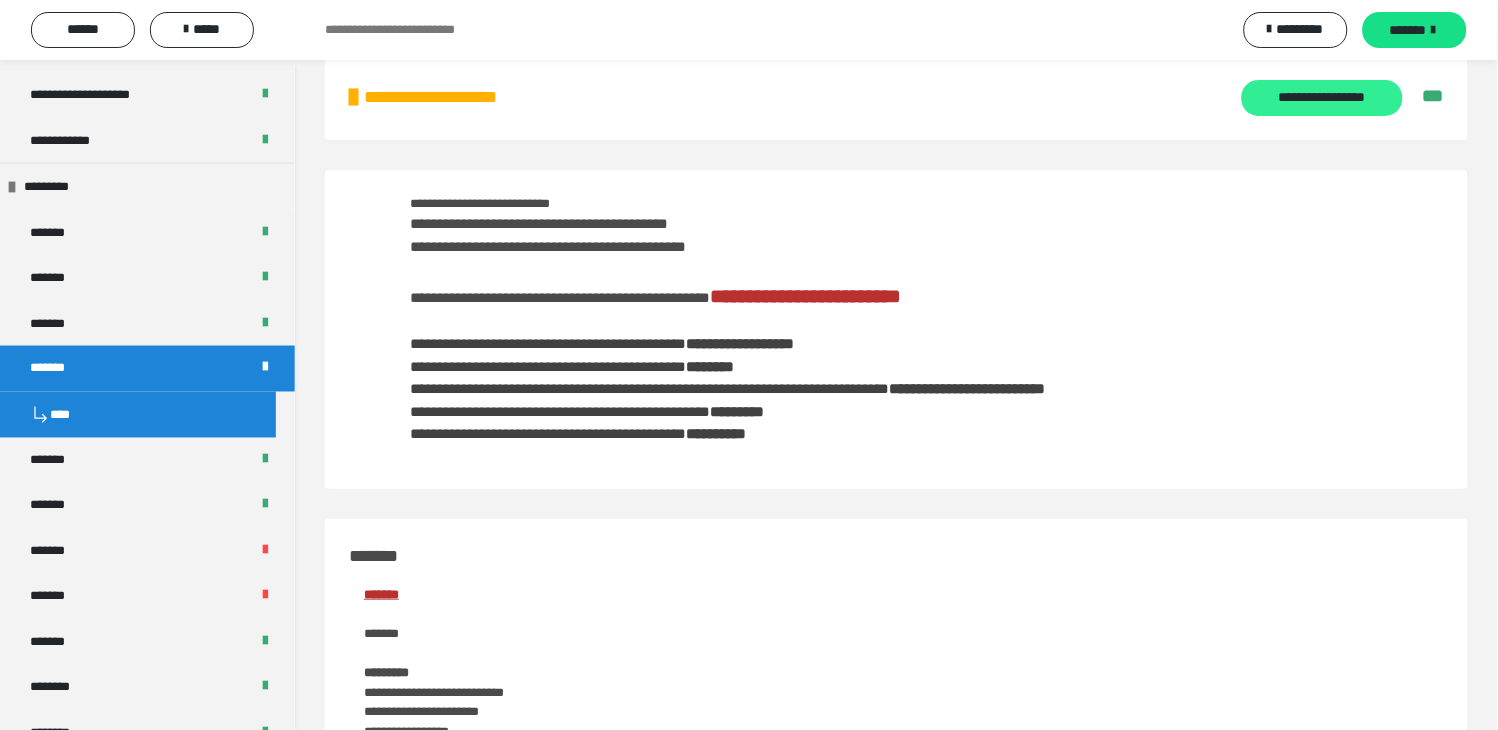 click on "**********" at bounding box center (1322, 98) 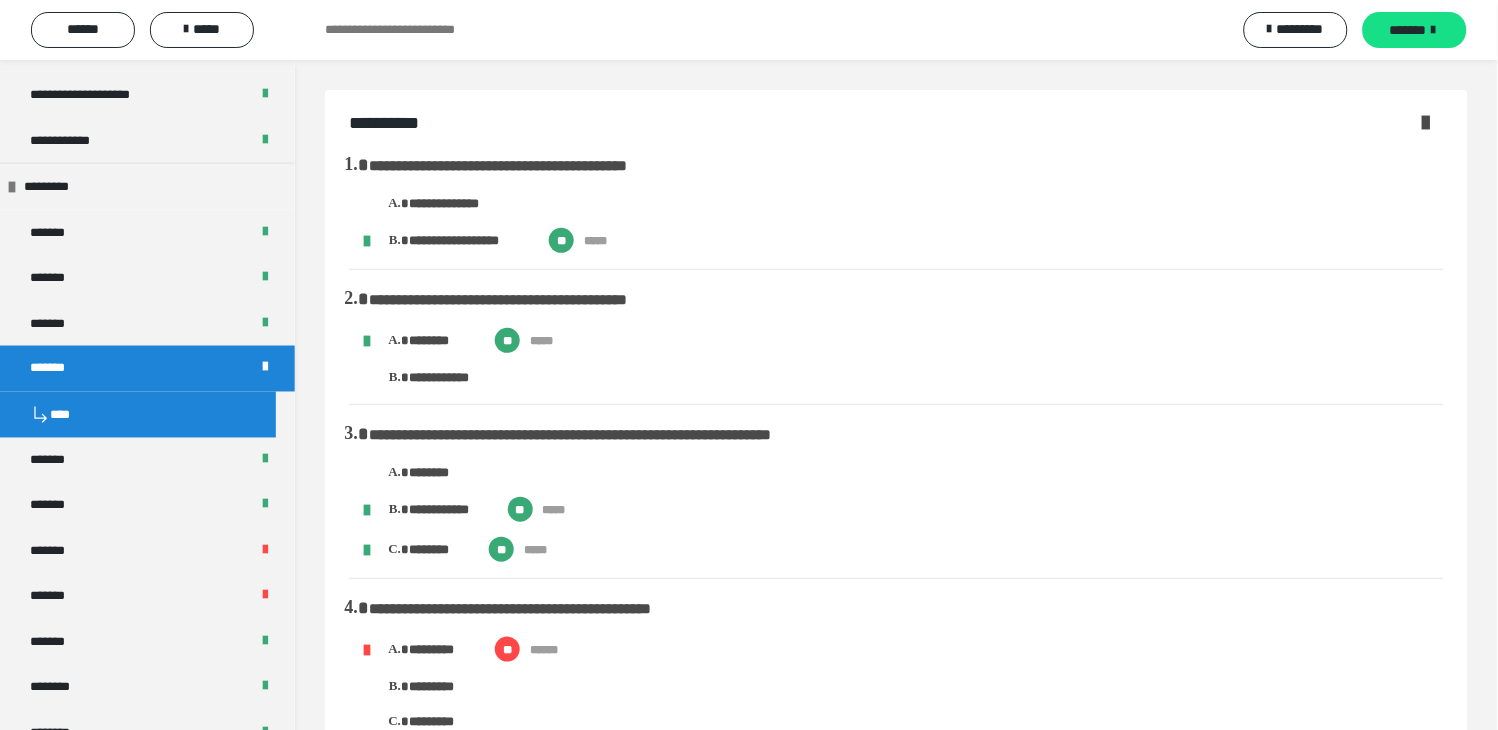 scroll, scrollTop: 1111, scrollLeft: 0, axis: vertical 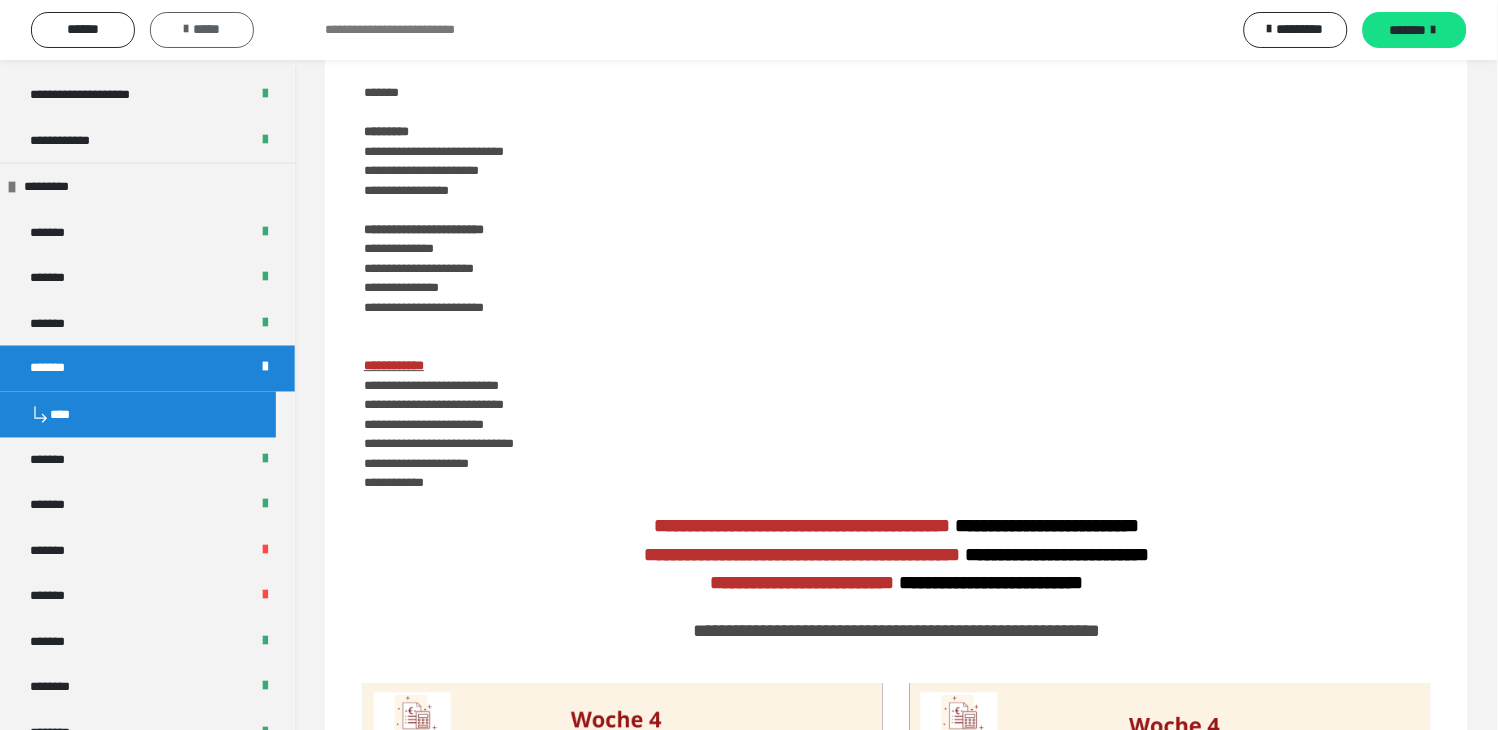 click at bounding box center [186, 29] 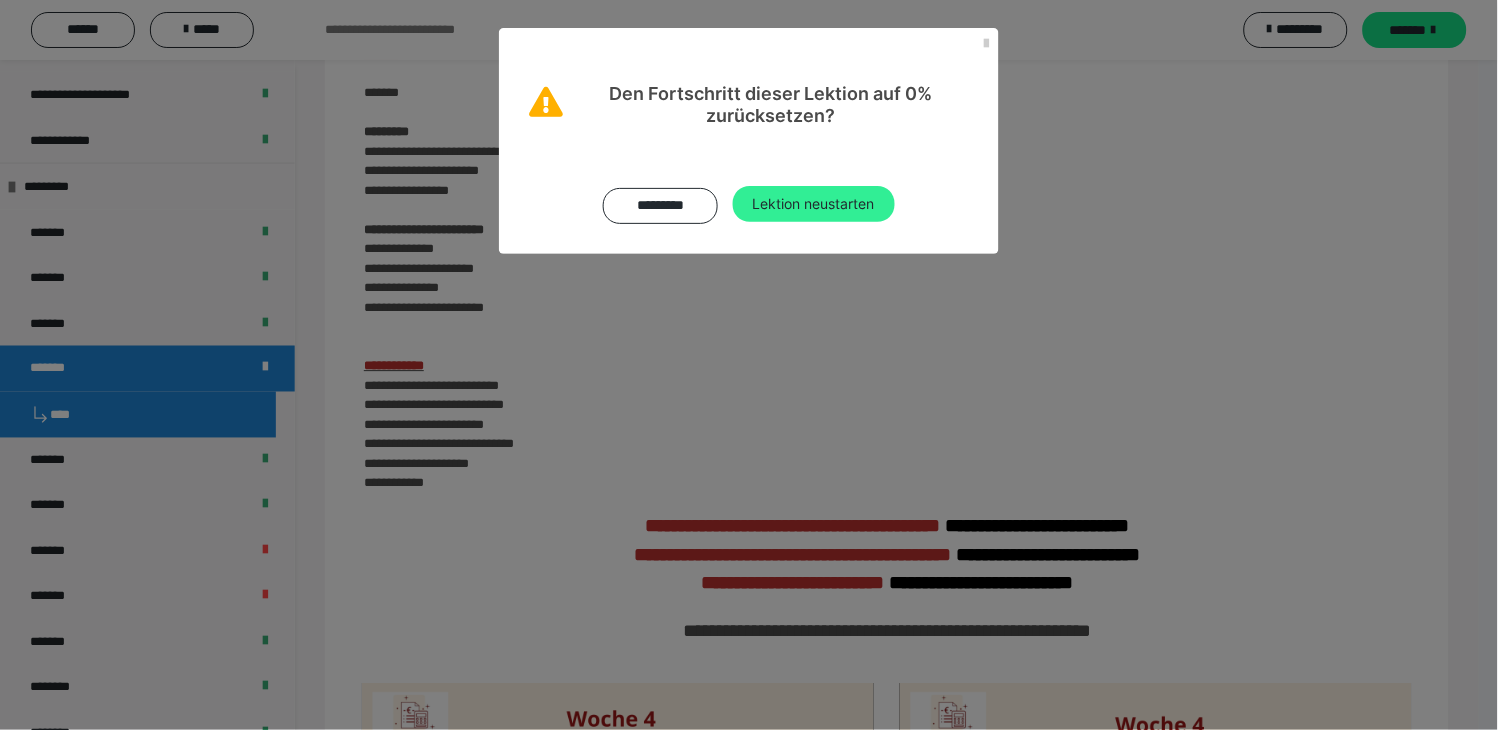 click on "Lektion neustarten" at bounding box center [814, 204] 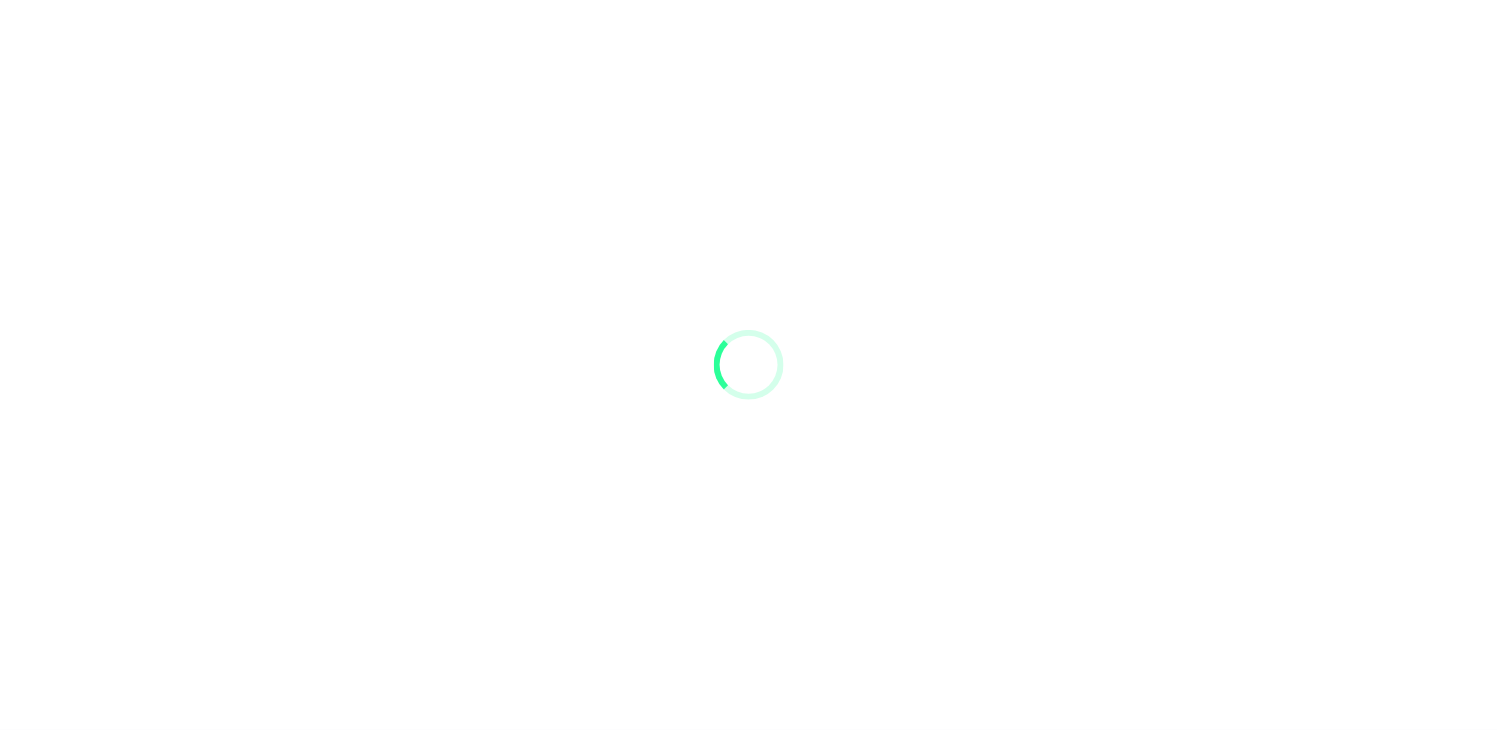 scroll, scrollTop: 0, scrollLeft: 0, axis: both 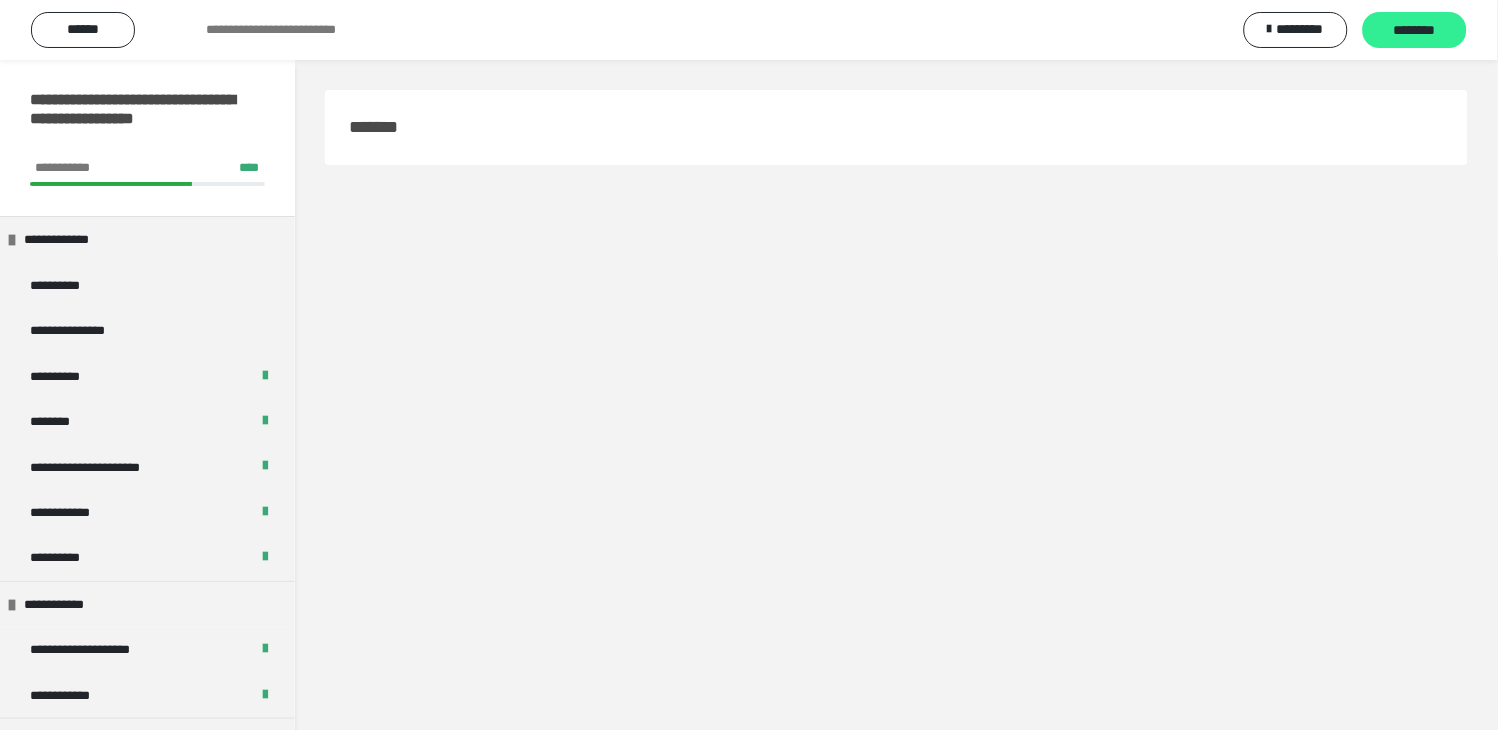 click on "********" at bounding box center [1415, 31] 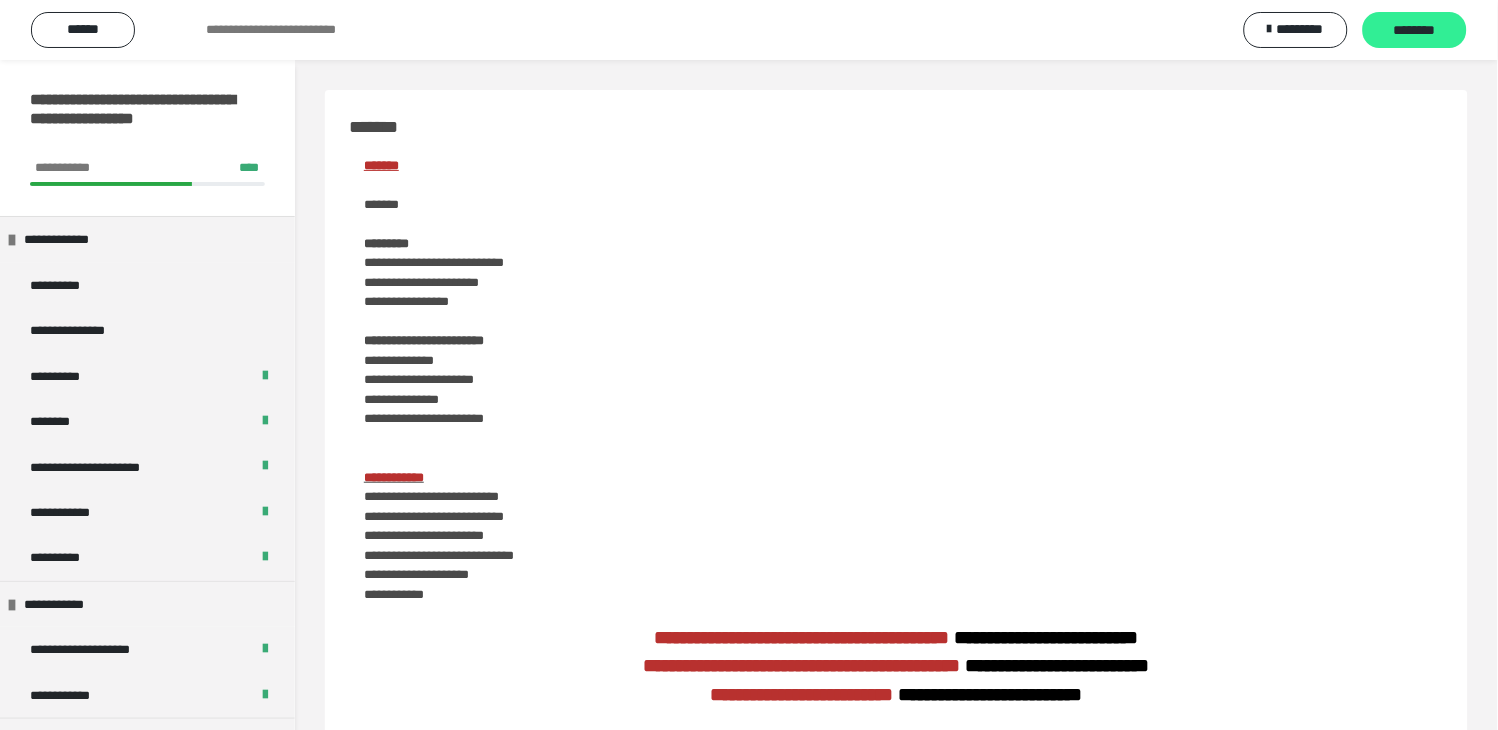 type 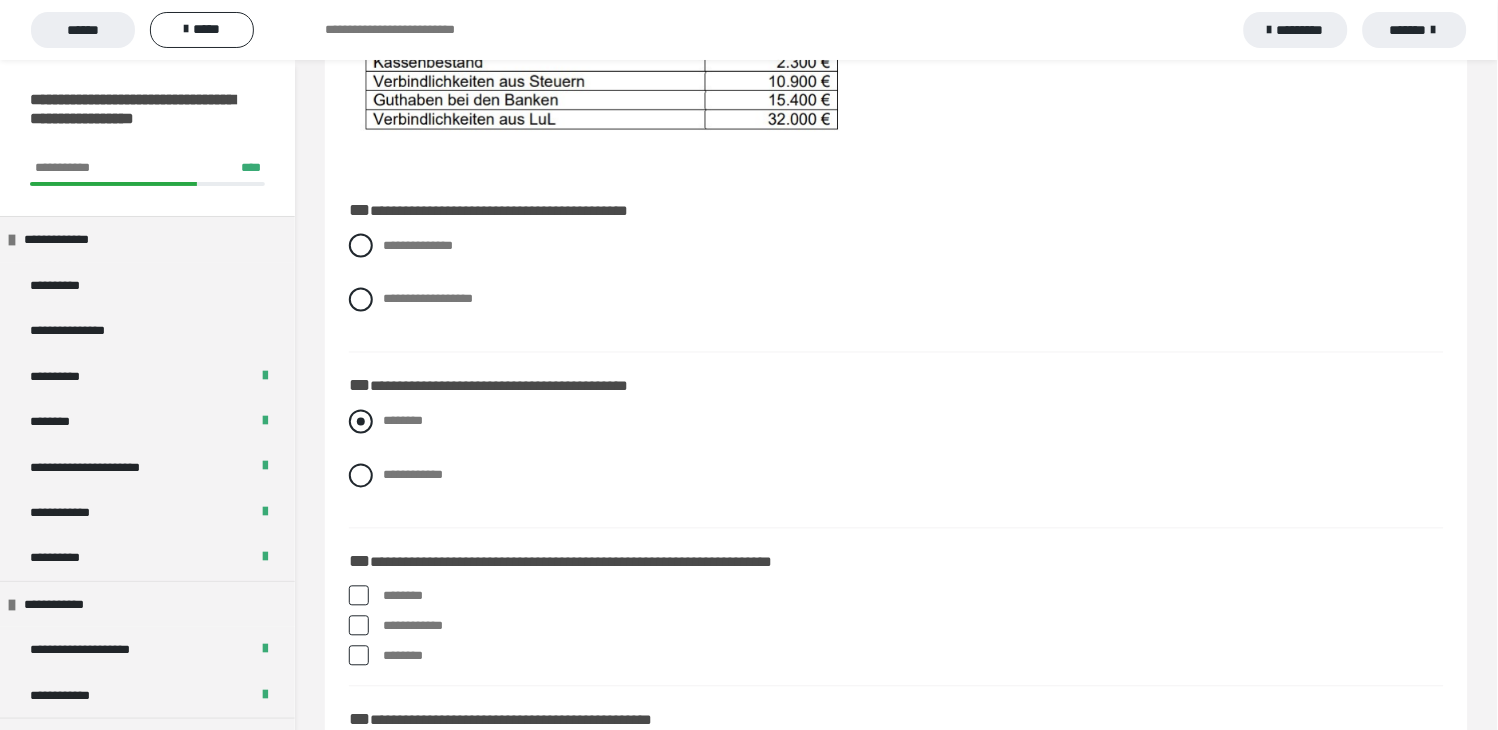 scroll, scrollTop: 444, scrollLeft: 0, axis: vertical 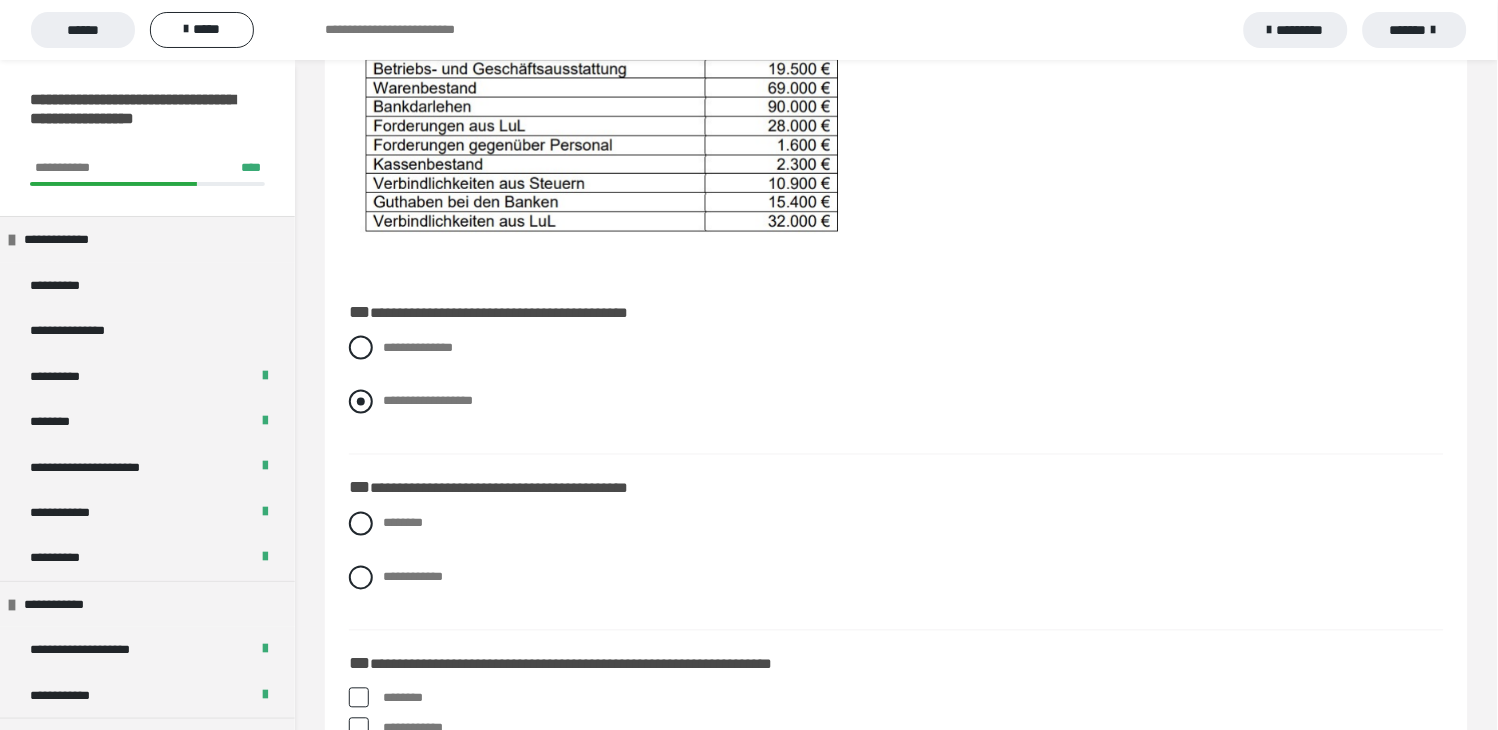 click at bounding box center [361, 402] 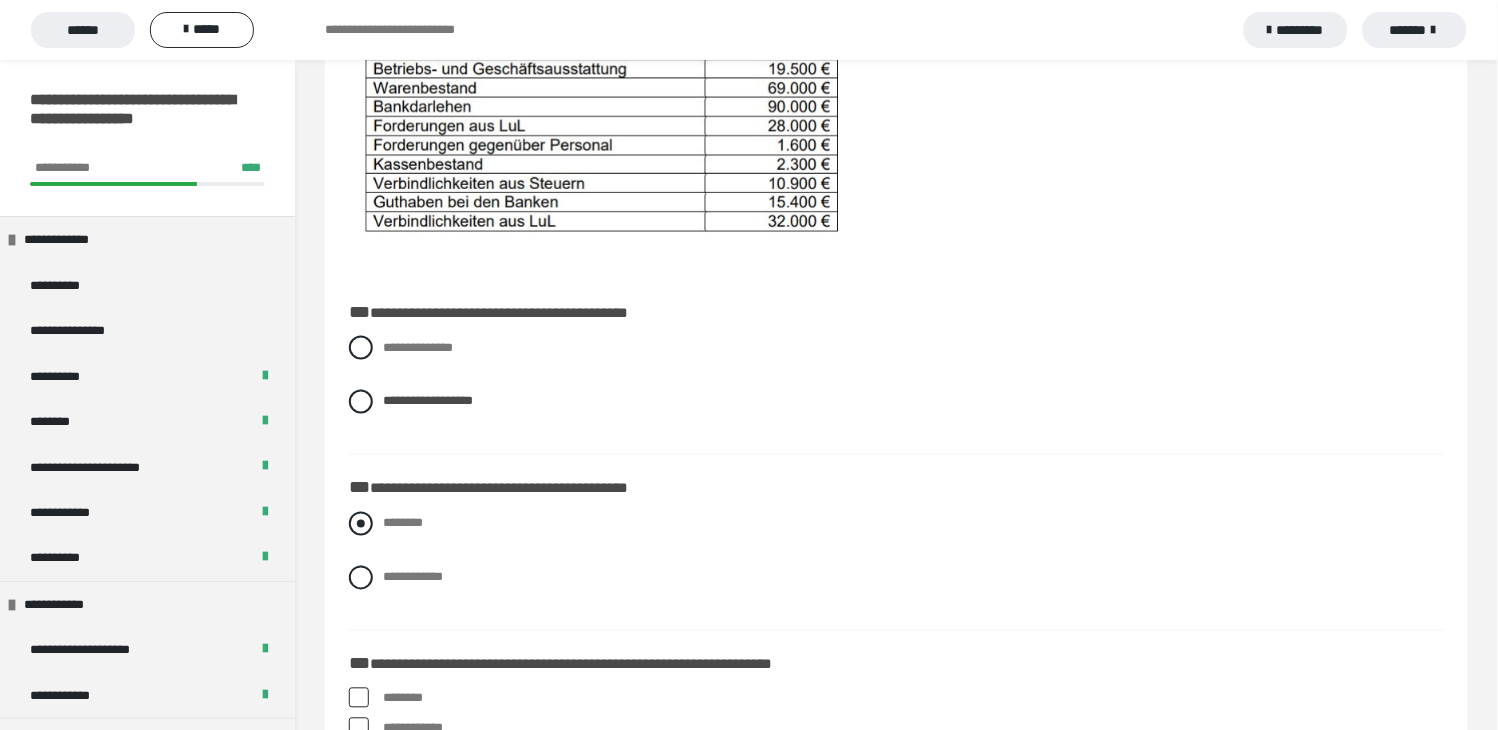 click at bounding box center [361, 524] 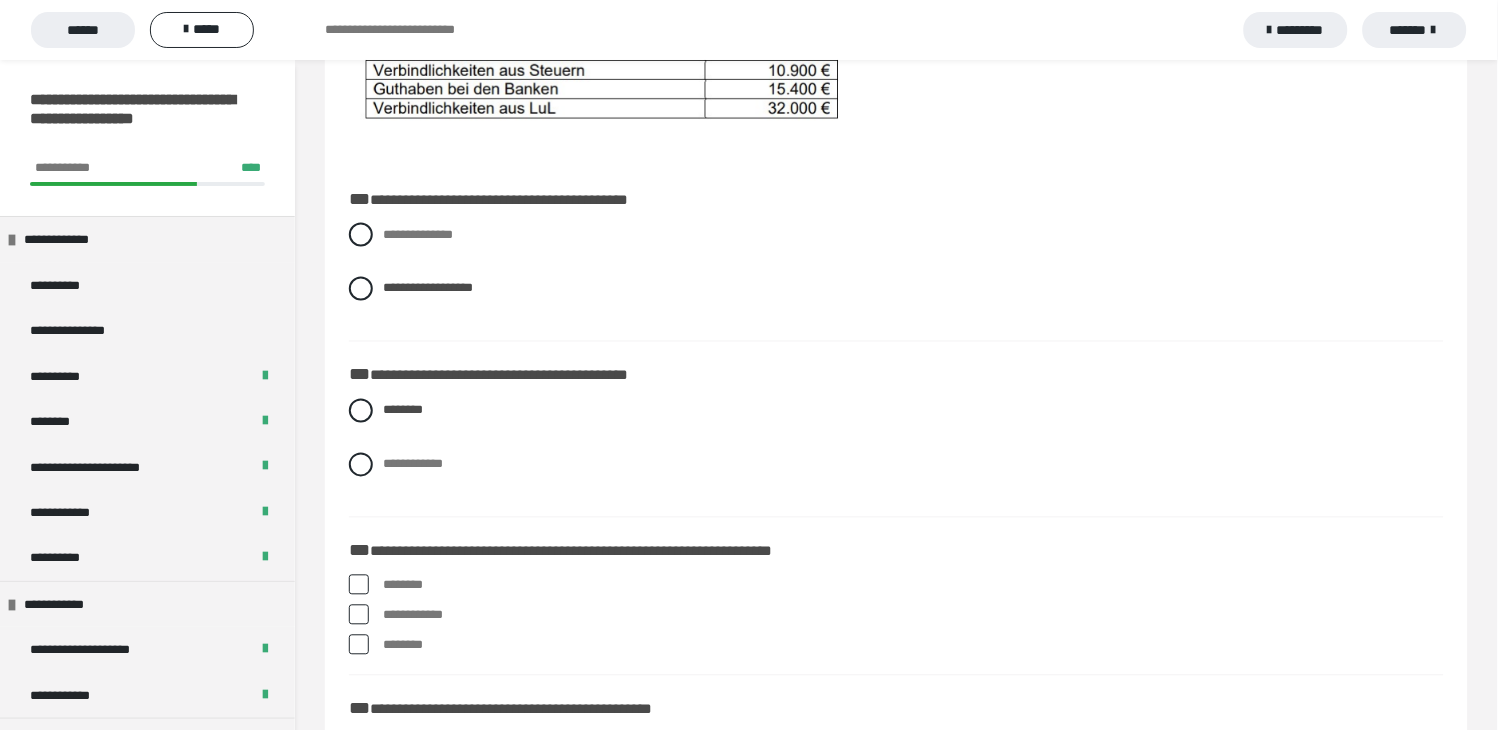 scroll, scrollTop: 666, scrollLeft: 0, axis: vertical 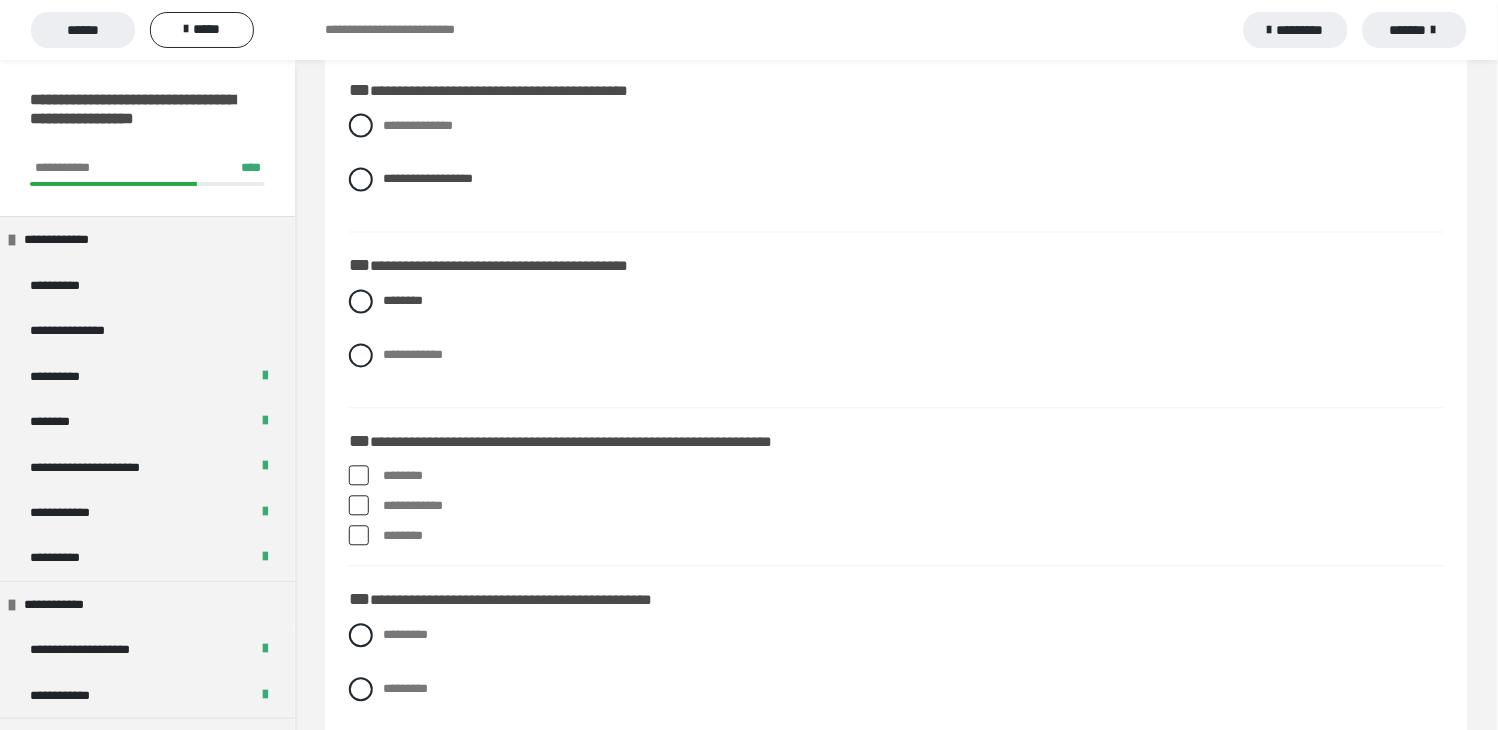 click at bounding box center (359, 506) 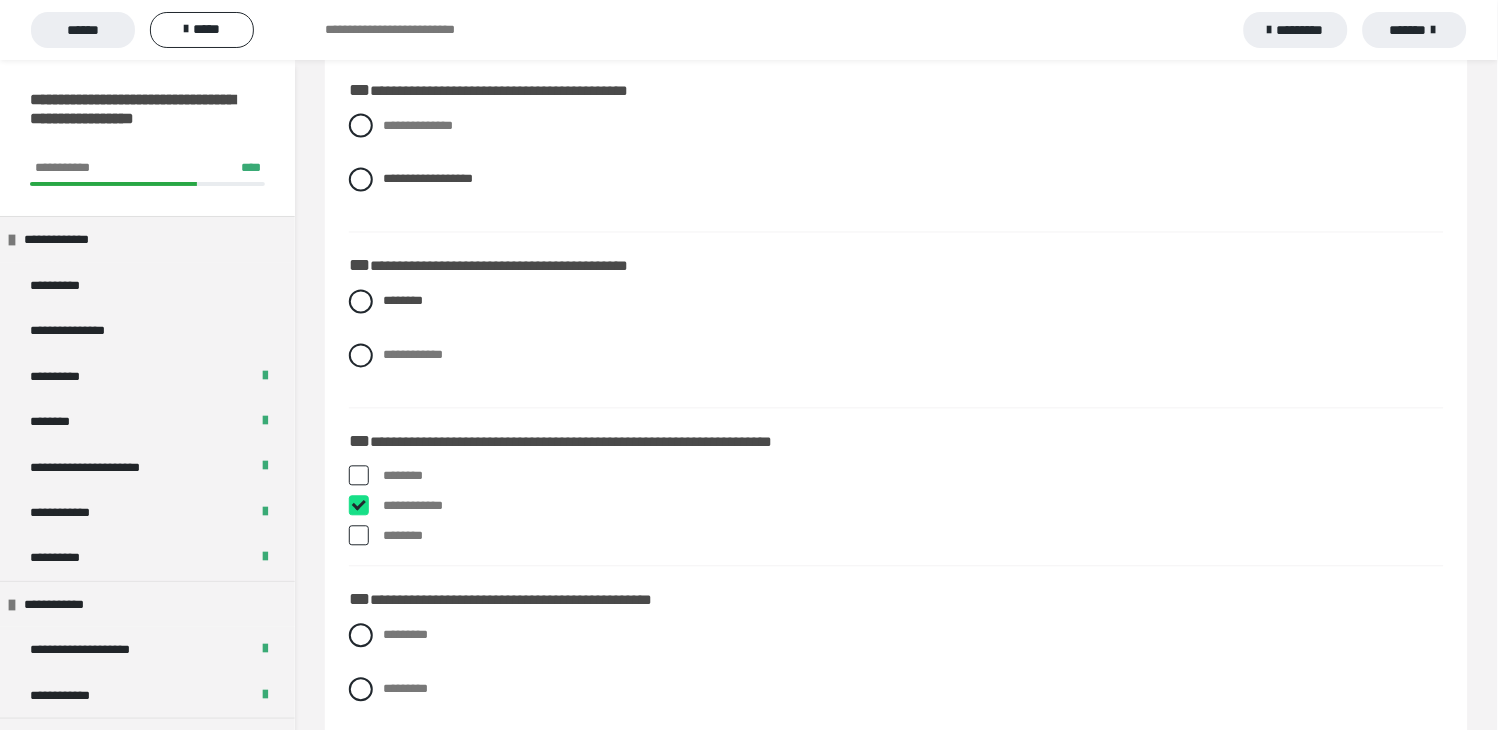 checkbox on "****" 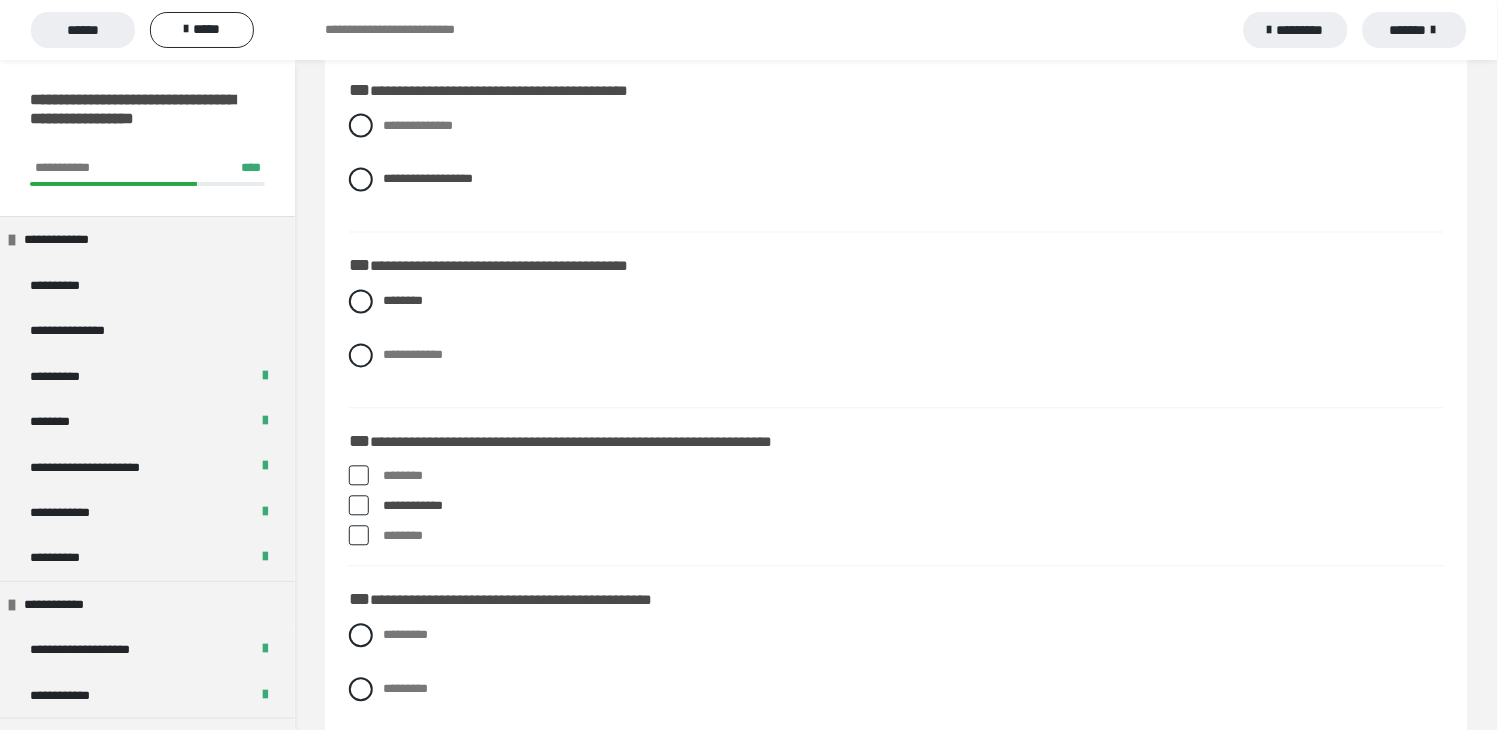 click at bounding box center [359, 536] 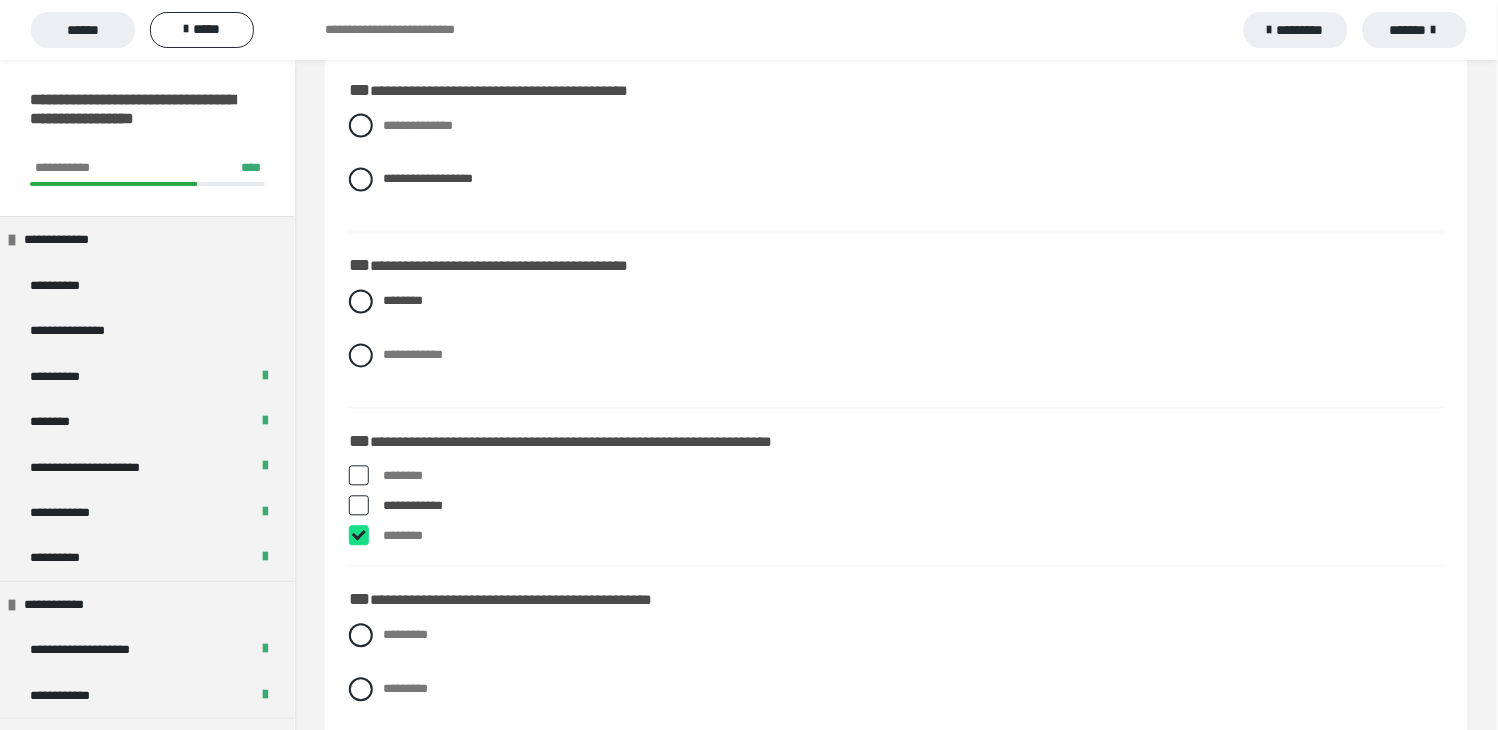 checkbox on "****" 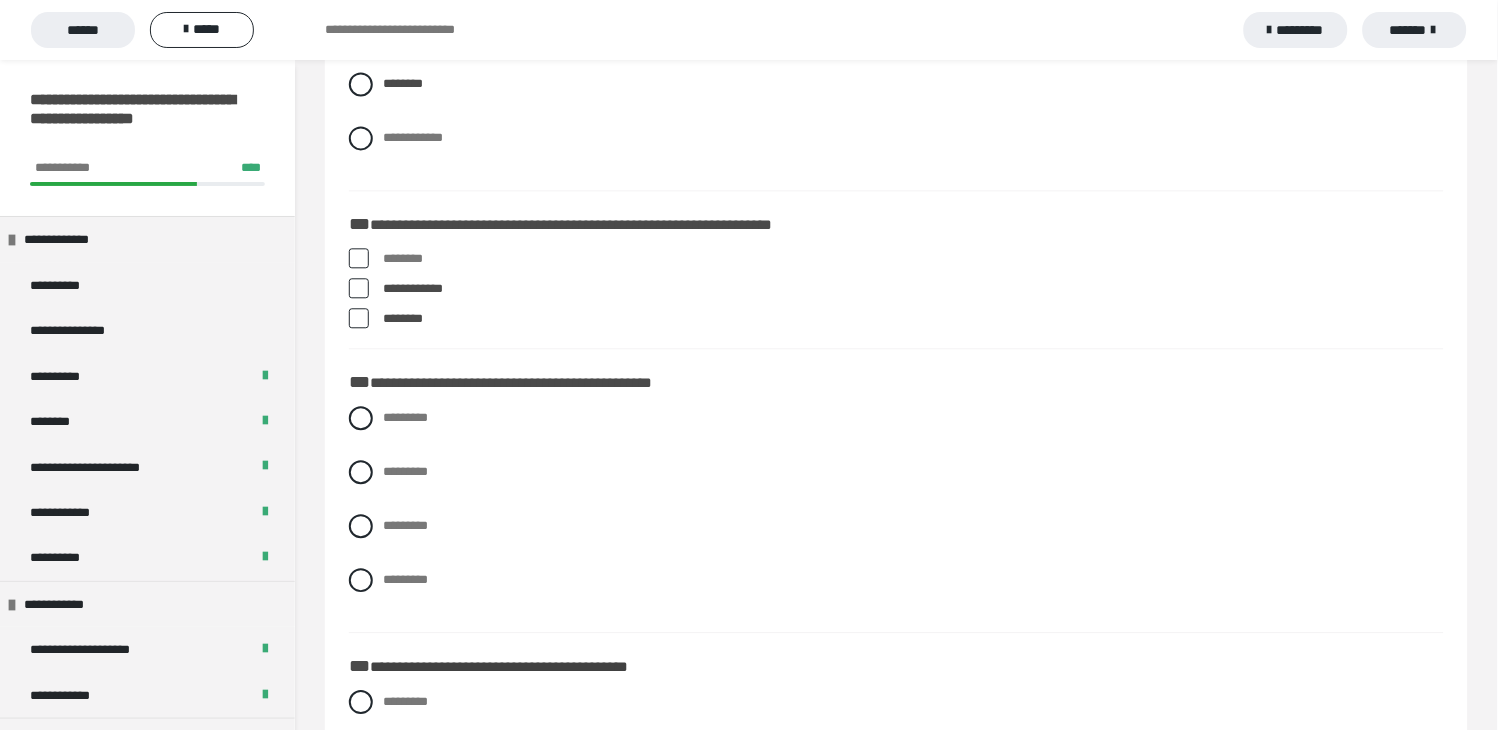 scroll, scrollTop: 888, scrollLeft: 0, axis: vertical 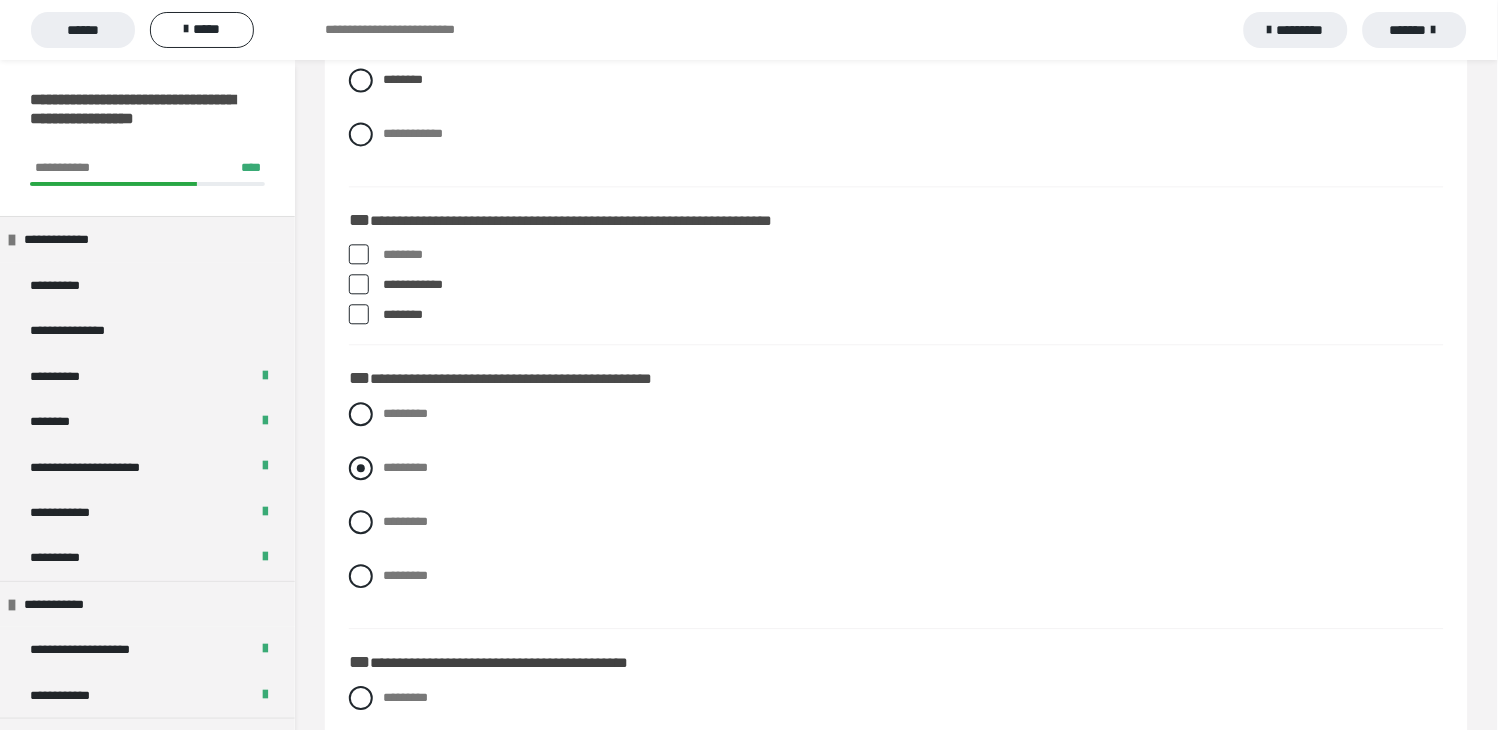 click at bounding box center [361, 468] 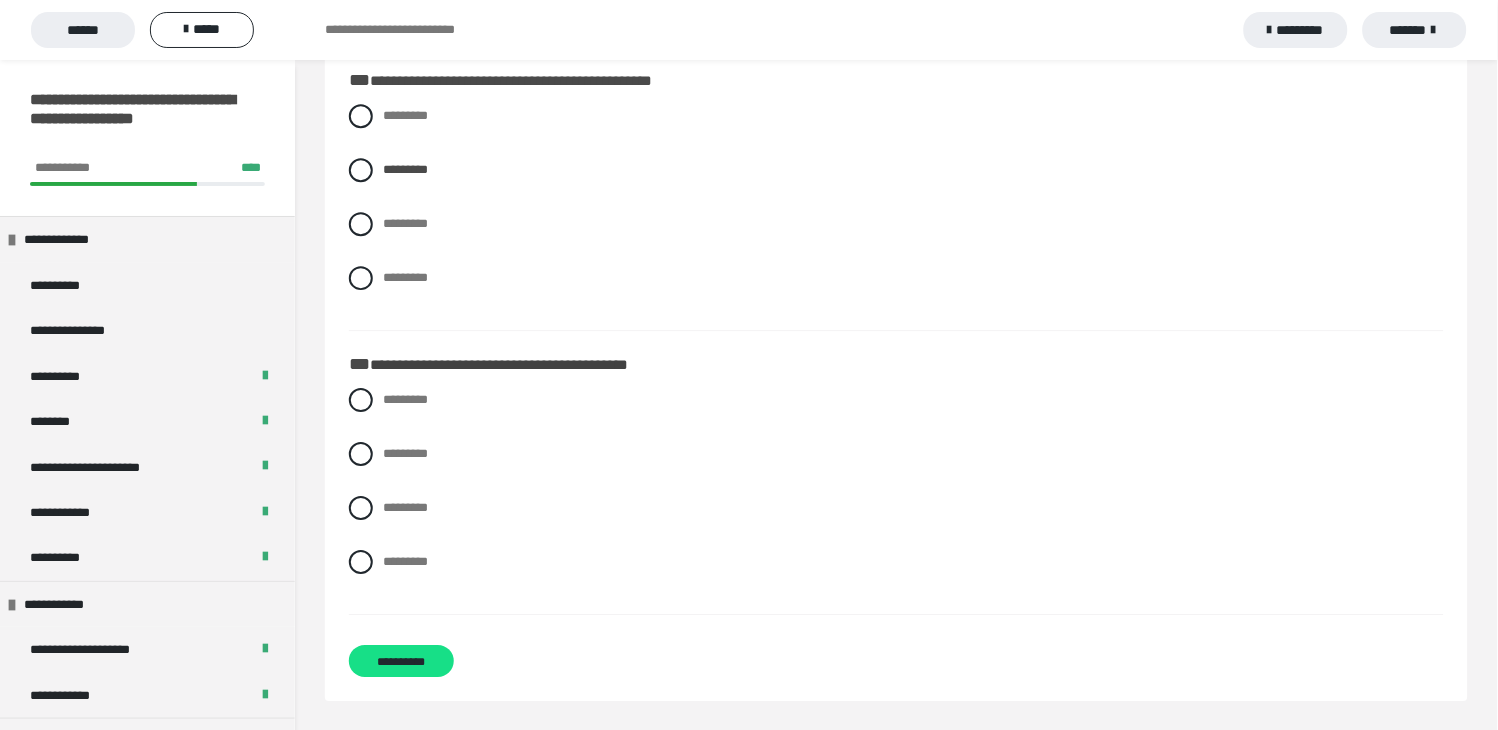 scroll, scrollTop: 1187, scrollLeft: 0, axis: vertical 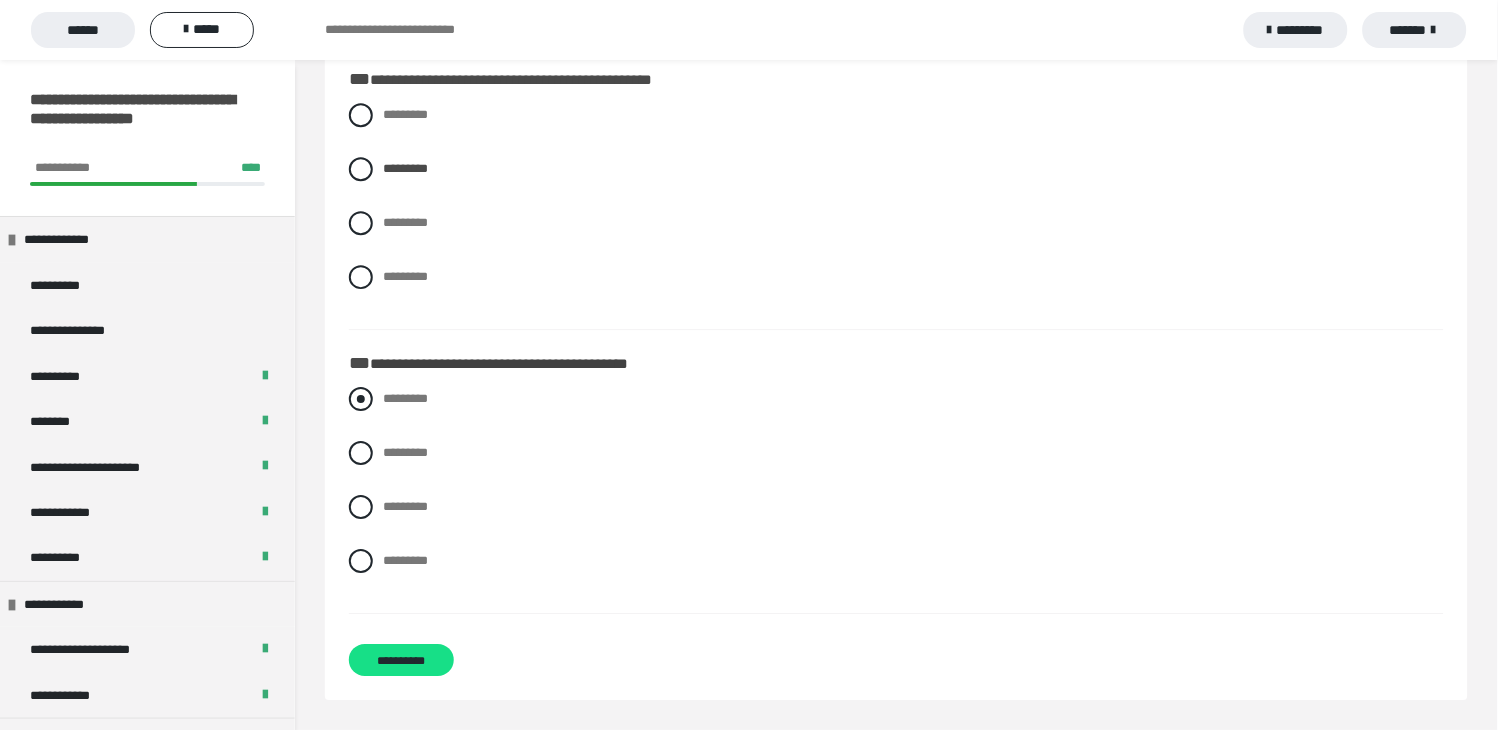 click at bounding box center [361, 399] 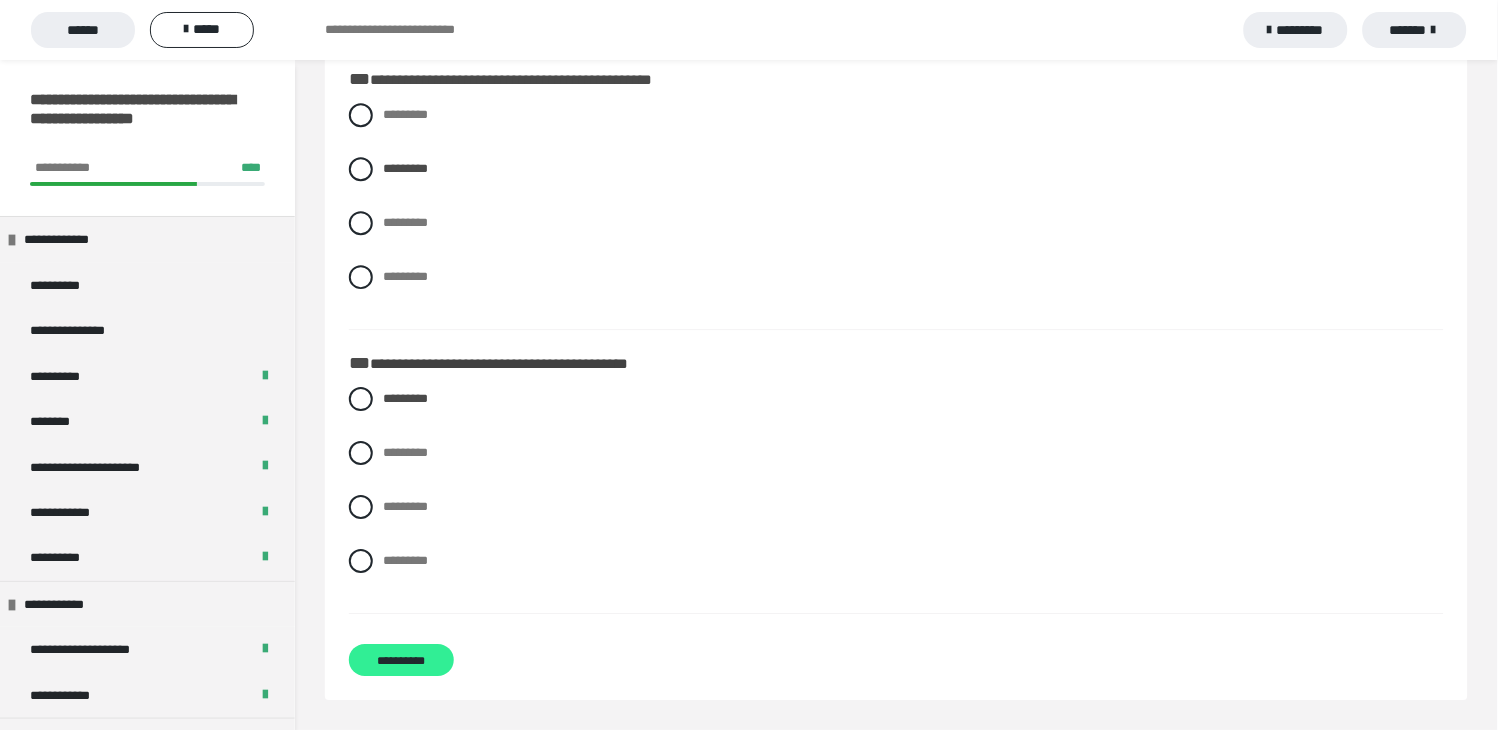click on "**********" at bounding box center (401, 660) 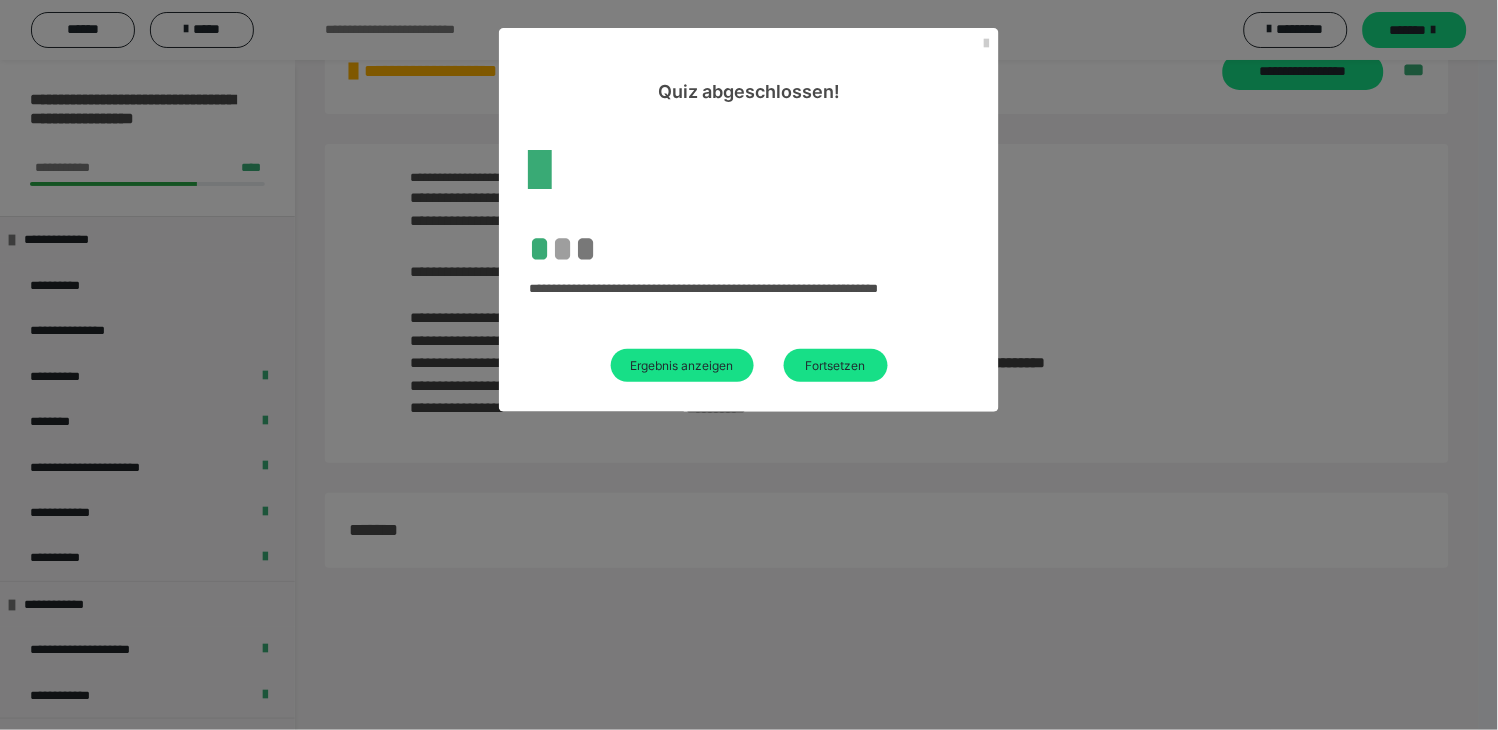 scroll, scrollTop: 60, scrollLeft: 0, axis: vertical 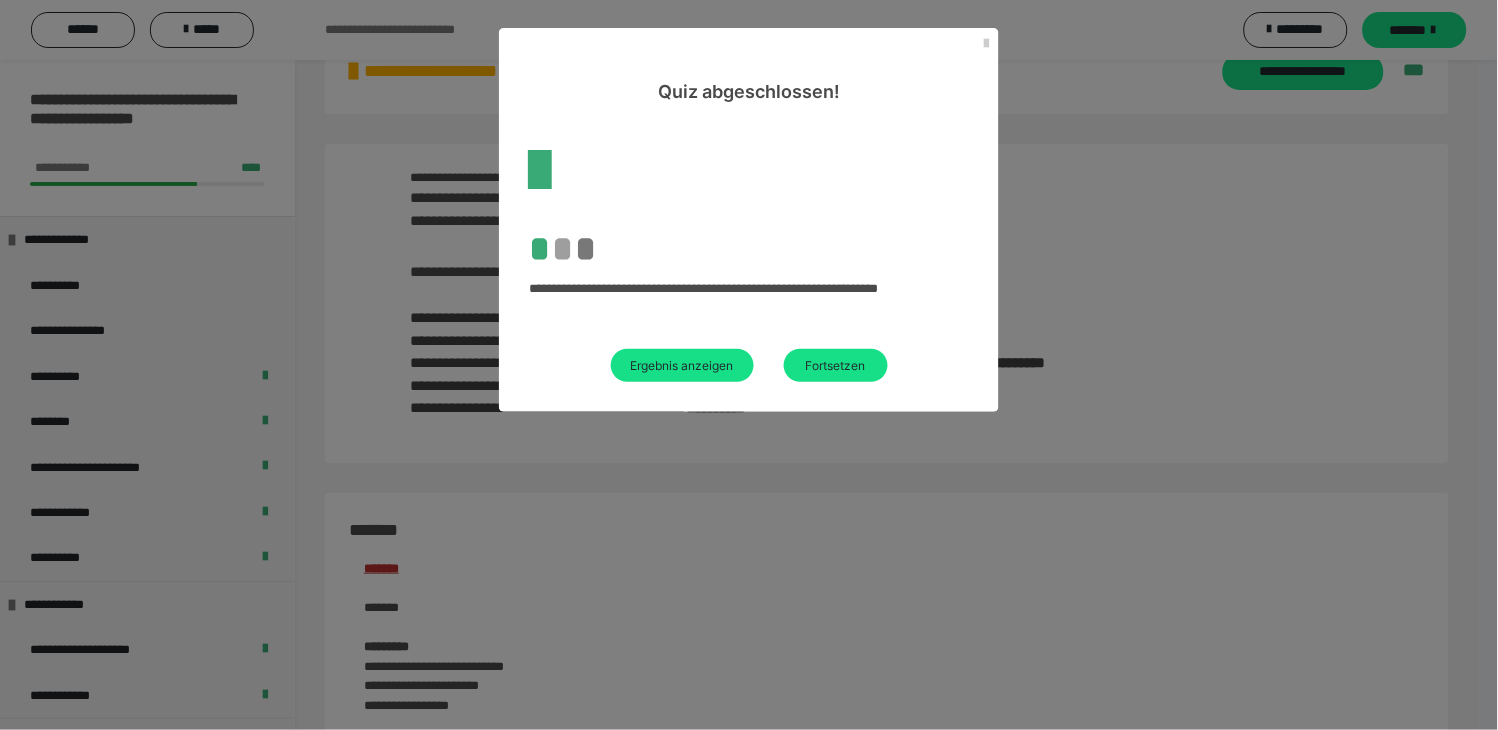click on "Fortsetzen" at bounding box center [836, 365] 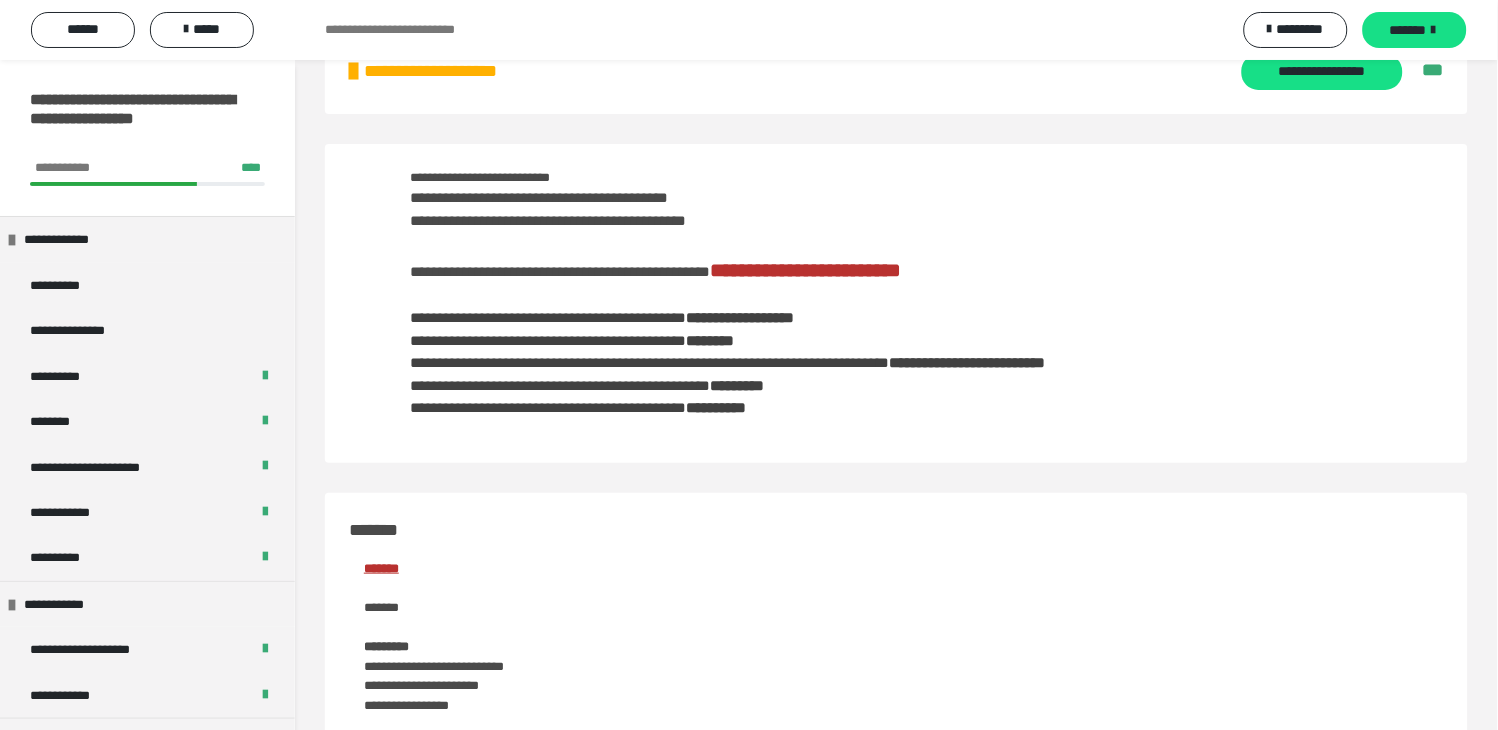 scroll, scrollTop: 1187, scrollLeft: 0, axis: vertical 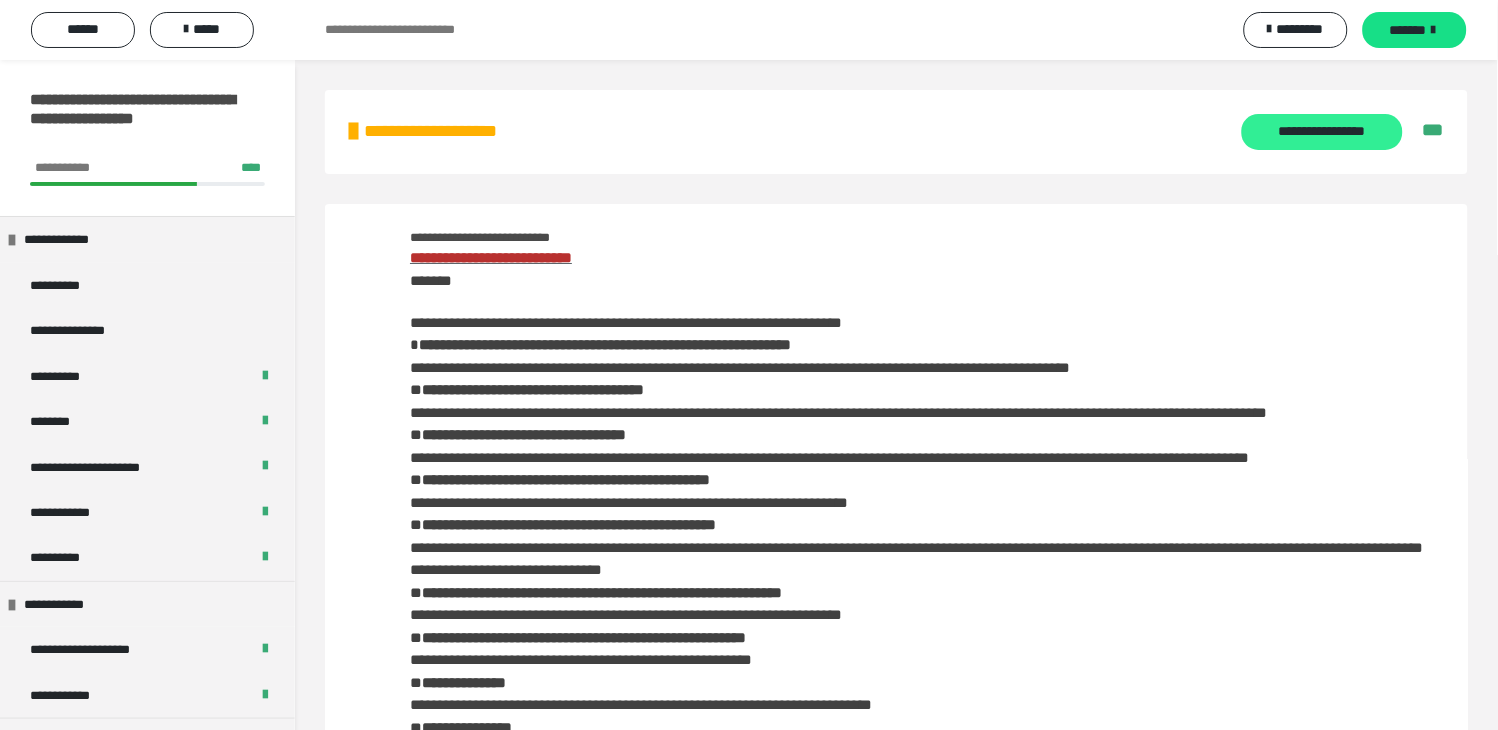 click on "**********" at bounding box center [1322, 132] 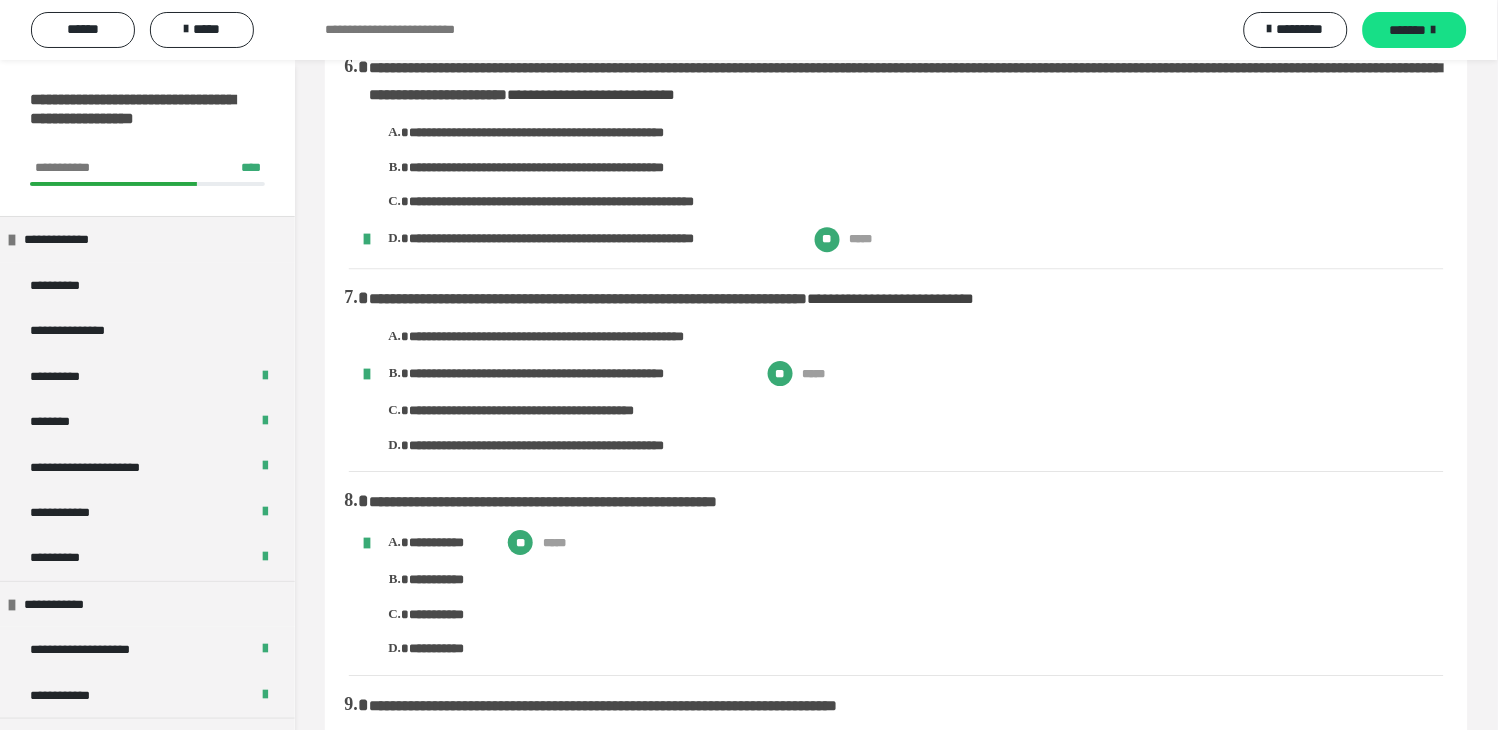 scroll, scrollTop: 1666, scrollLeft: 0, axis: vertical 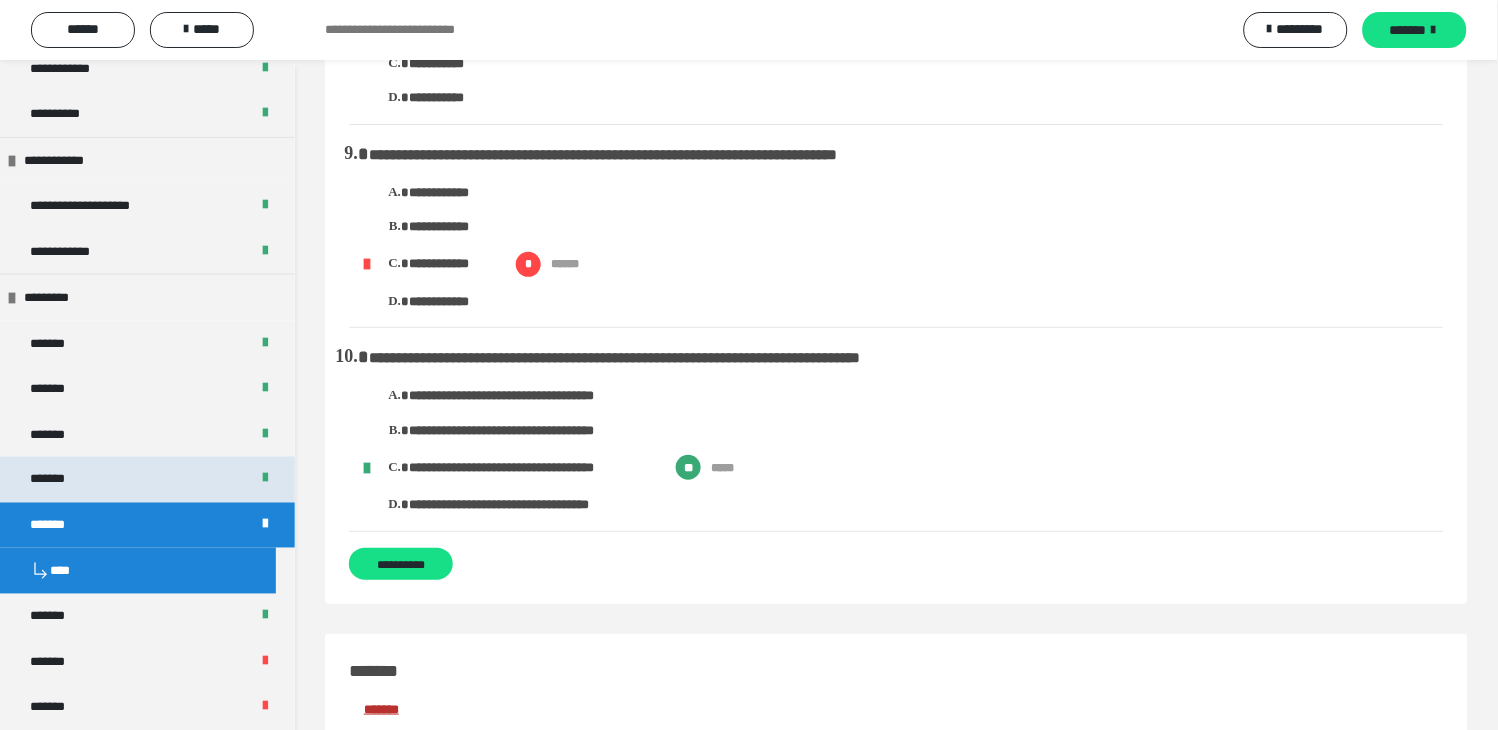 click on "*******" at bounding box center (147, 479) 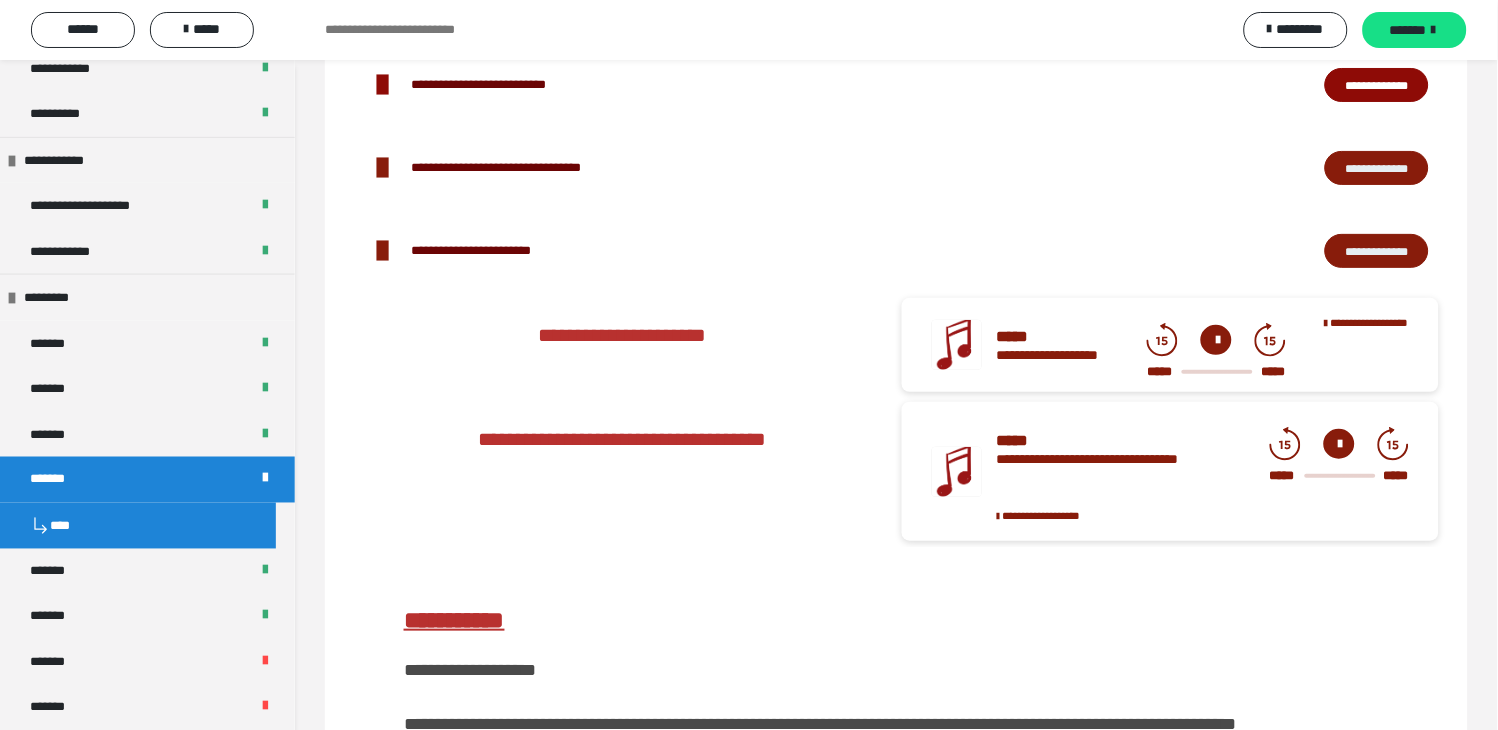 scroll, scrollTop: 0, scrollLeft: 0, axis: both 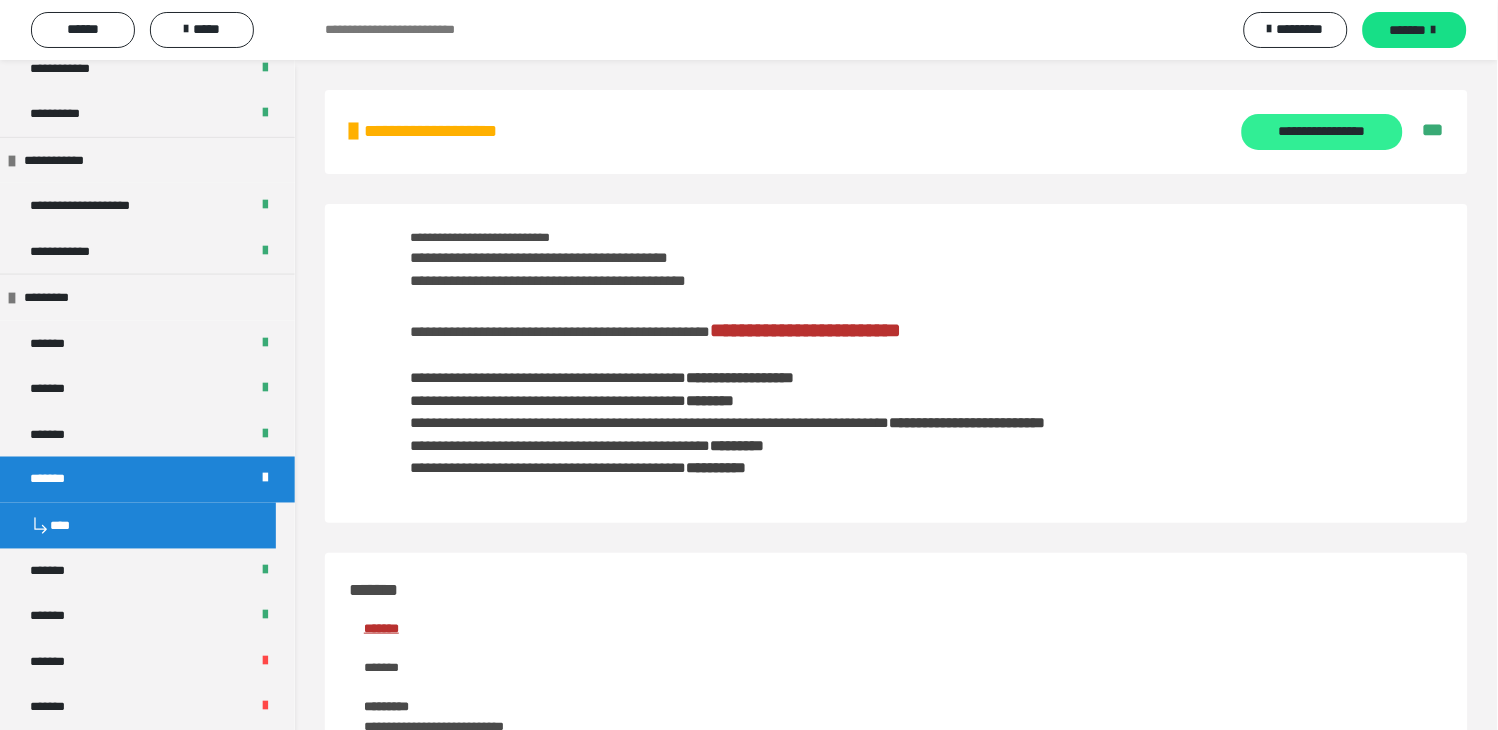 click on "**********" at bounding box center [1322, 132] 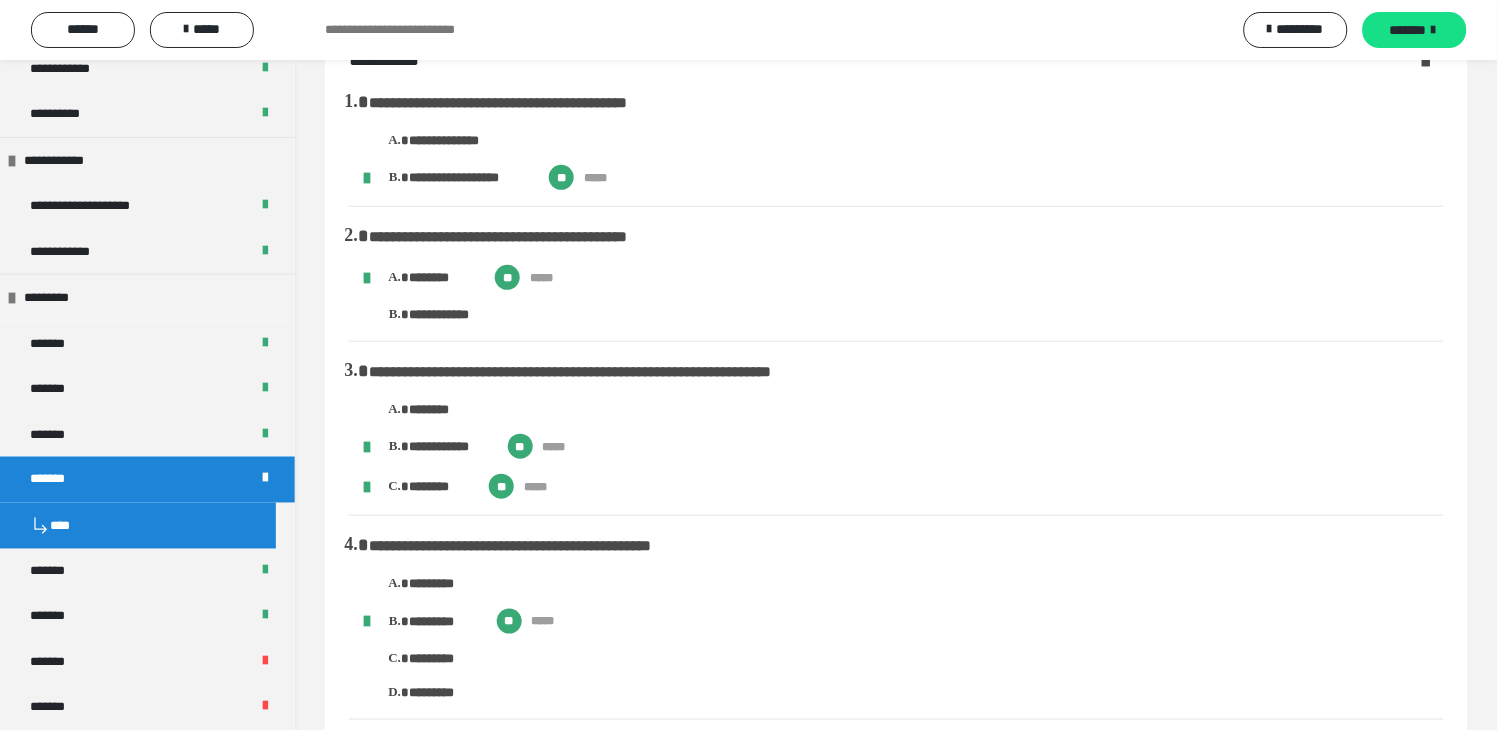 scroll, scrollTop: 0, scrollLeft: 0, axis: both 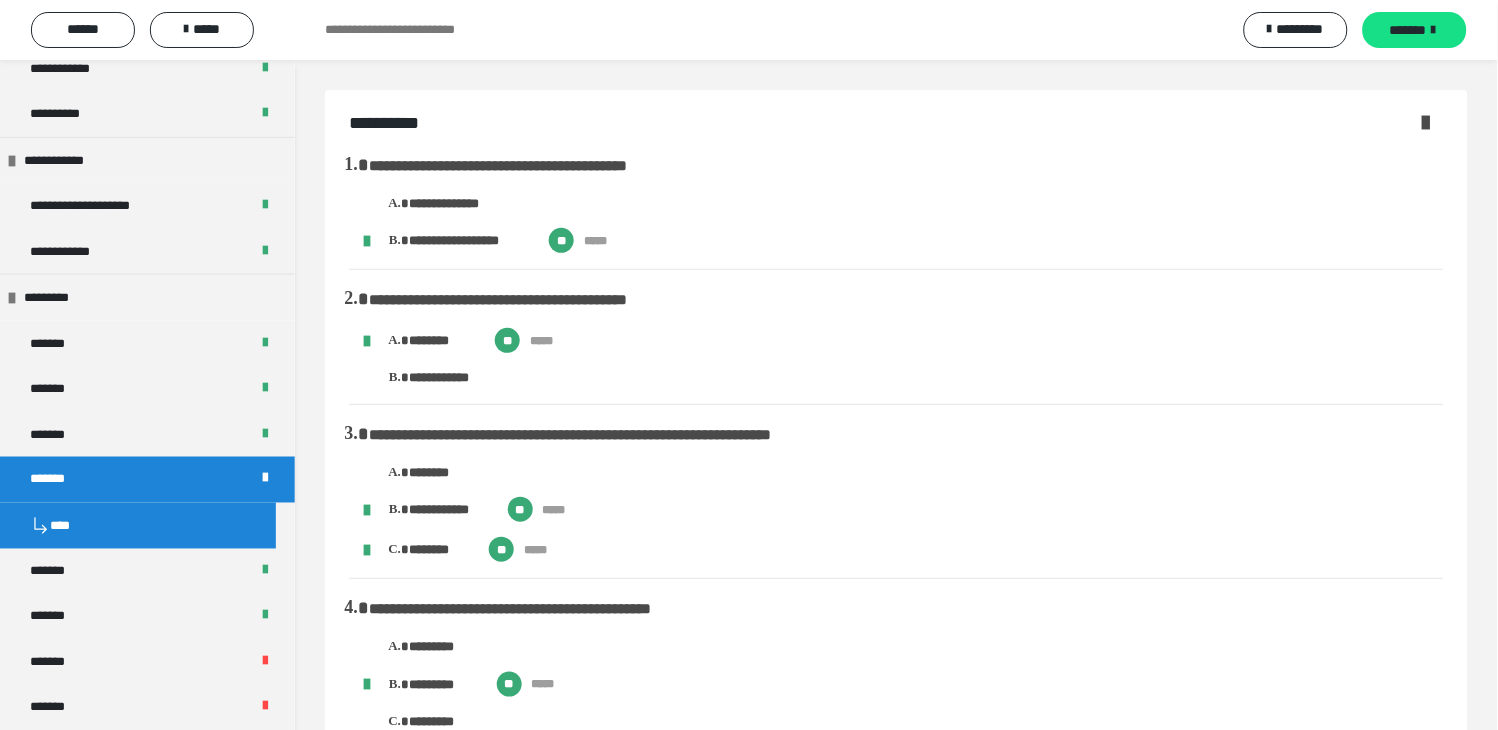 click on "*******" at bounding box center (58, 571) 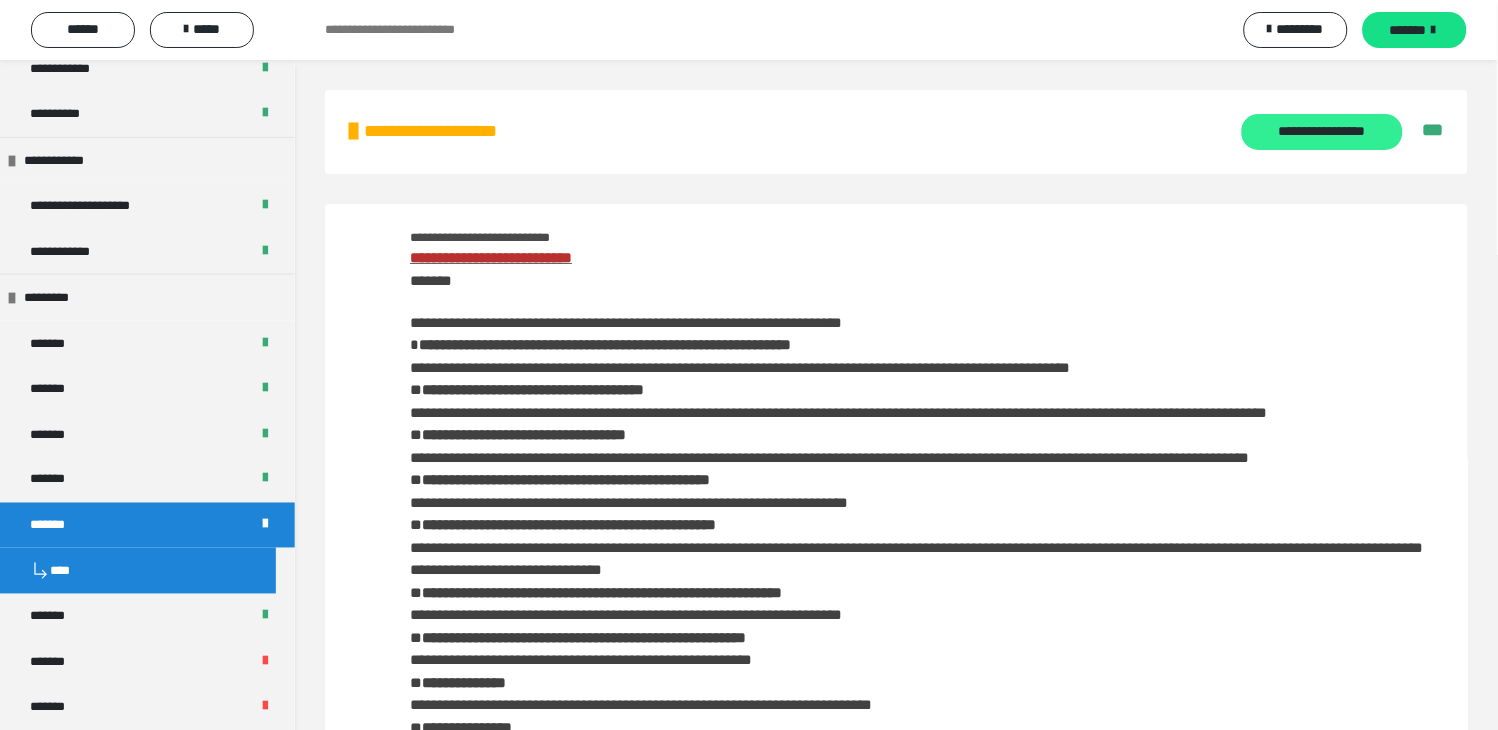click on "**********" at bounding box center (1322, 132) 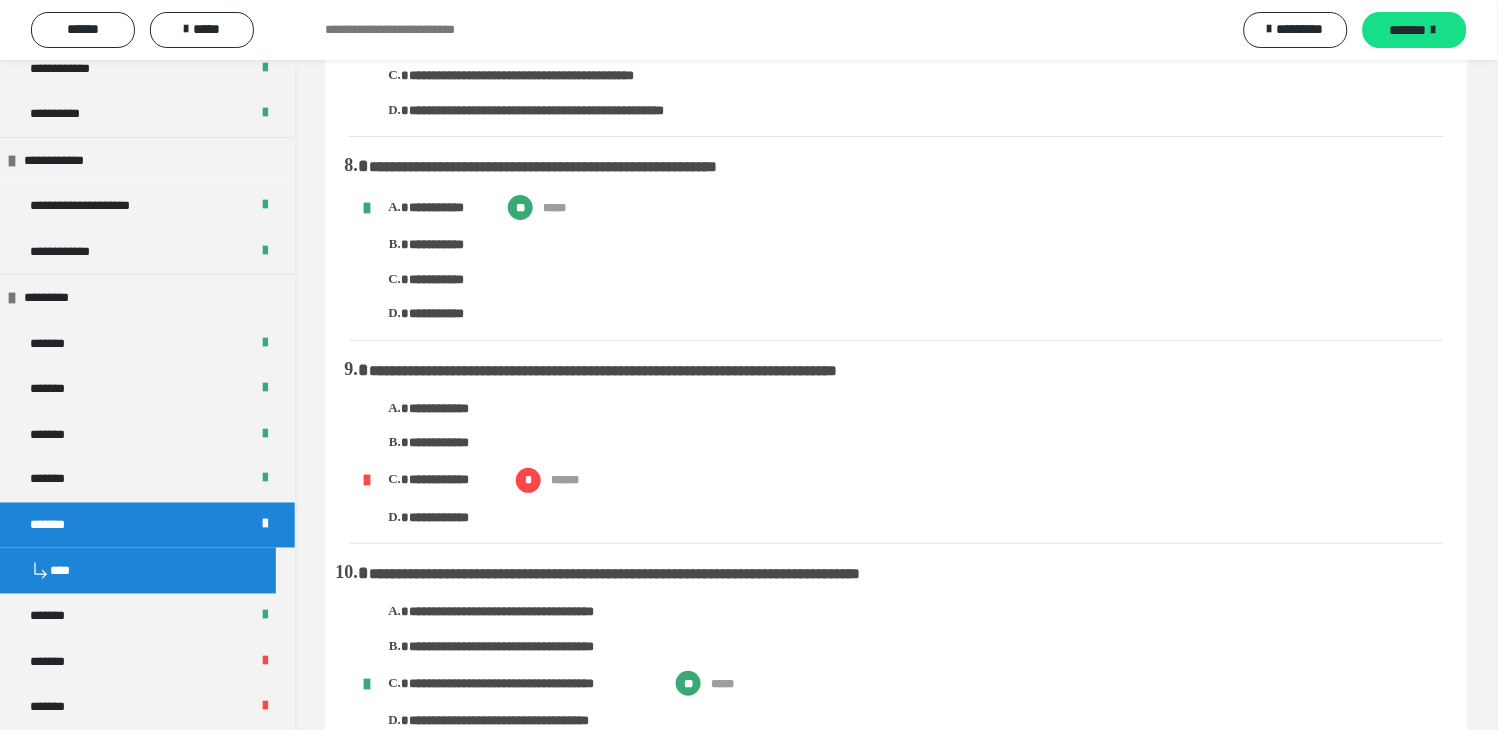 scroll, scrollTop: 1444, scrollLeft: 0, axis: vertical 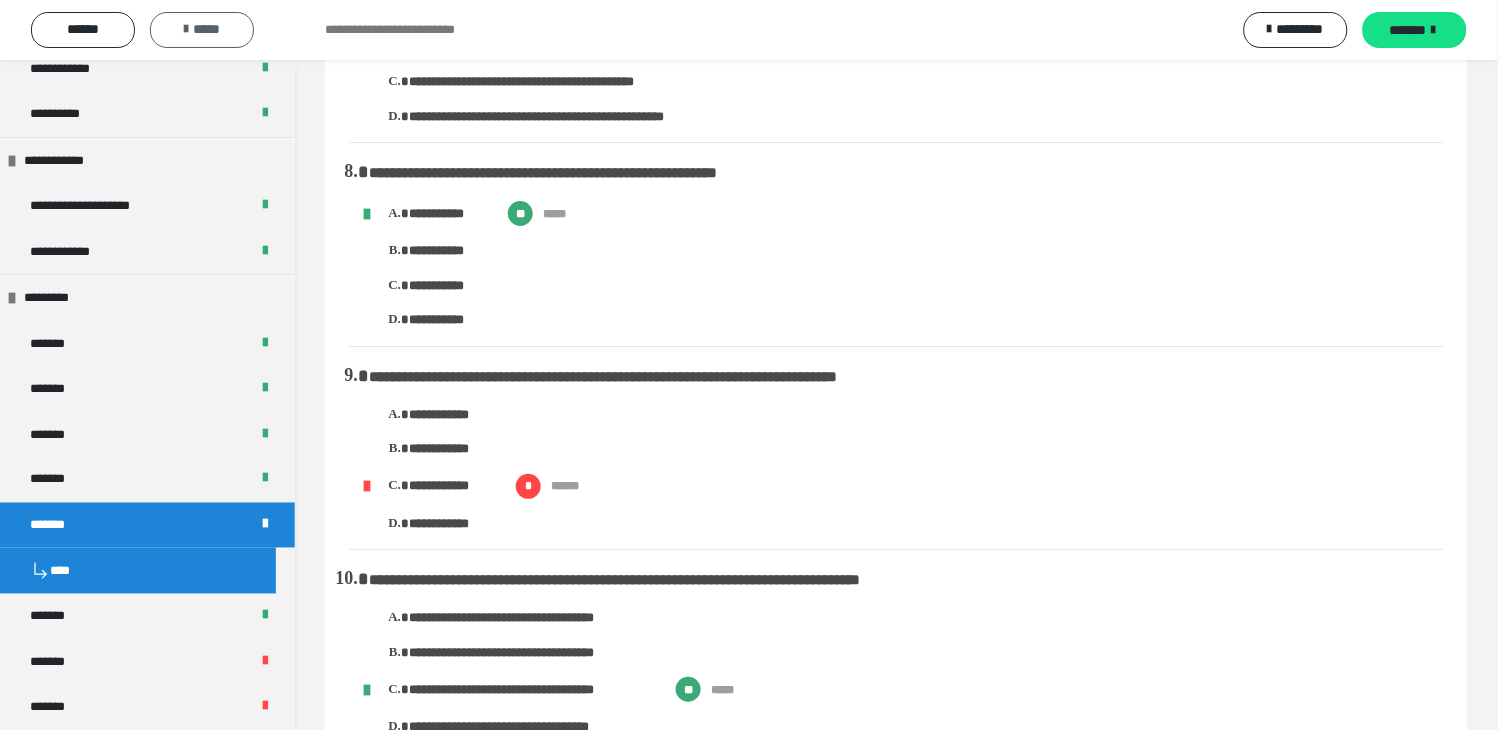 click on "*****" at bounding box center [202, 30] 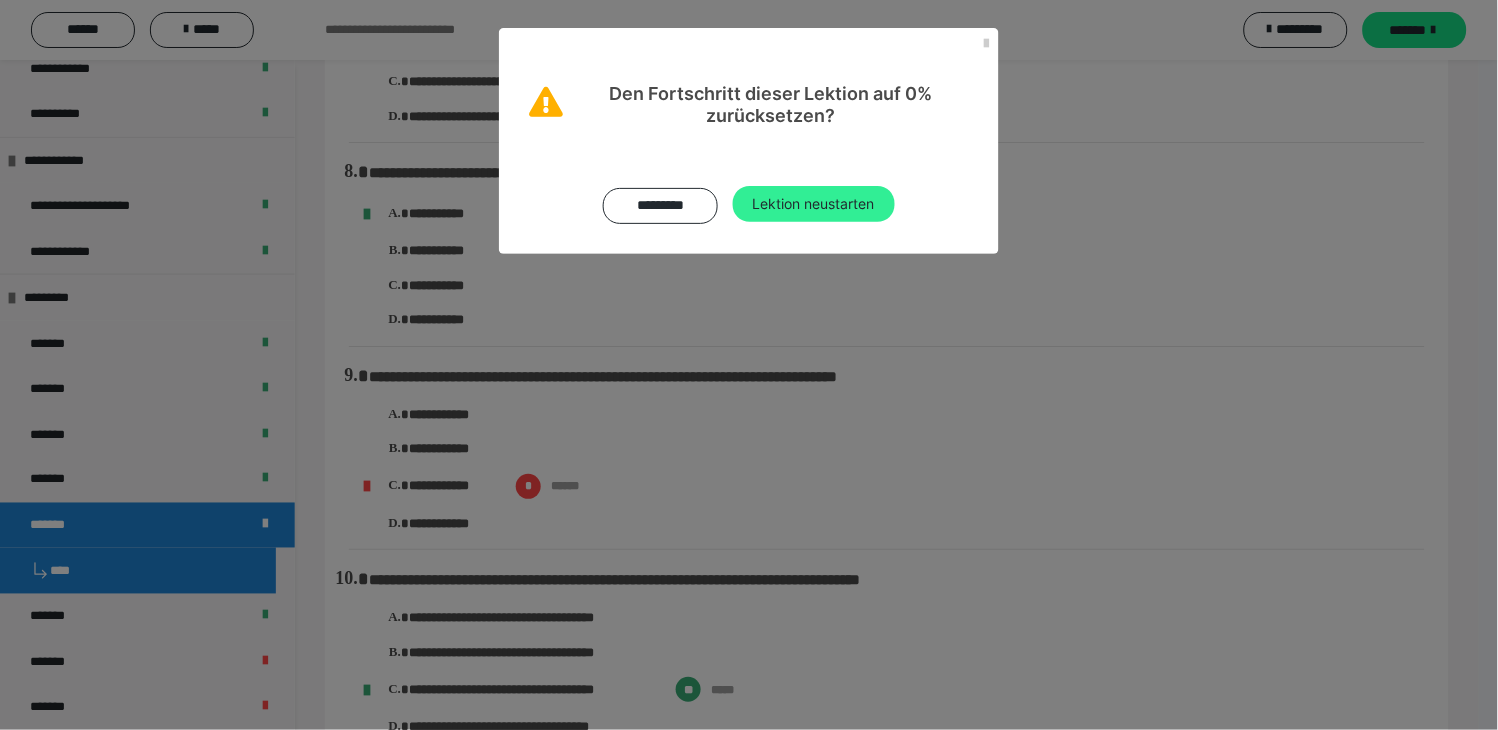 click on "Lektion neustarten" at bounding box center (814, 204) 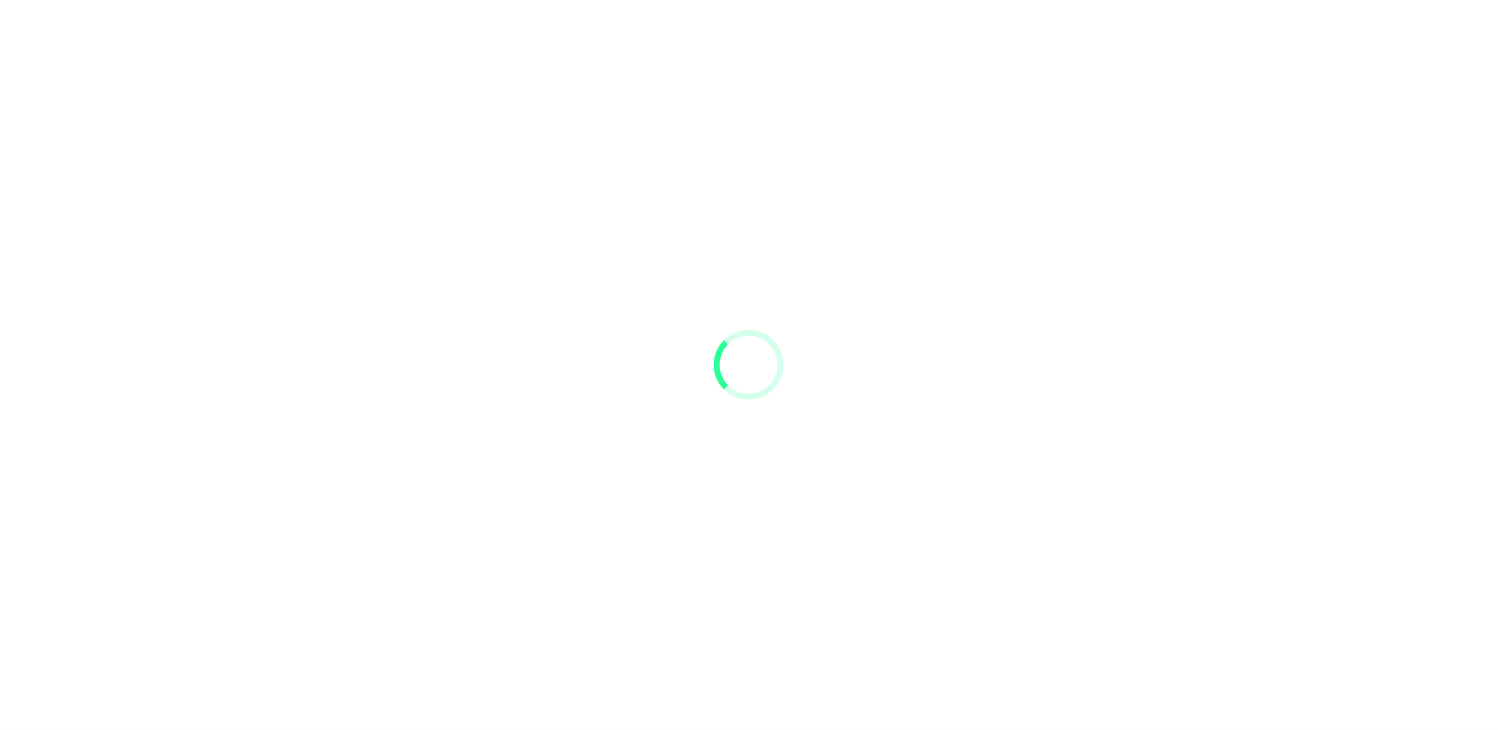 scroll, scrollTop: 0, scrollLeft: 0, axis: both 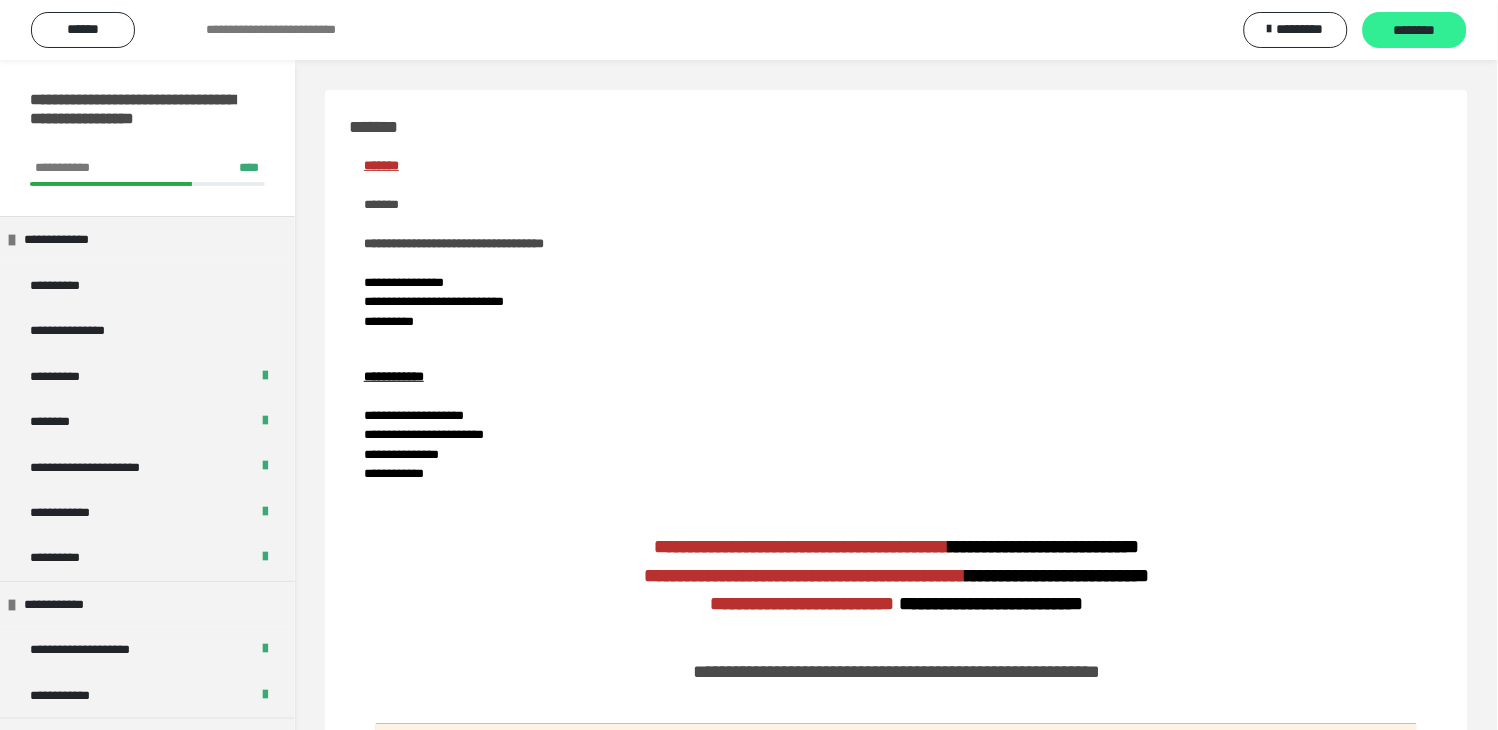 click on "********" at bounding box center (1415, 31) 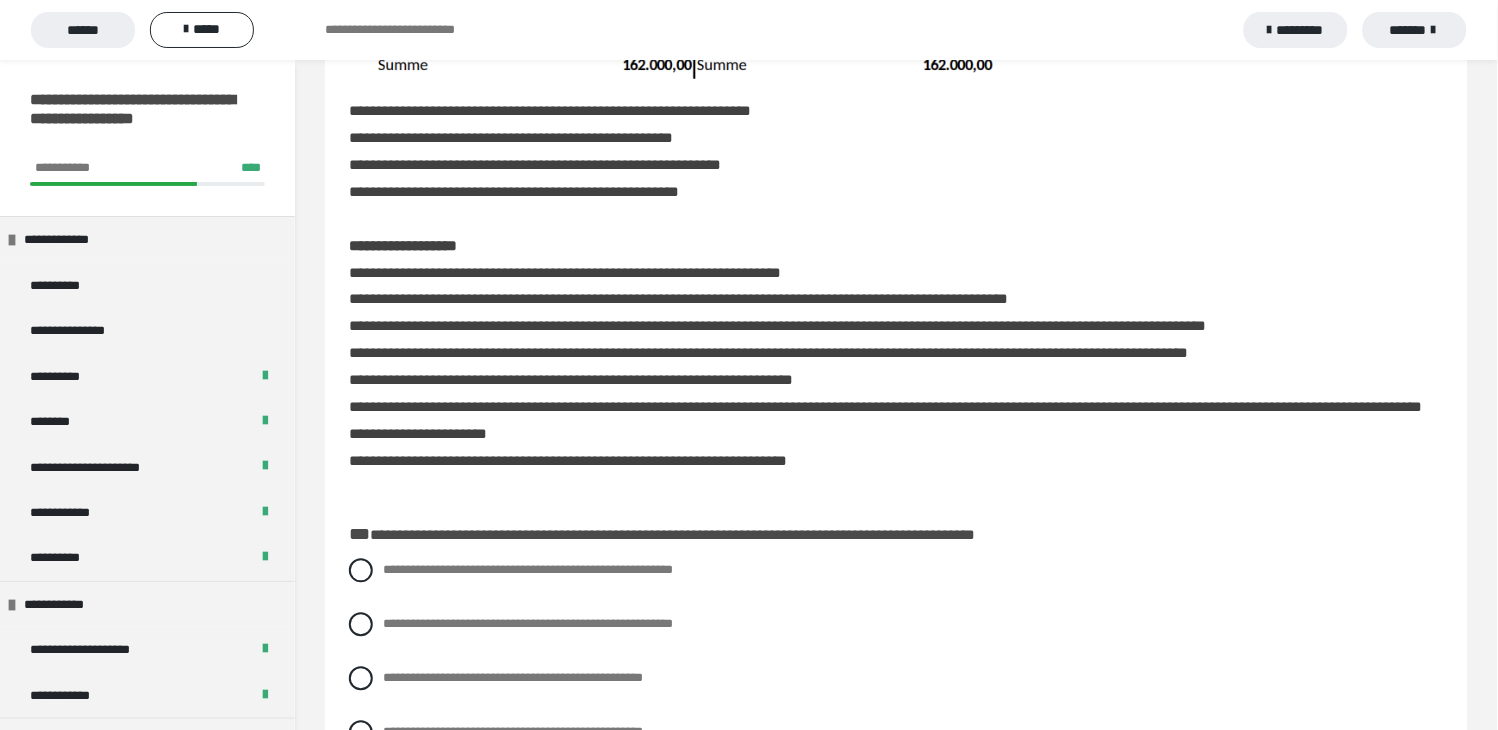 scroll, scrollTop: 0, scrollLeft: 0, axis: both 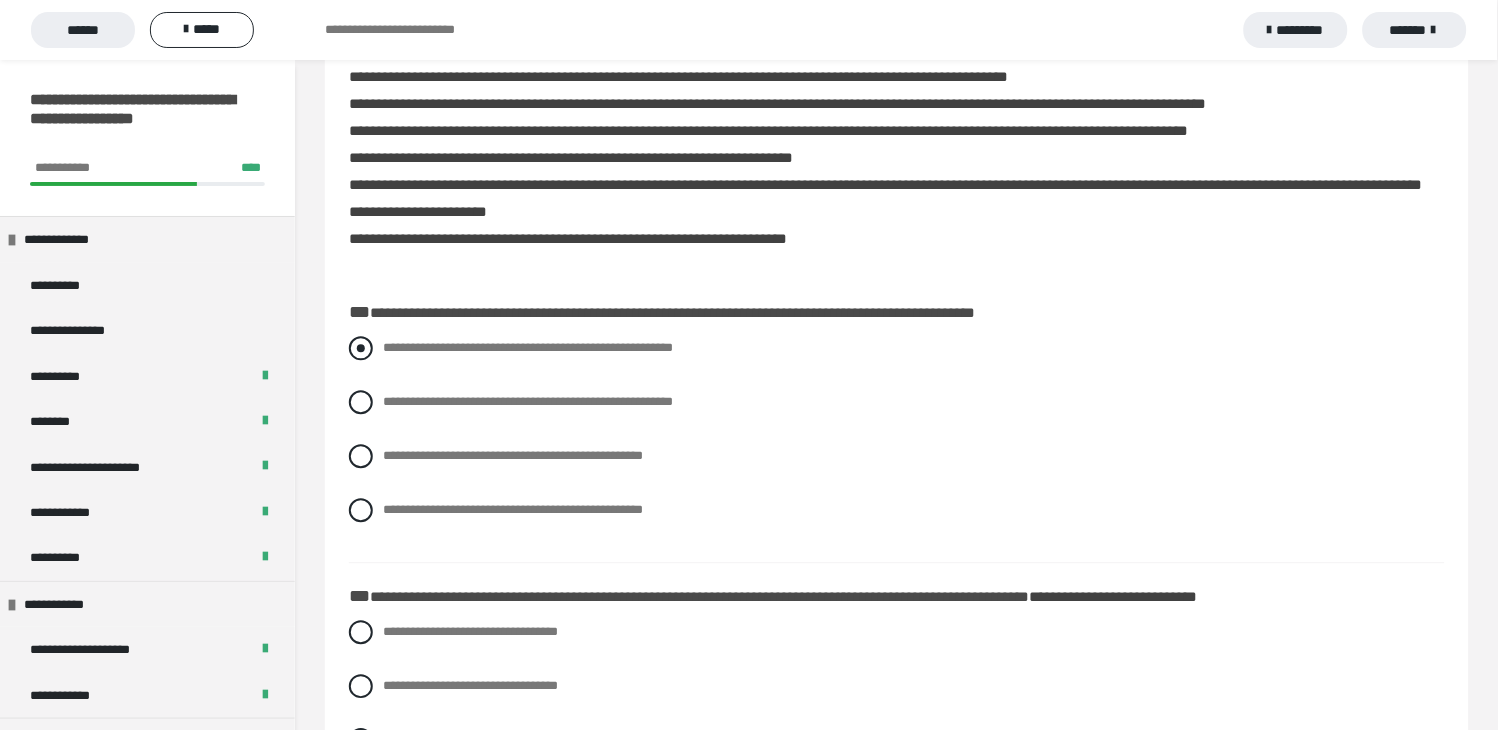 click at bounding box center [361, 349] 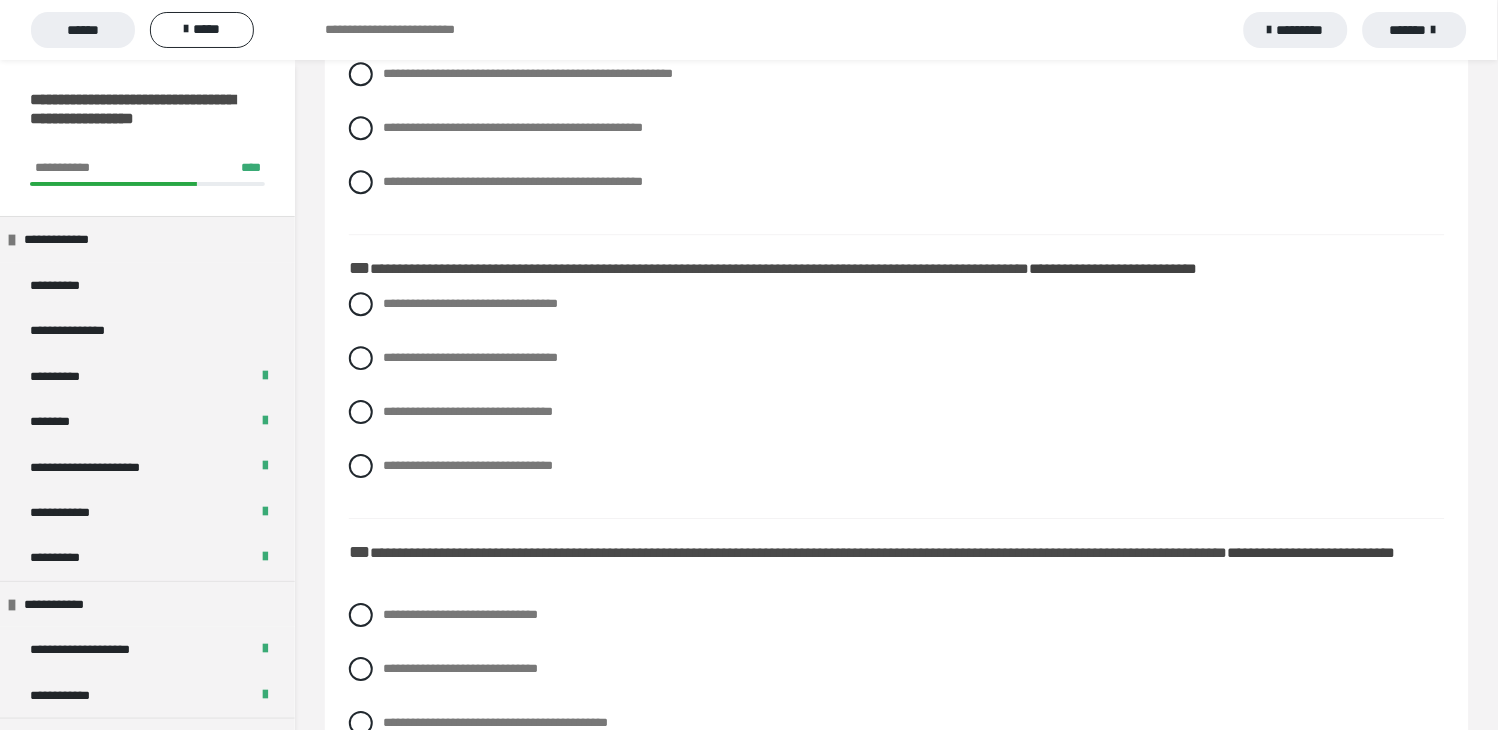 scroll, scrollTop: 1111, scrollLeft: 0, axis: vertical 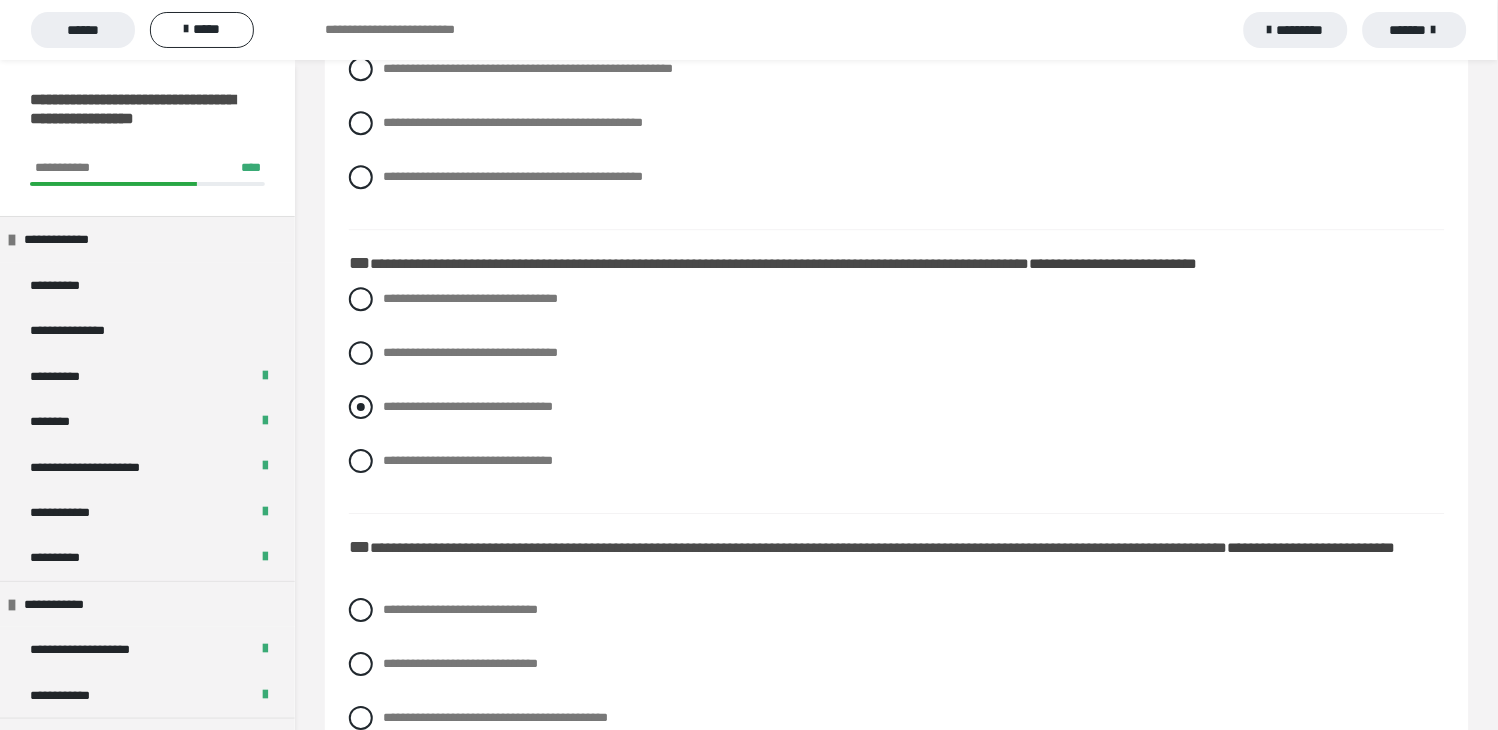click at bounding box center (361, 407) 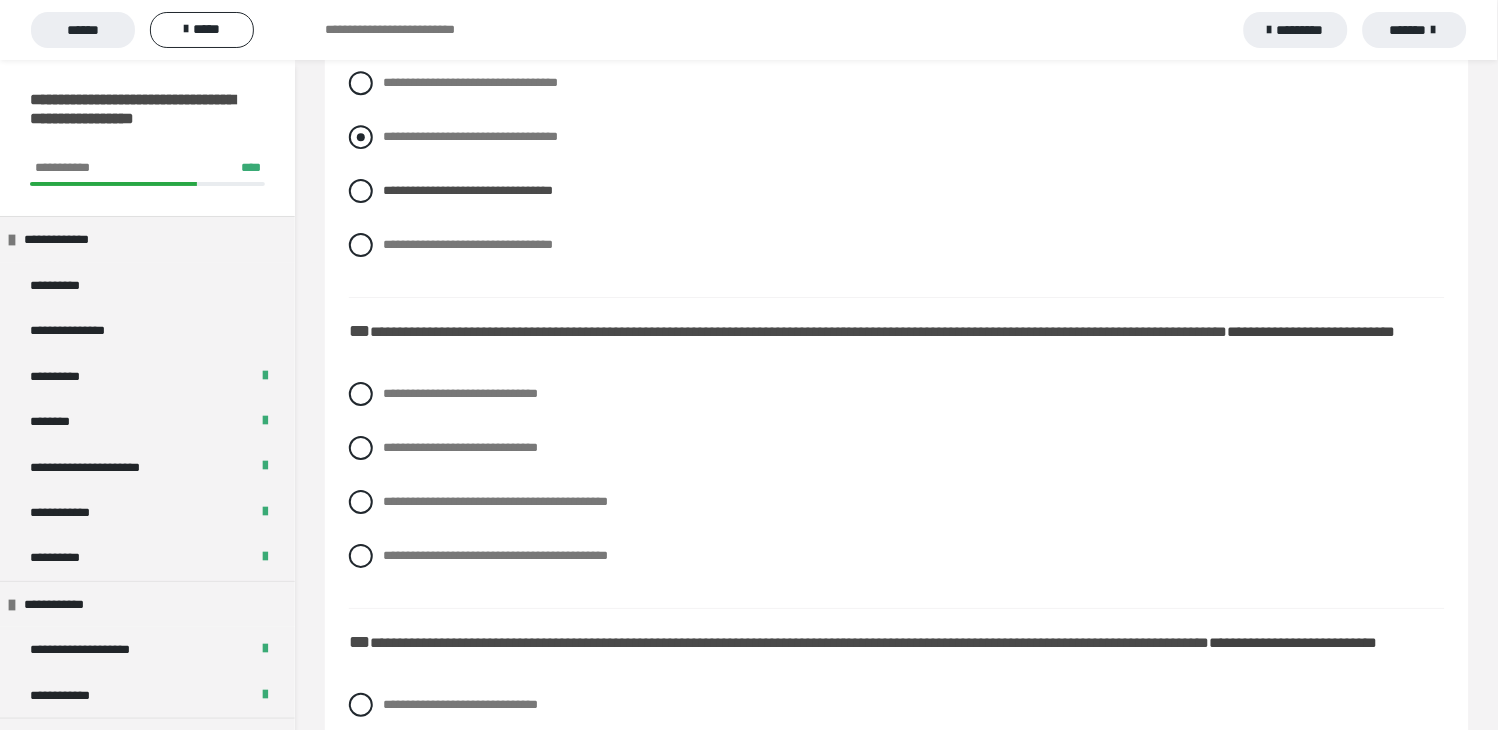 scroll, scrollTop: 1333, scrollLeft: 0, axis: vertical 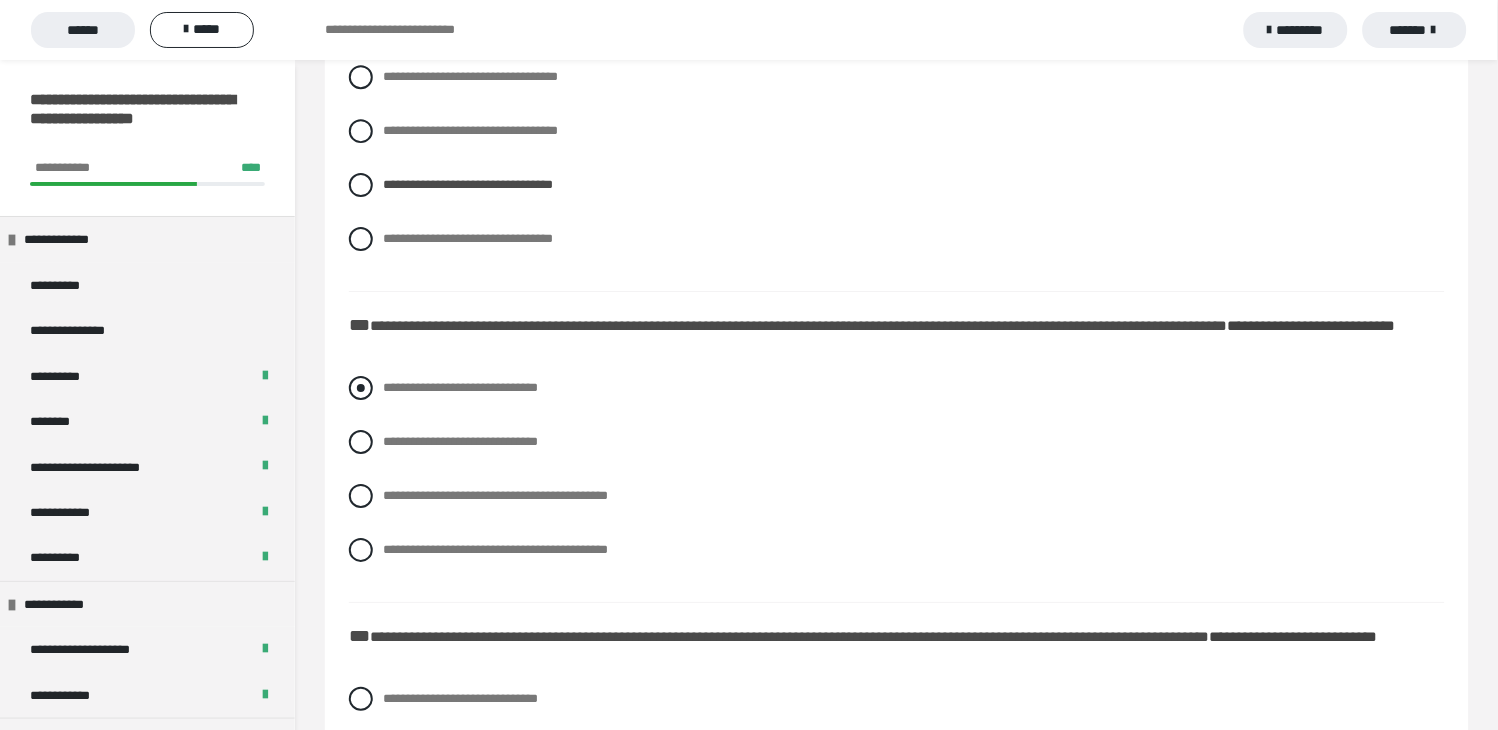 click at bounding box center (361, 388) 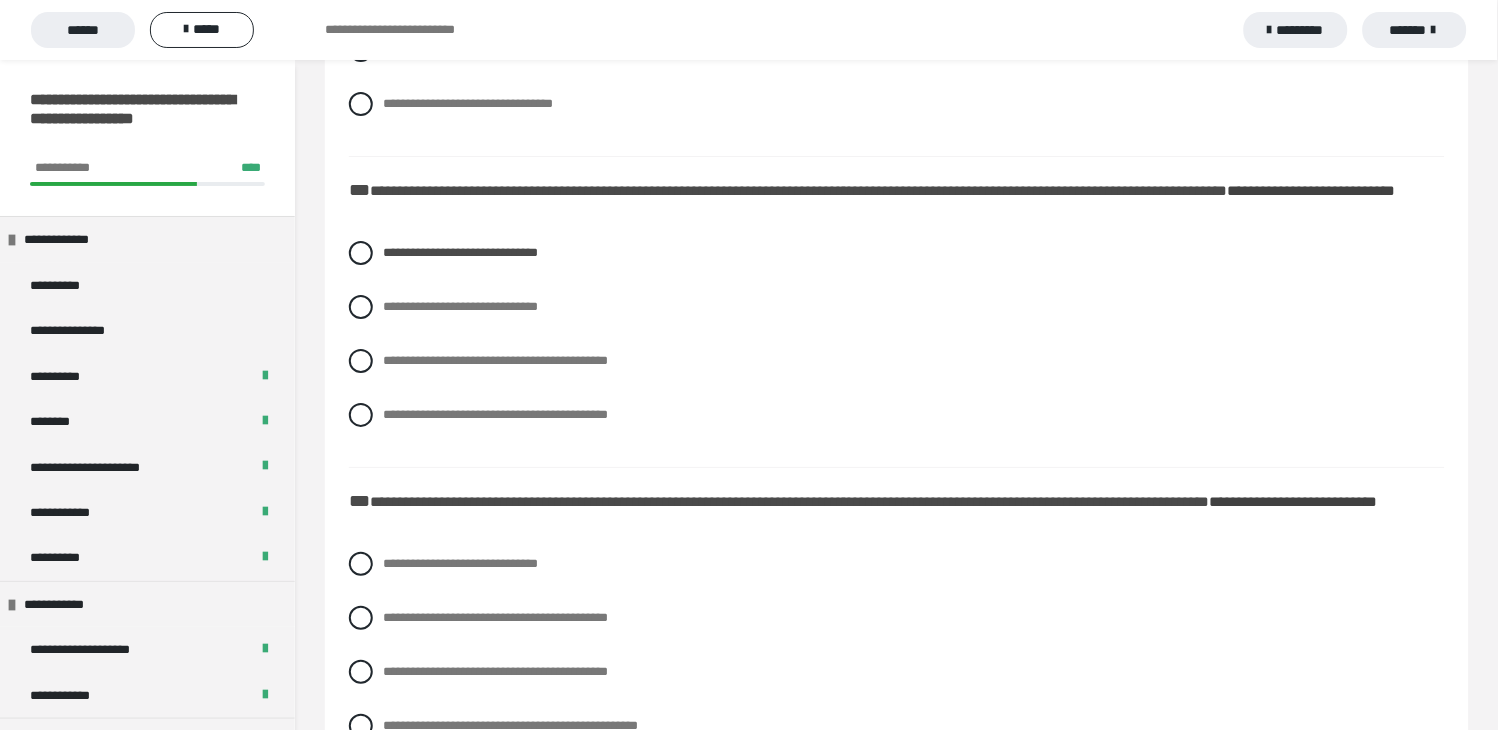 scroll, scrollTop: 1666, scrollLeft: 0, axis: vertical 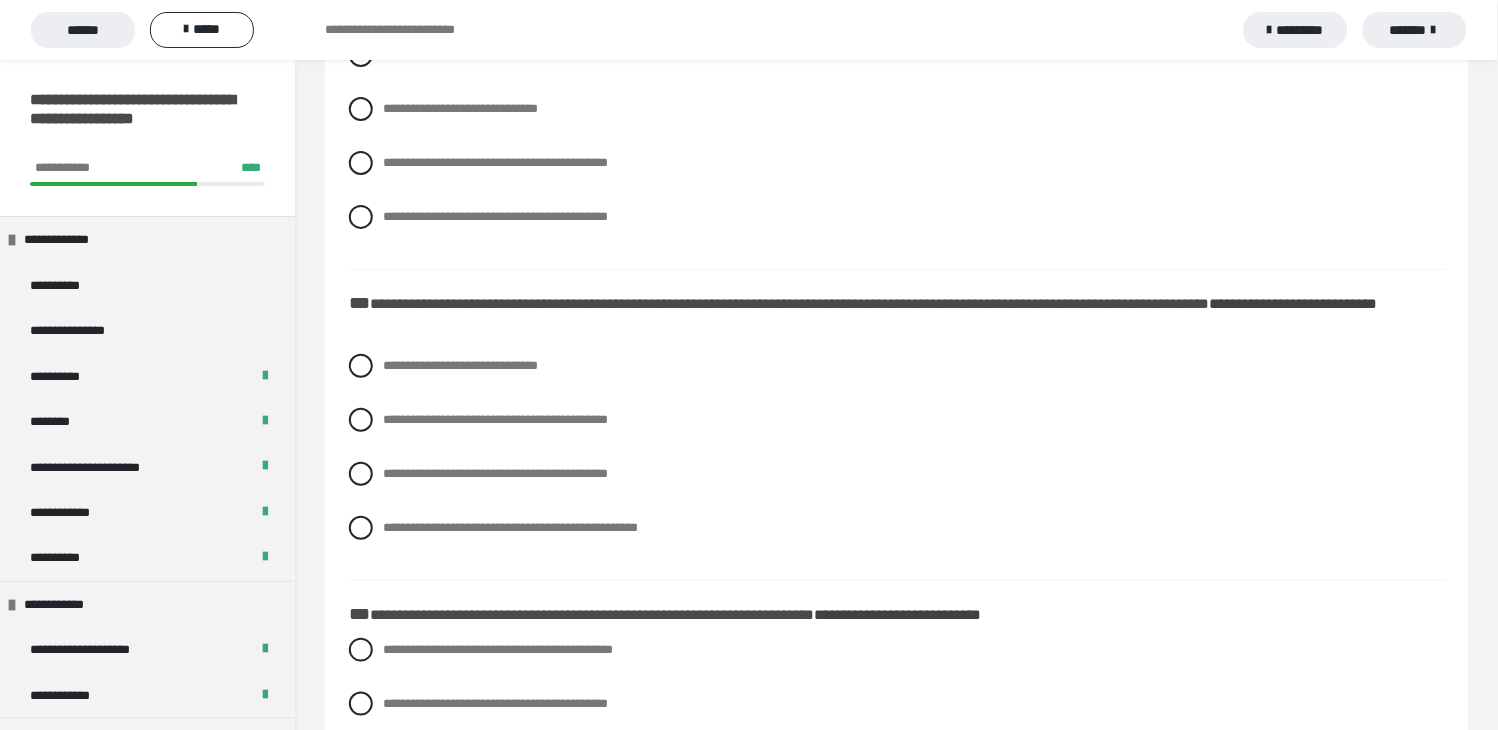 click on "**********" at bounding box center [897, 462] 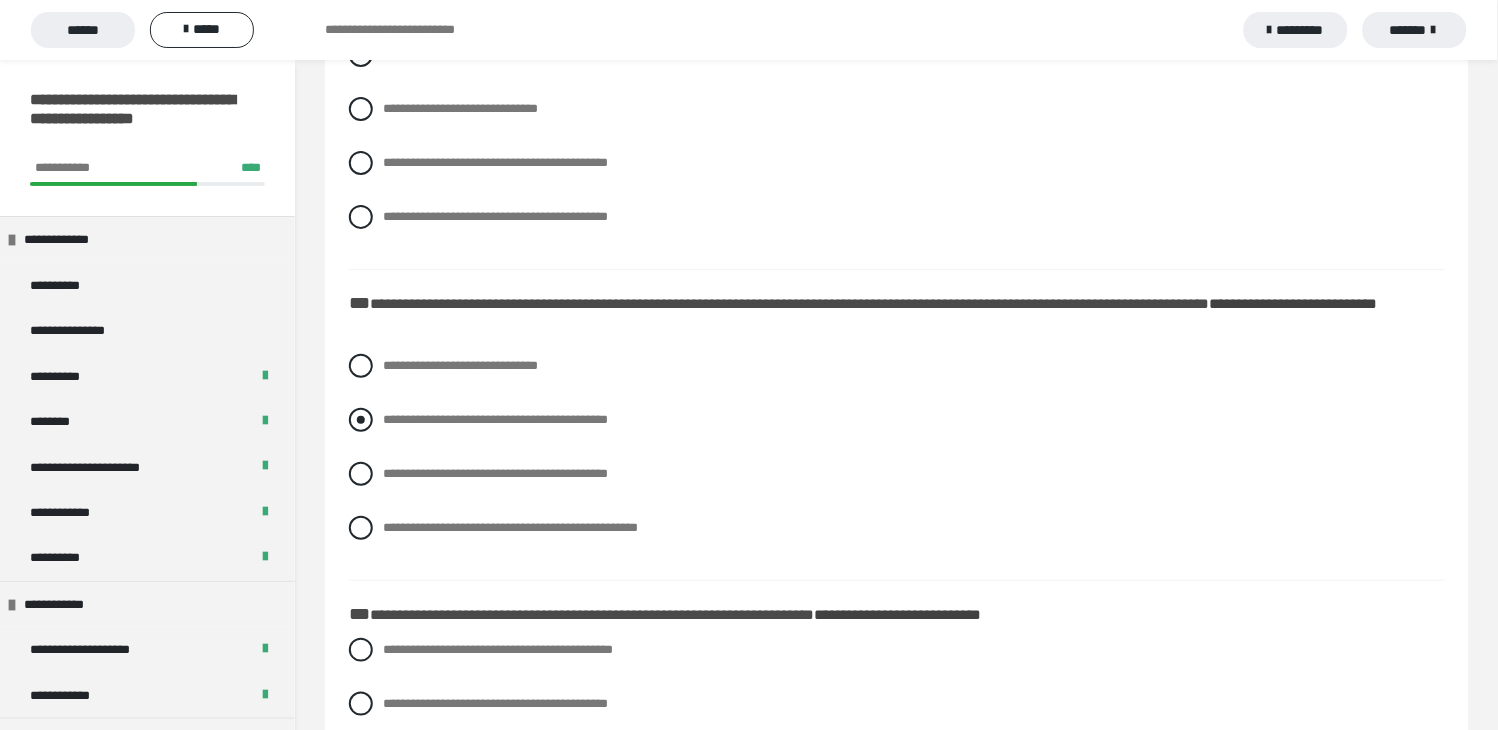click at bounding box center (361, 420) 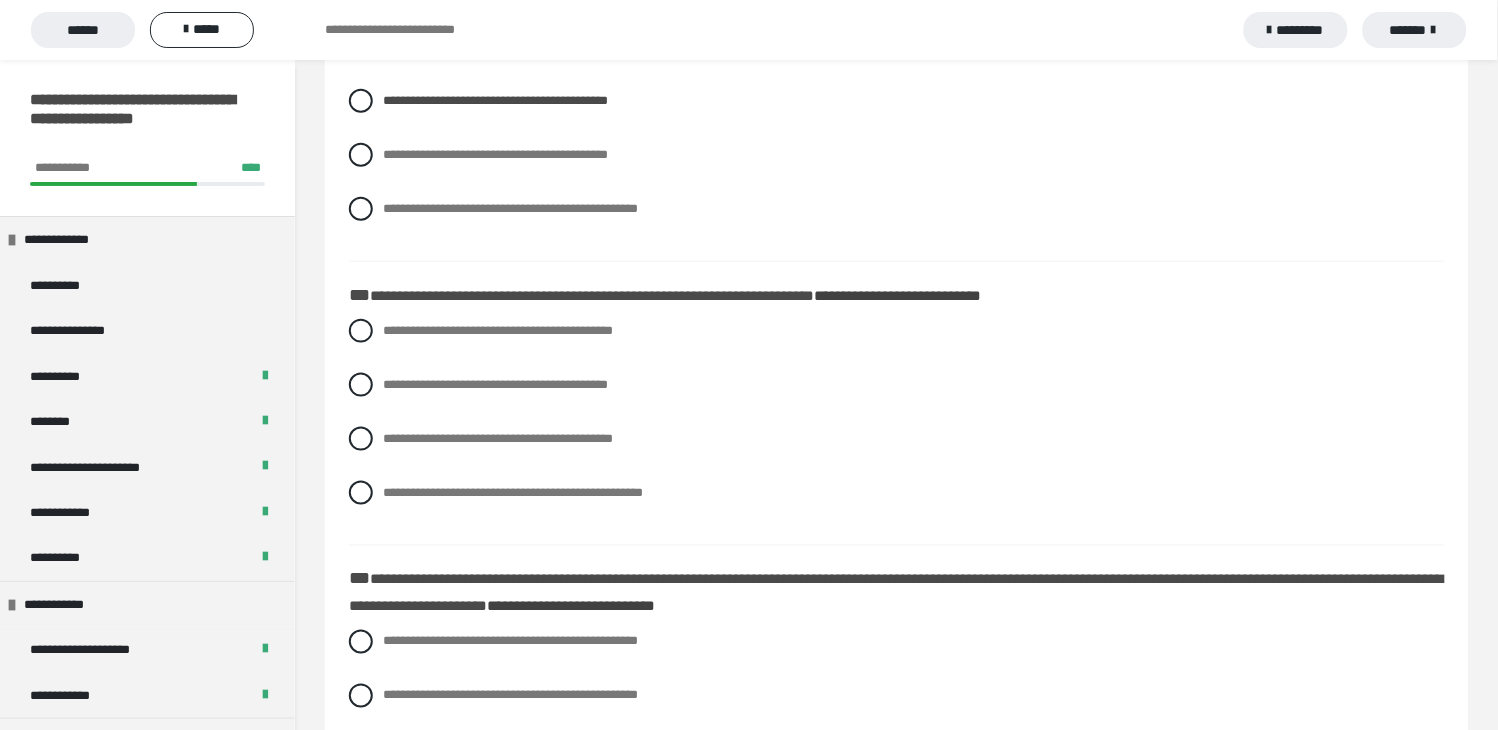 scroll, scrollTop: 2000, scrollLeft: 0, axis: vertical 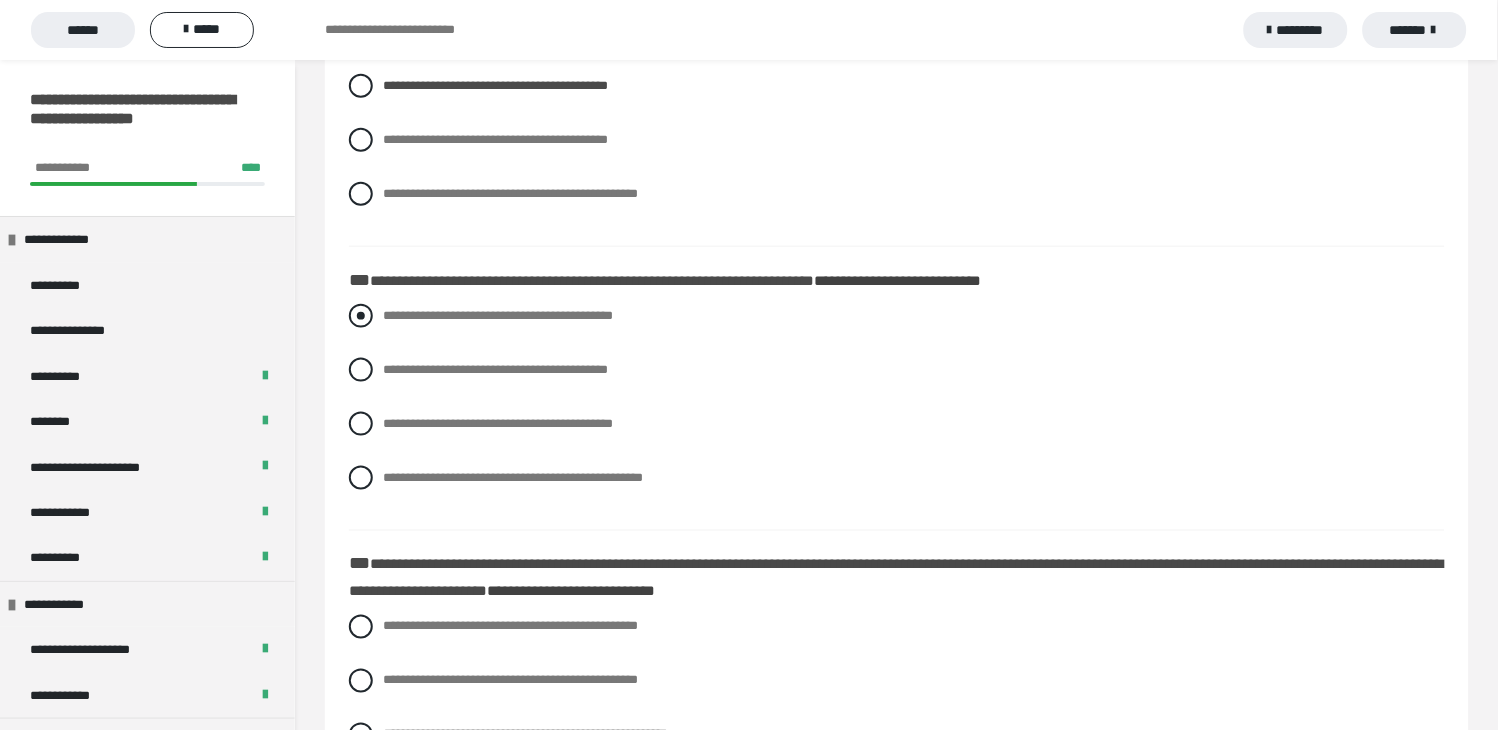 click at bounding box center [361, 316] 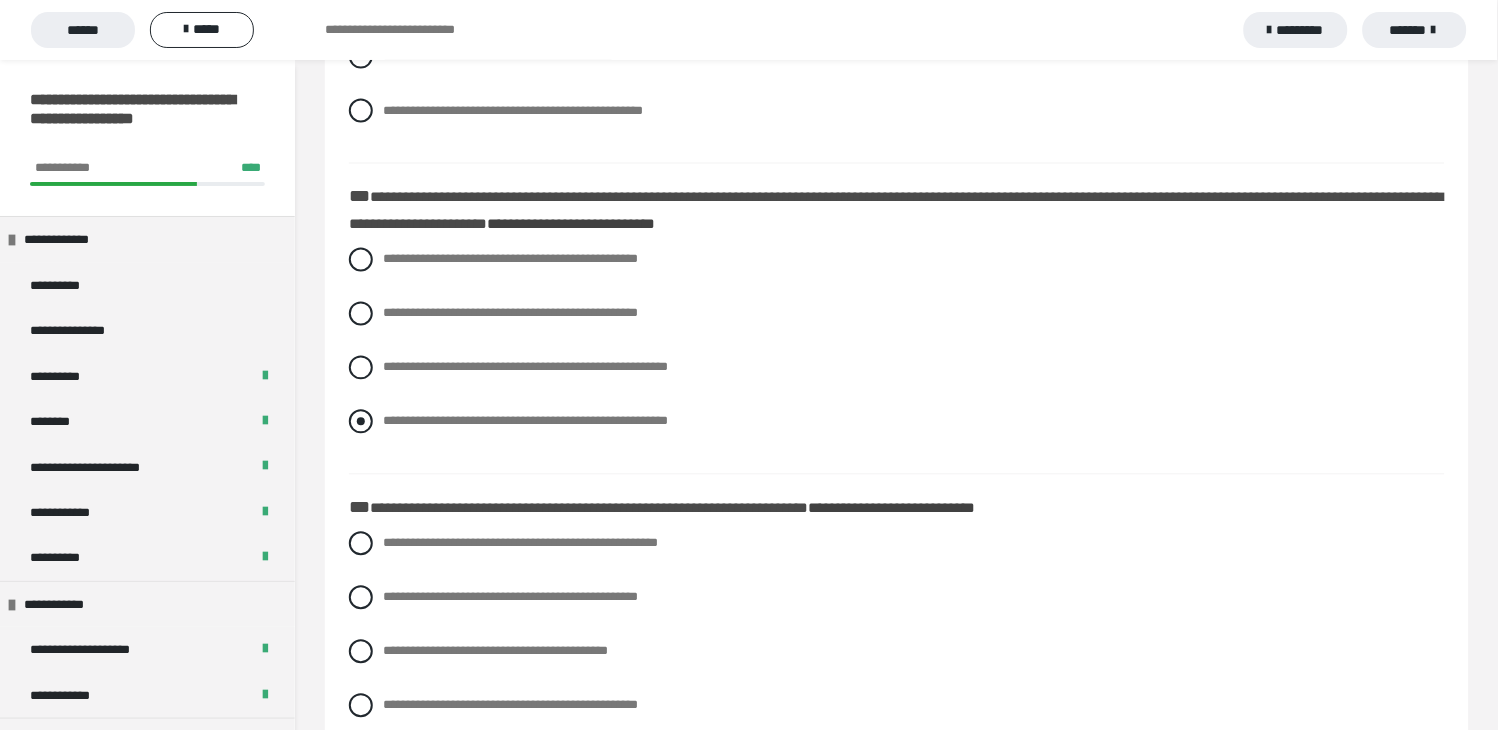 scroll, scrollTop: 2444, scrollLeft: 0, axis: vertical 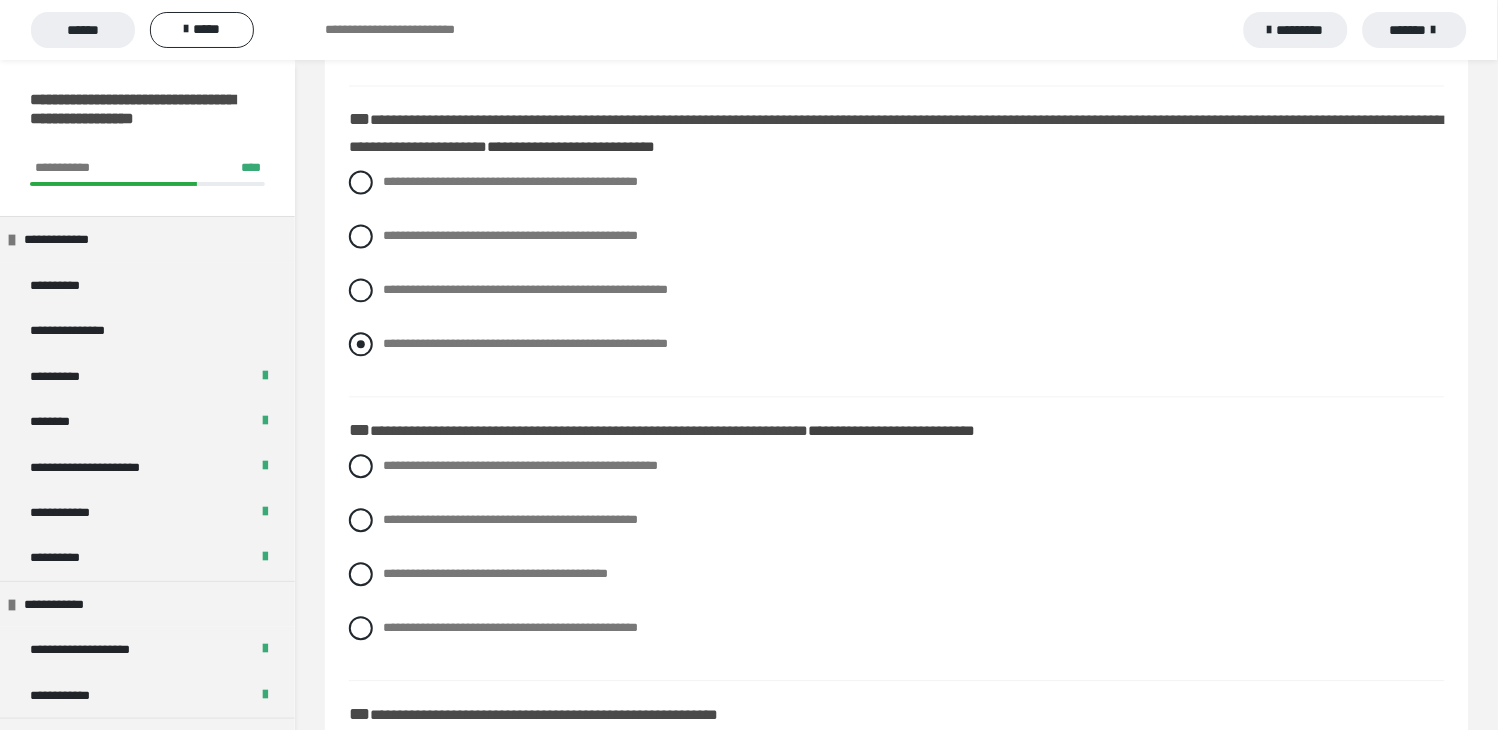 click at bounding box center [361, 345] 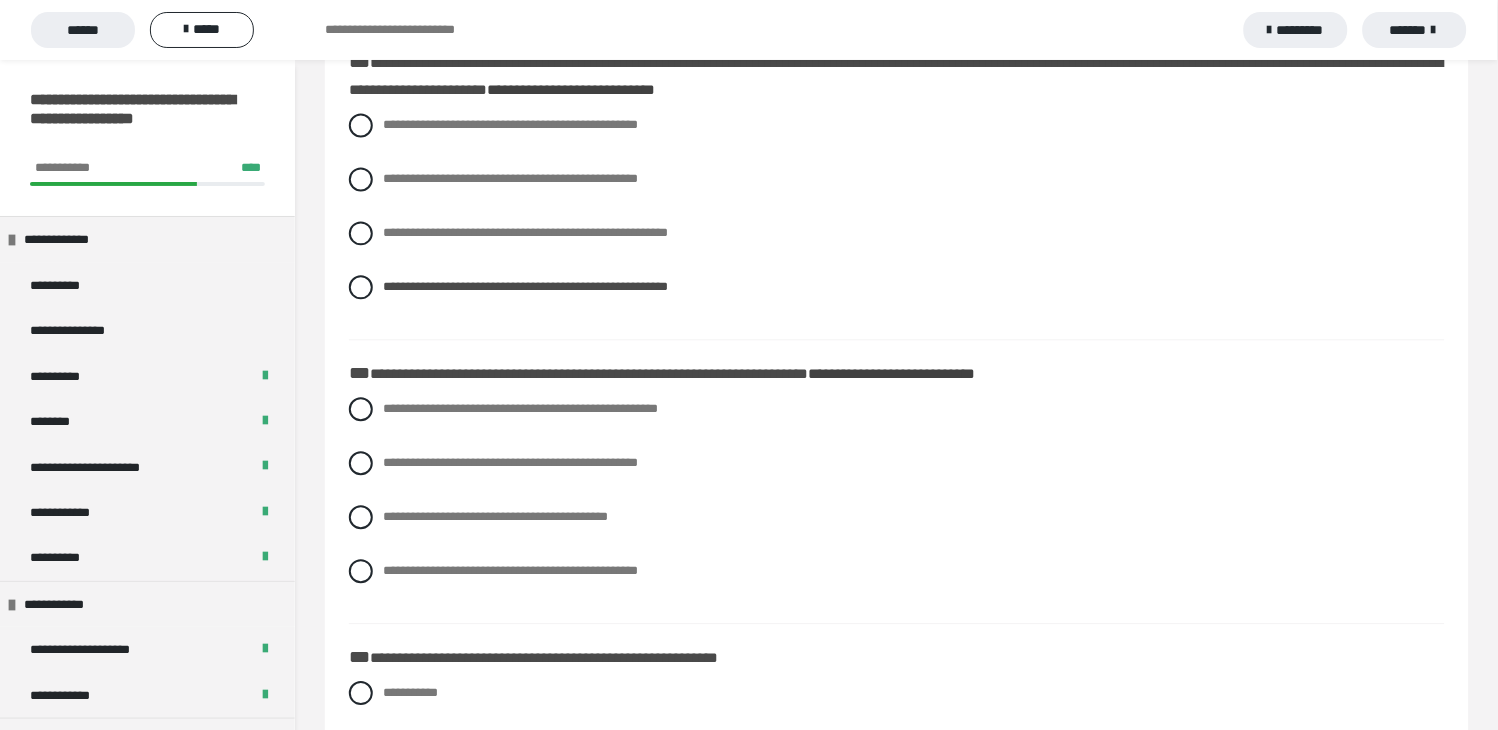 scroll, scrollTop: 2555, scrollLeft: 0, axis: vertical 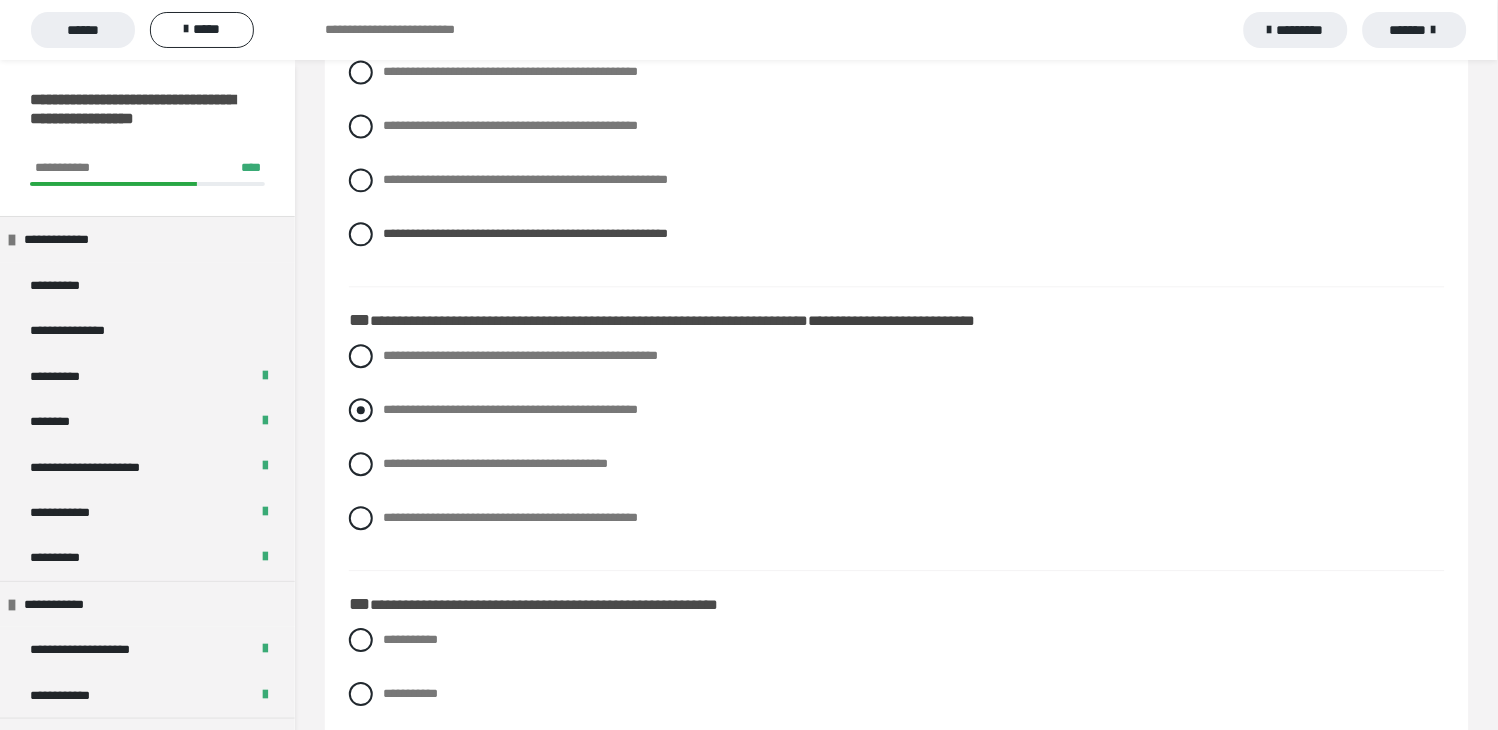 click at bounding box center [361, 410] 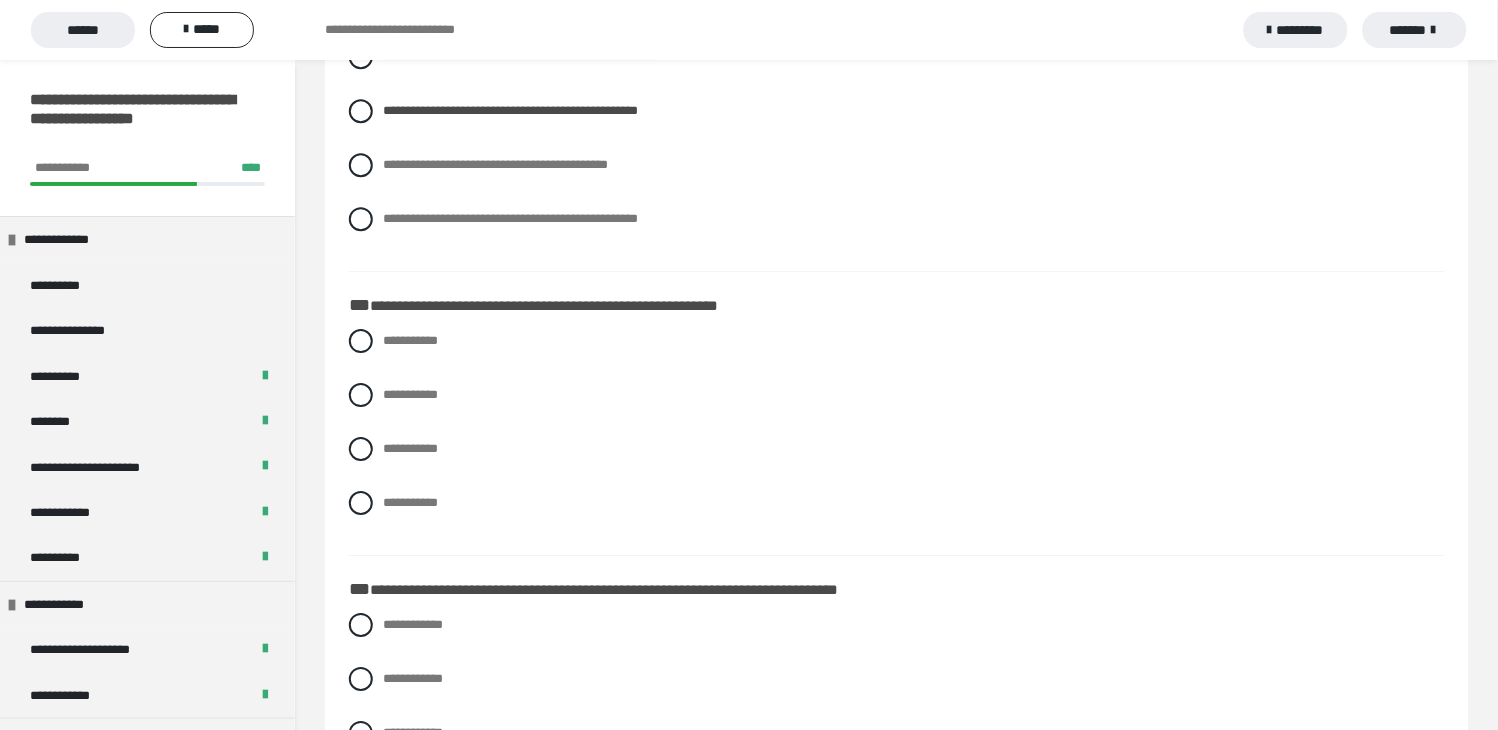 scroll, scrollTop: 2888, scrollLeft: 0, axis: vertical 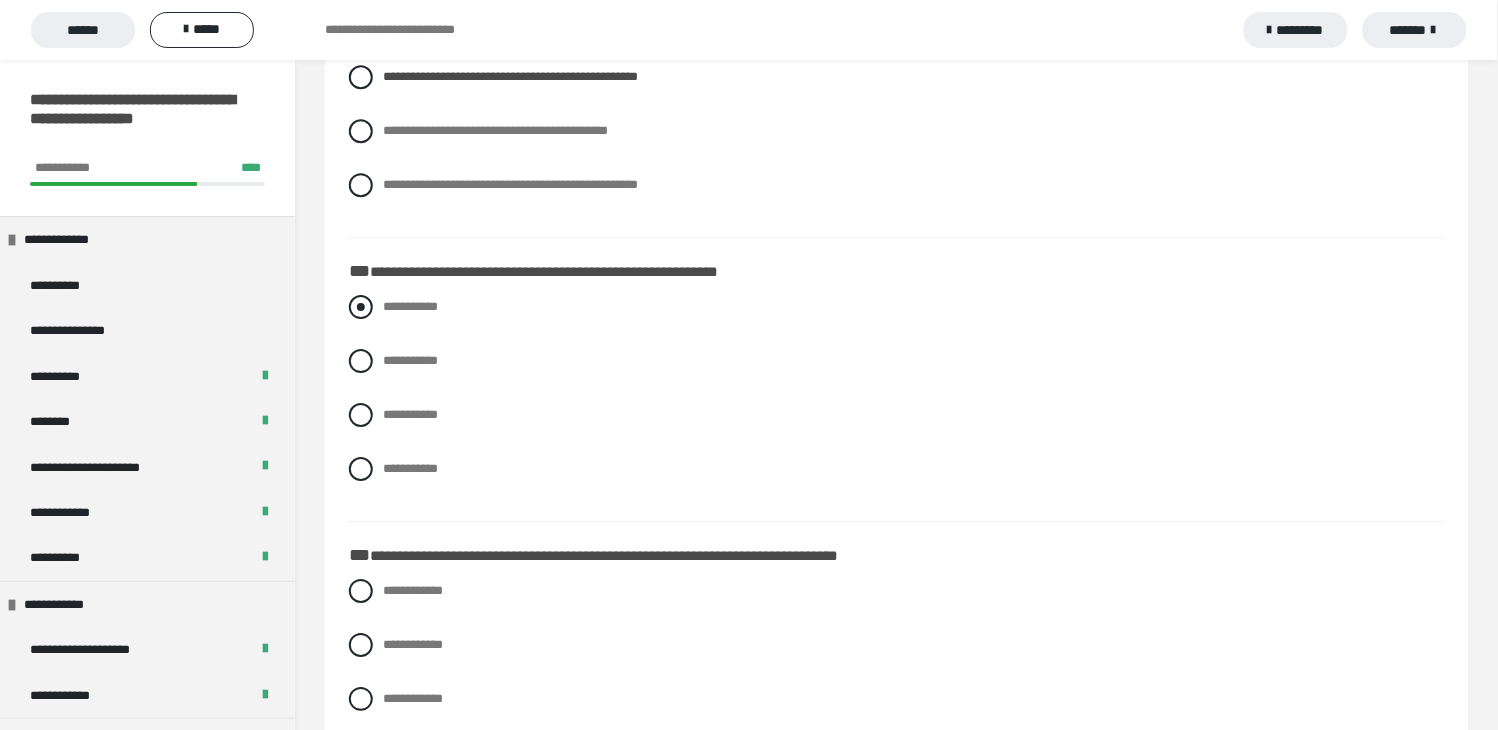 click at bounding box center [361, 307] 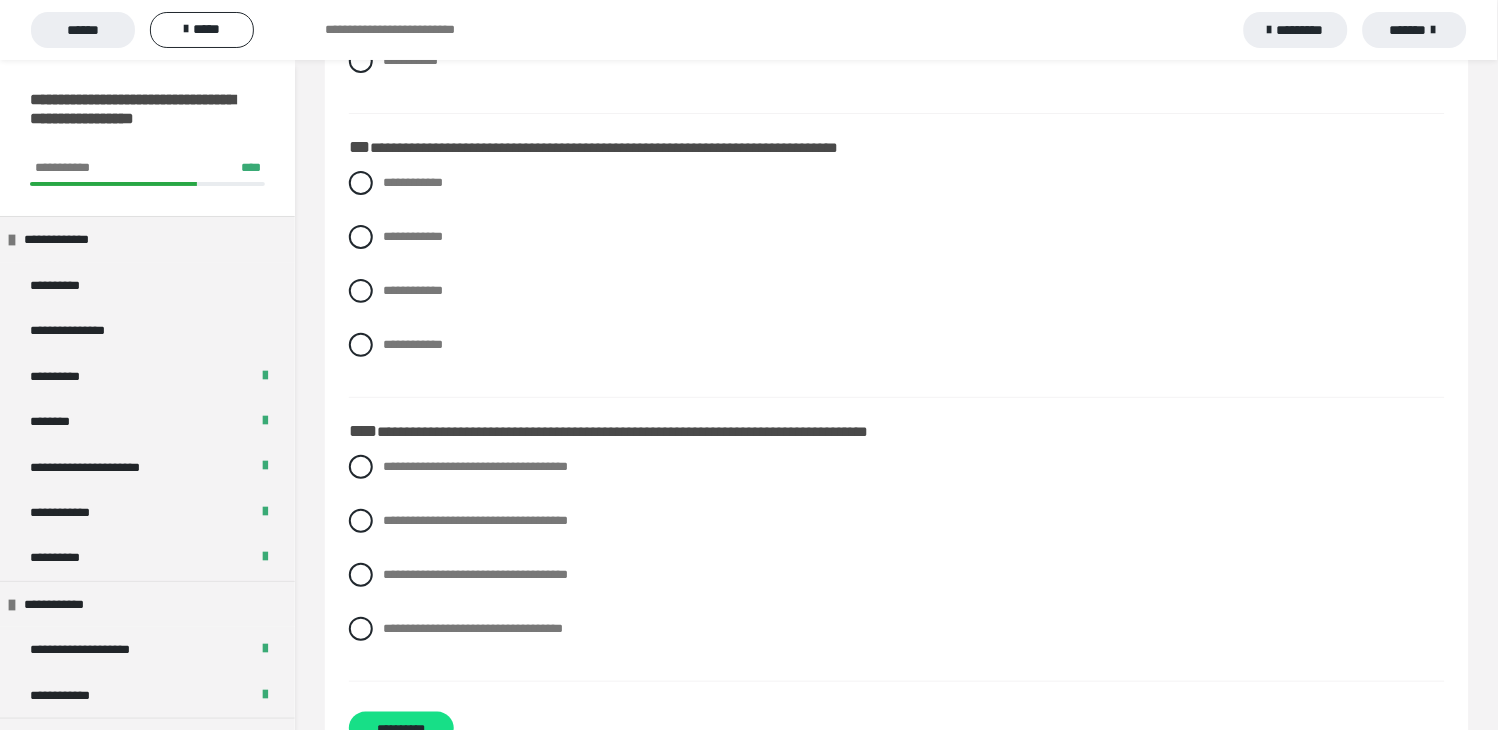 scroll, scrollTop: 3333, scrollLeft: 0, axis: vertical 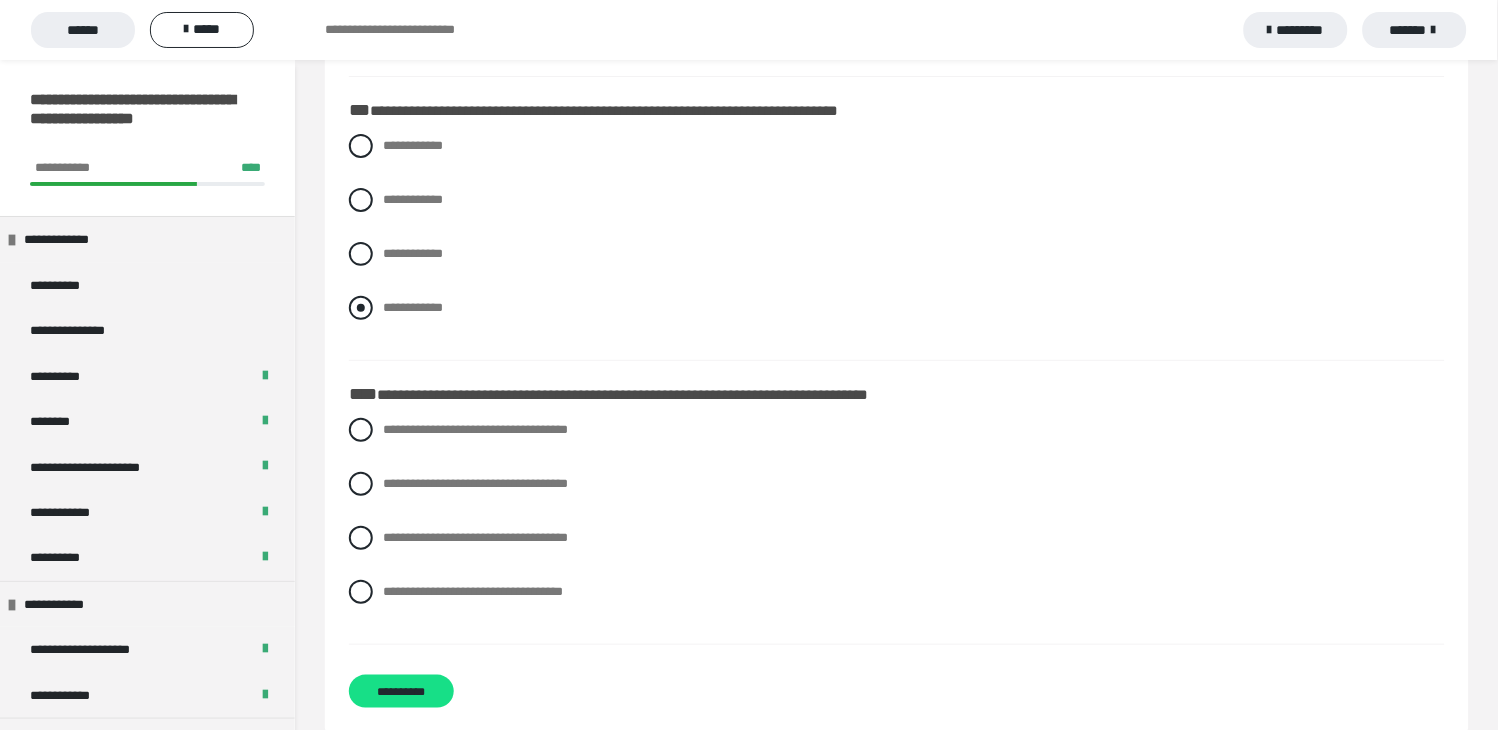 drag, startPoint x: 354, startPoint y: 305, endPoint x: 501, endPoint y: 295, distance: 147.33974 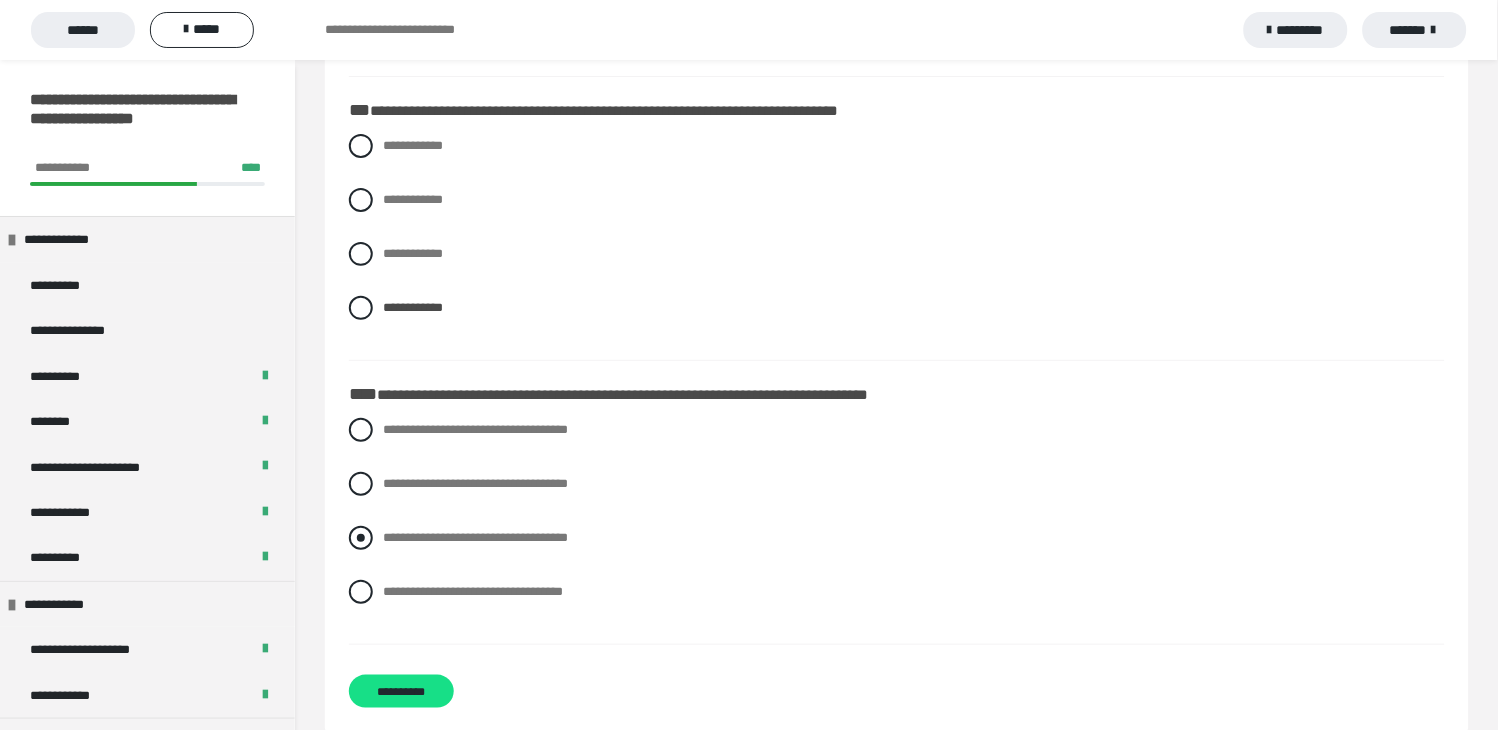 click at bounding box center (361, 538) 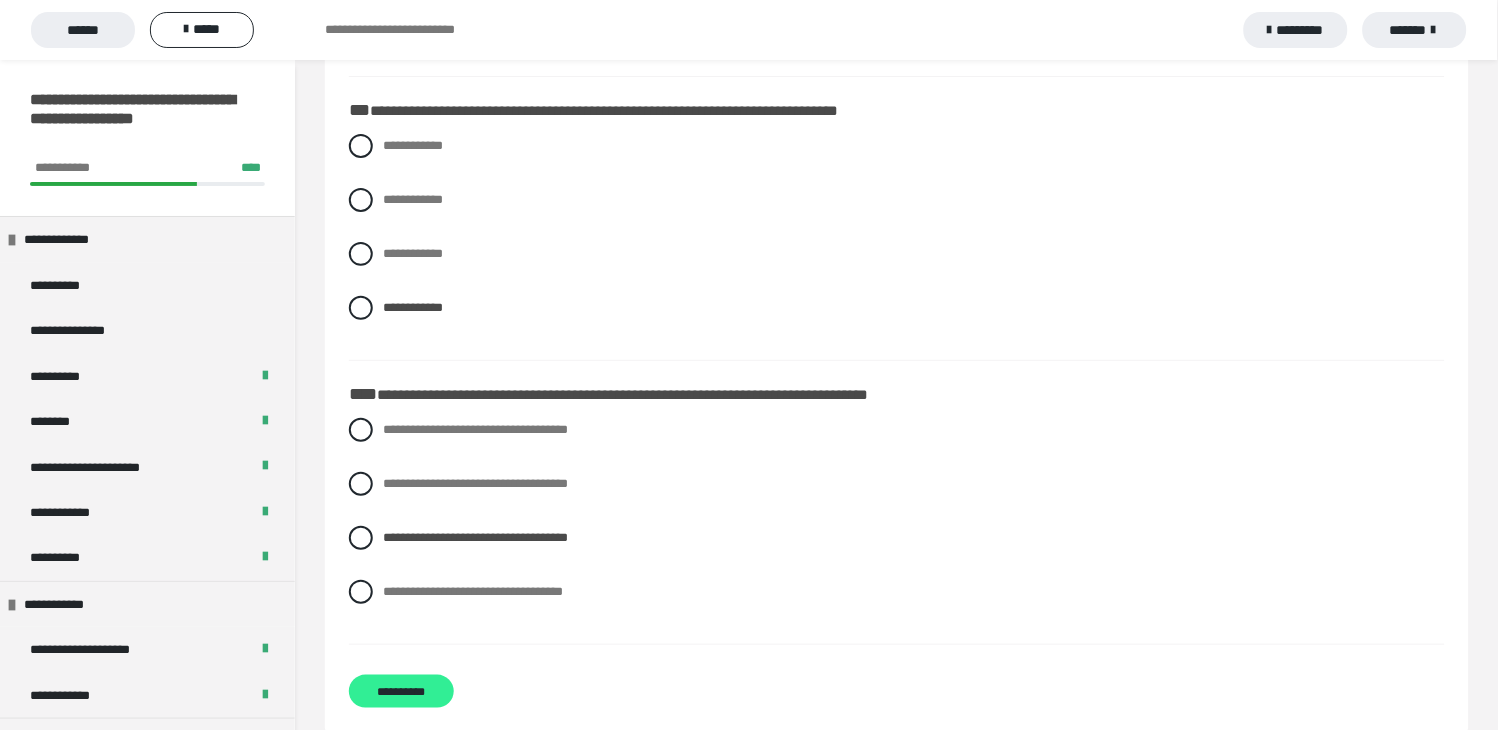 click on "**********" at bounding box center (401, 691) 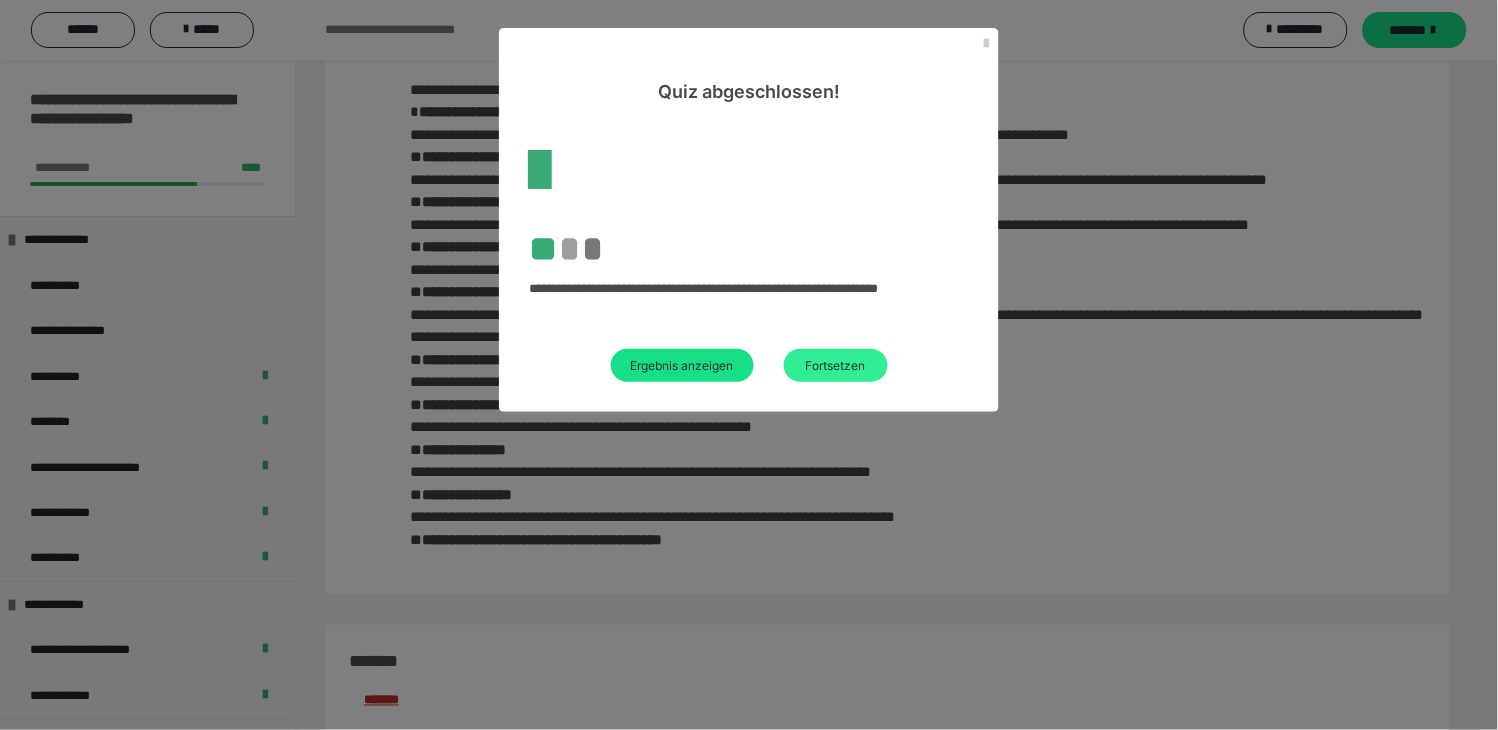 scroll, scrollTop: 2433, scrollLeft: 0, axis: vertical 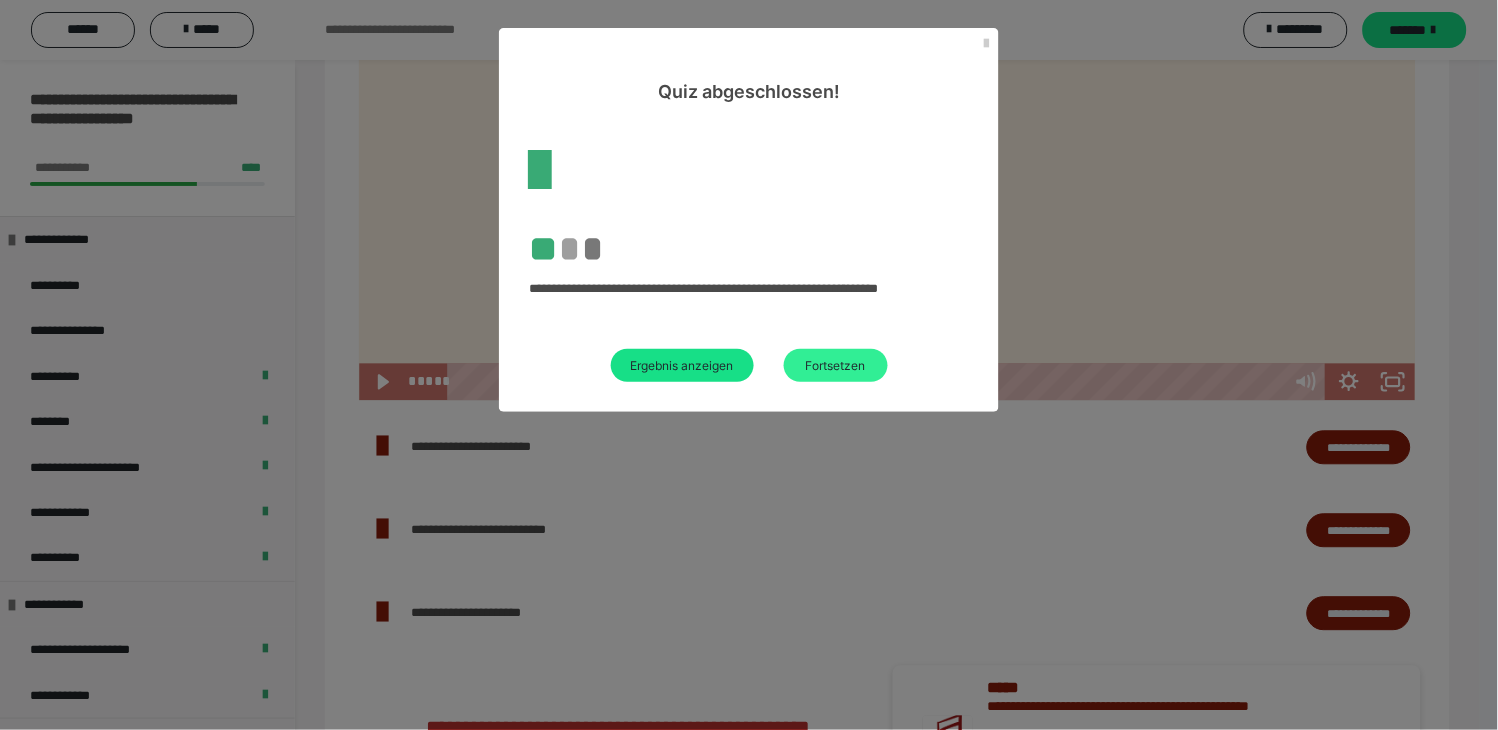 click on "Fortsetzen" at bounding box center [836, 365] 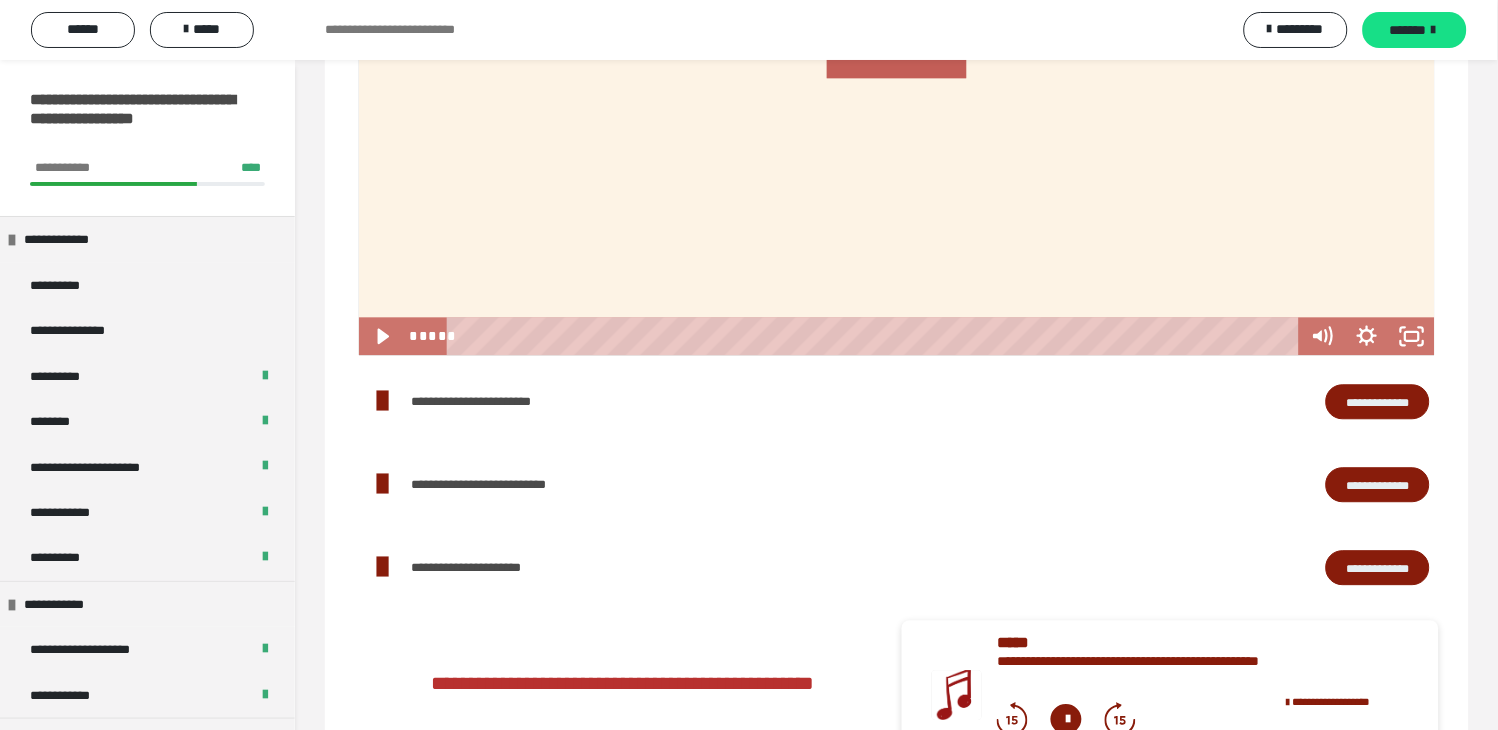 scroll, scrollTop: 2475, scrollLeft: 0, axis: vertical 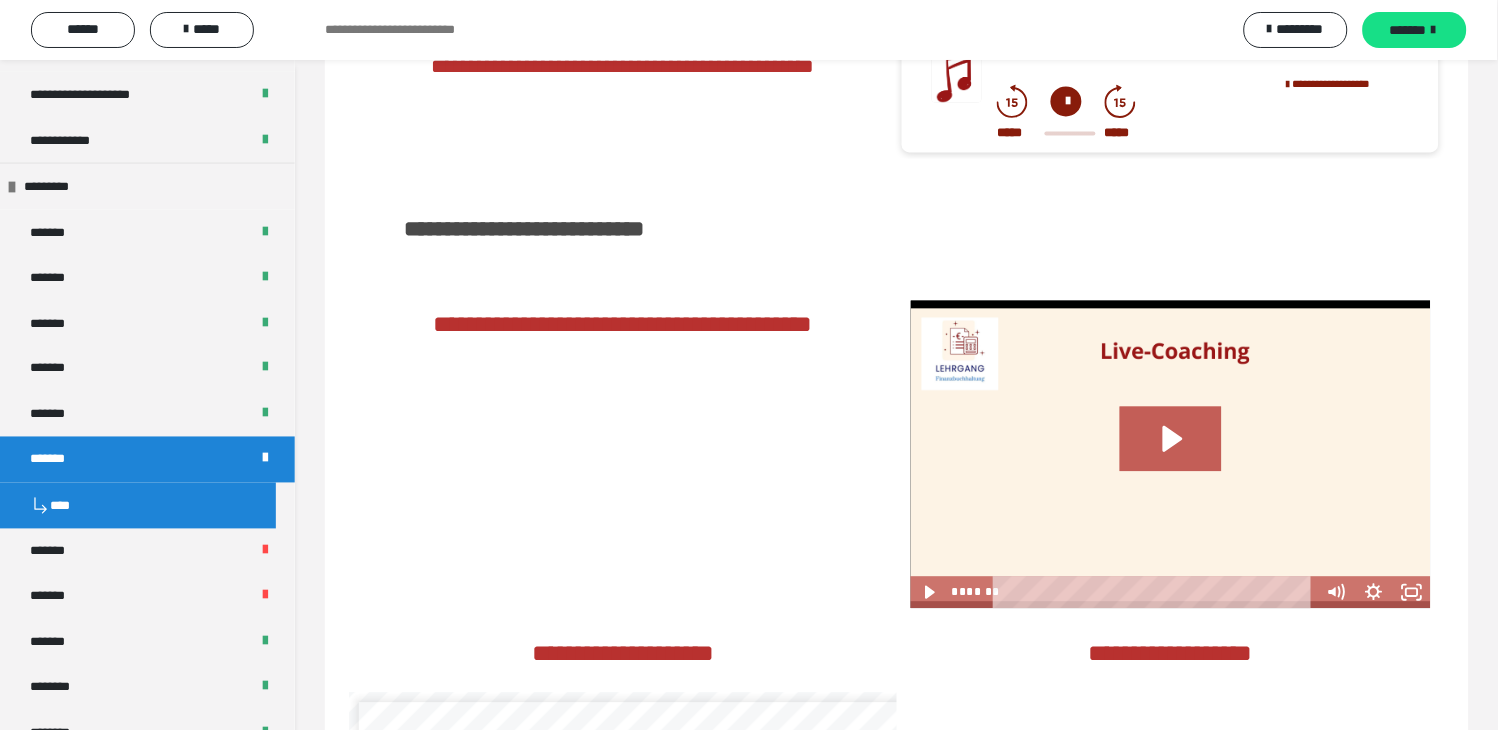 click on "**********" at bounding box center (524, 230) 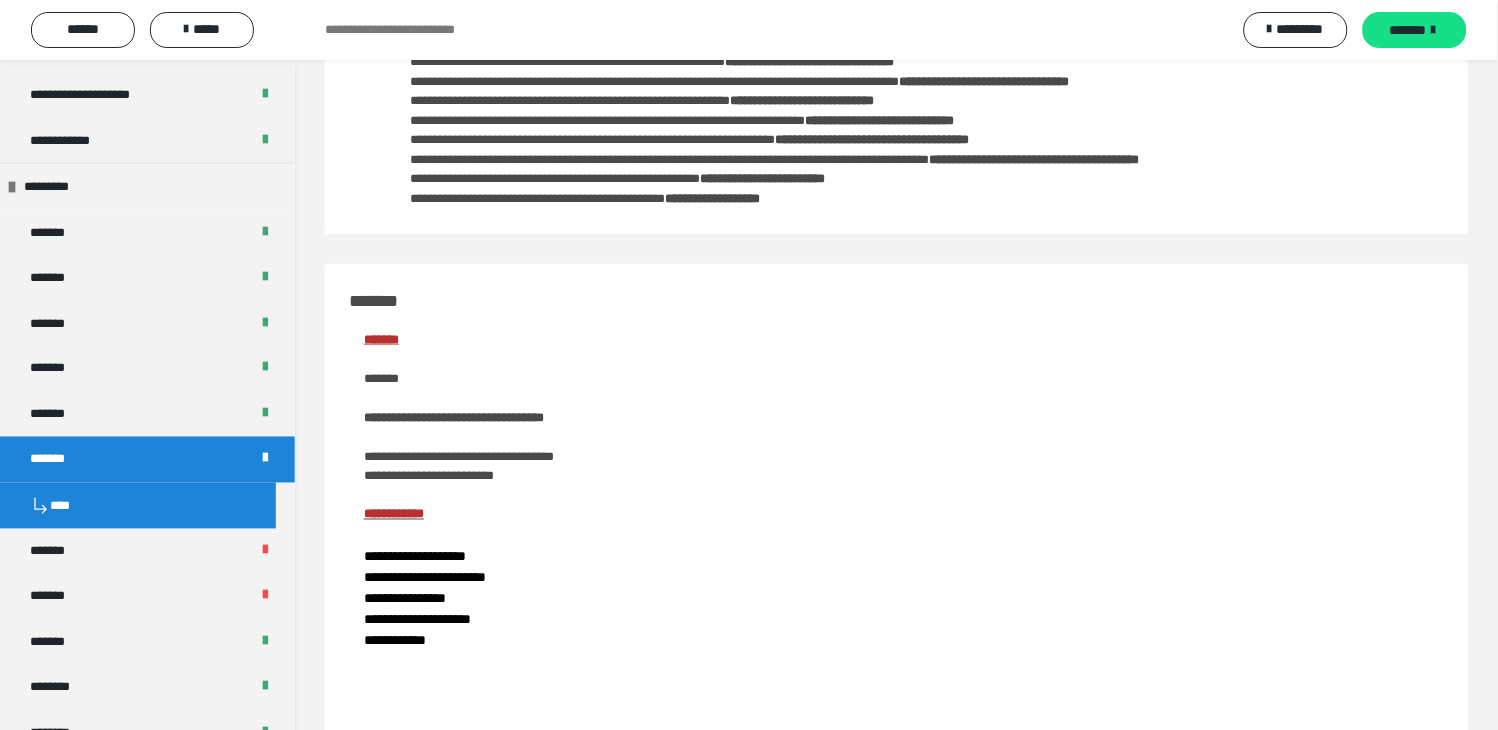 scroll, scrollTop: 0, scrollLeft: 0, axis: both 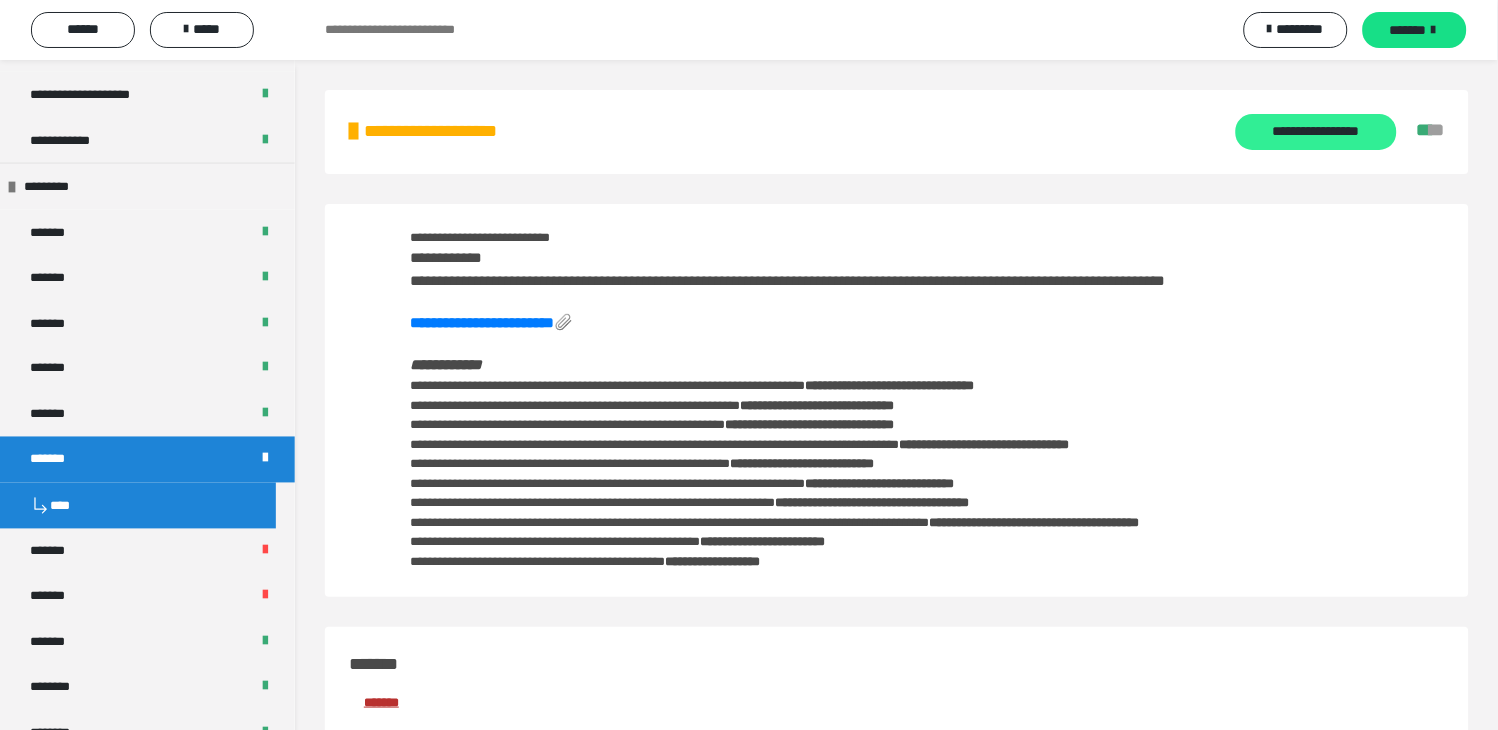 click on "**********" at bounding box center (1316, 132) 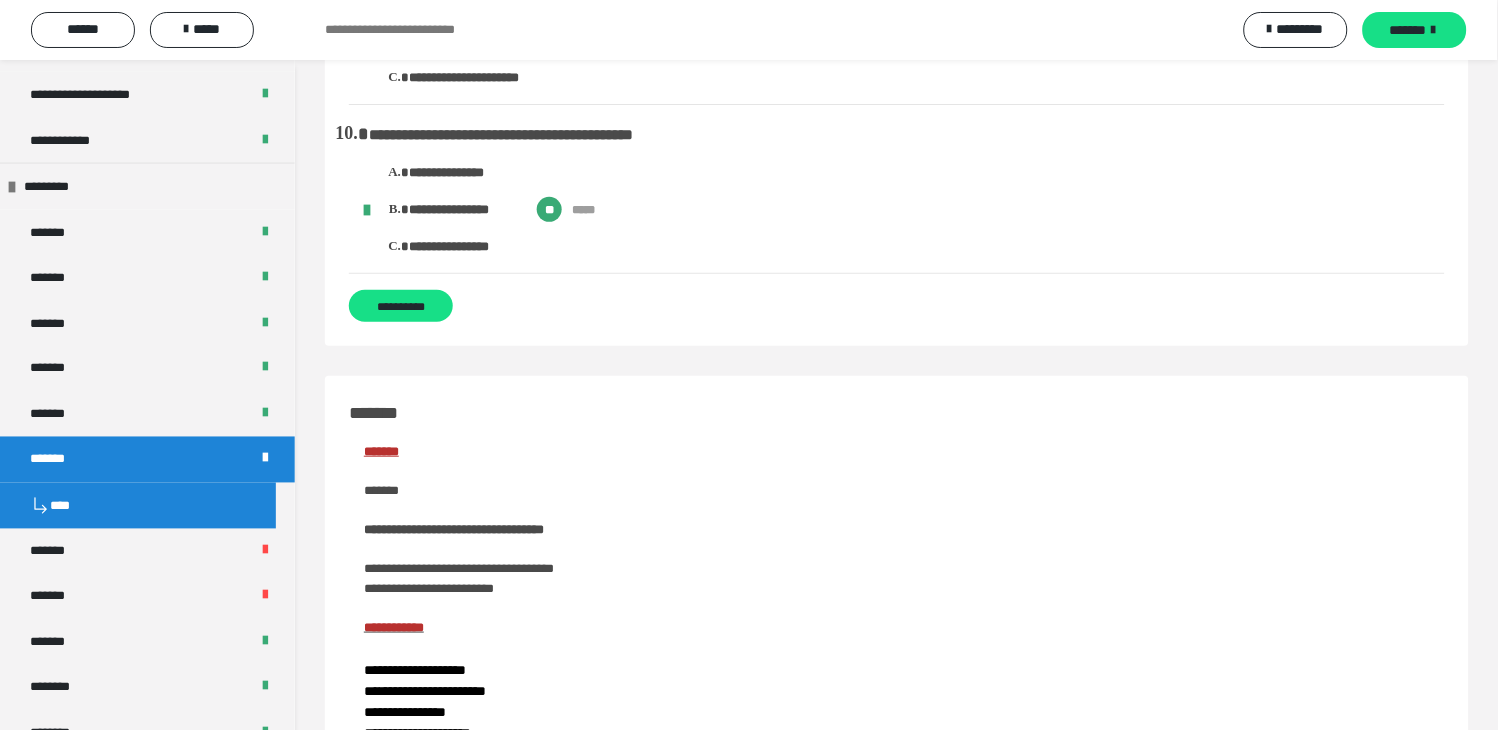 scroll, scrollTop: 1777, scrollLeft: 0, axis: vertical 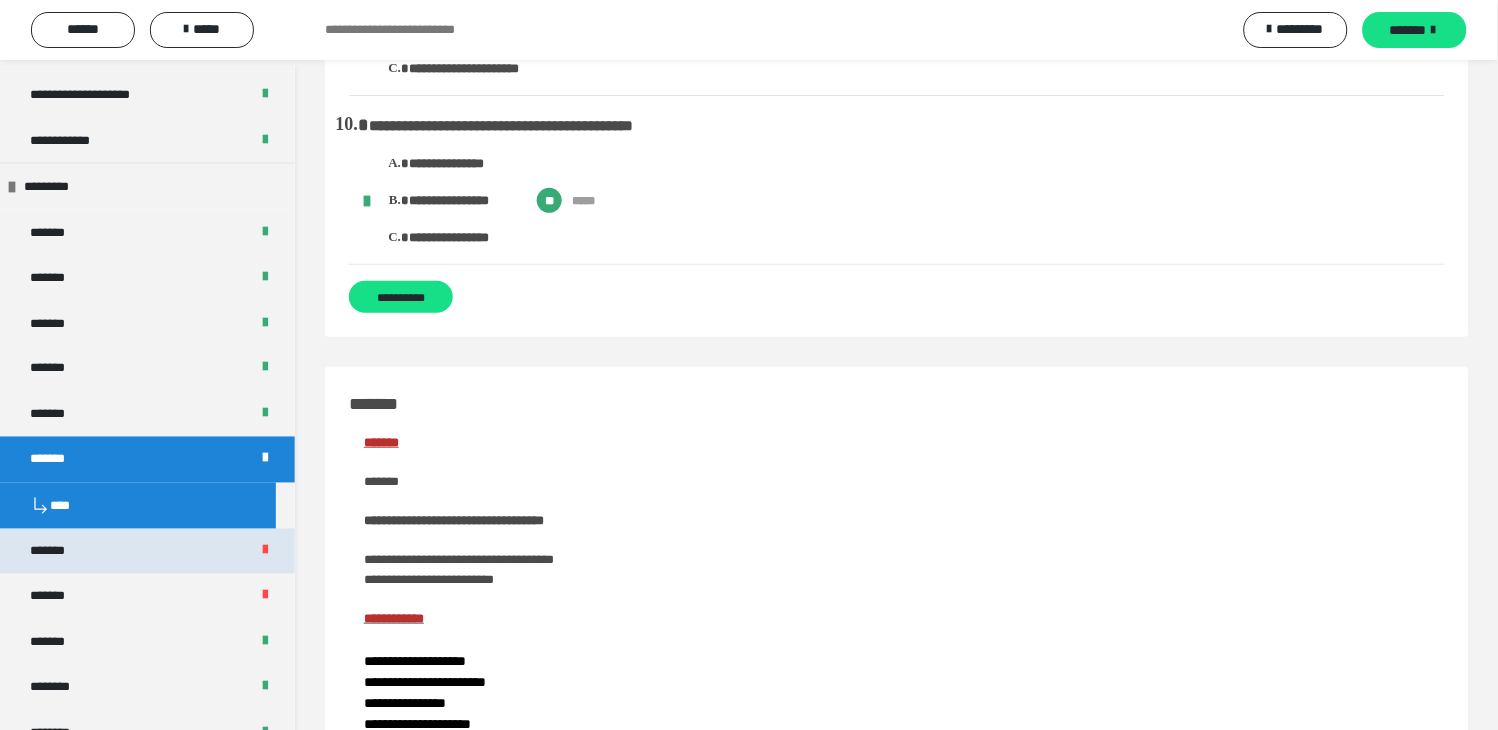 click on "*******" at bounding box center (147, 551) 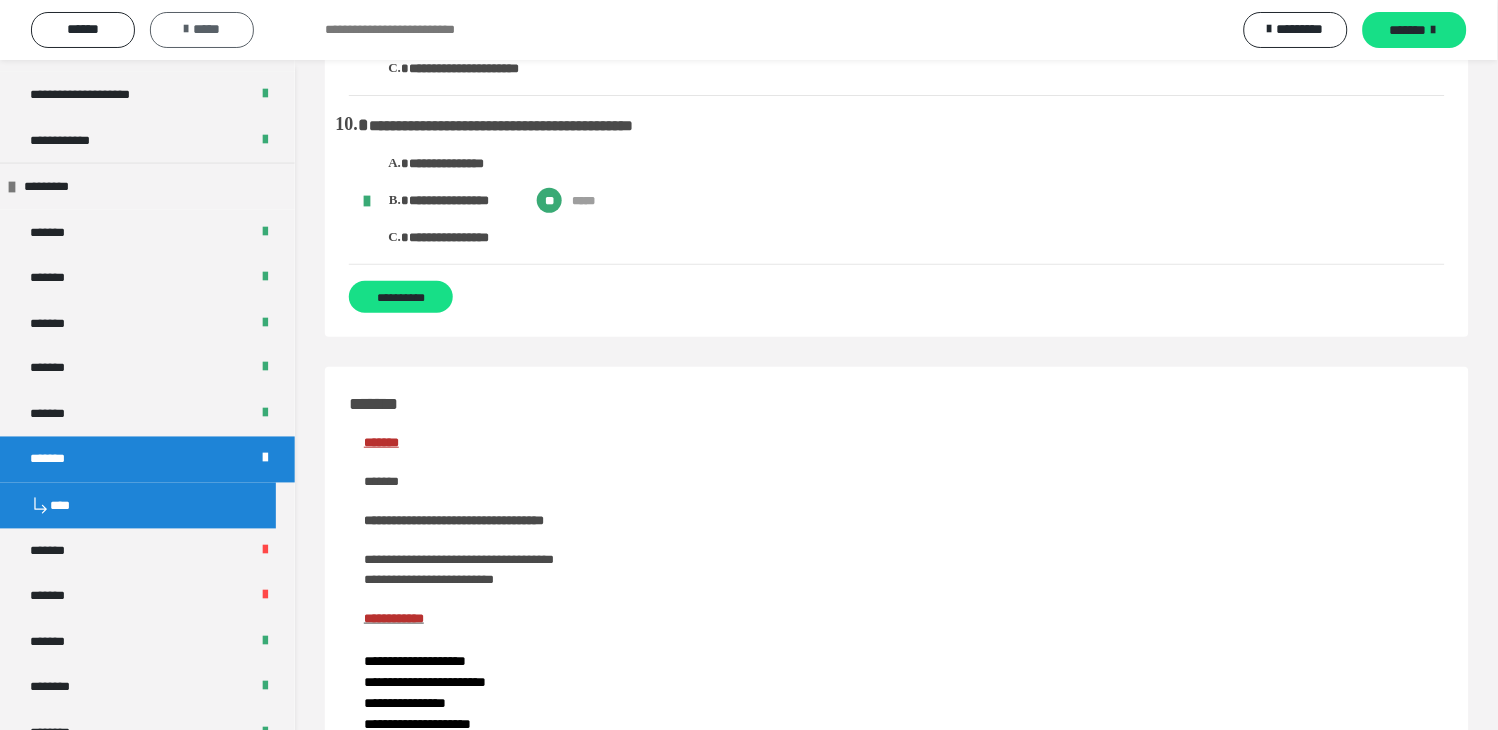 scroll, scrollTop: 258, scrollLeft: 0, axis: vertical 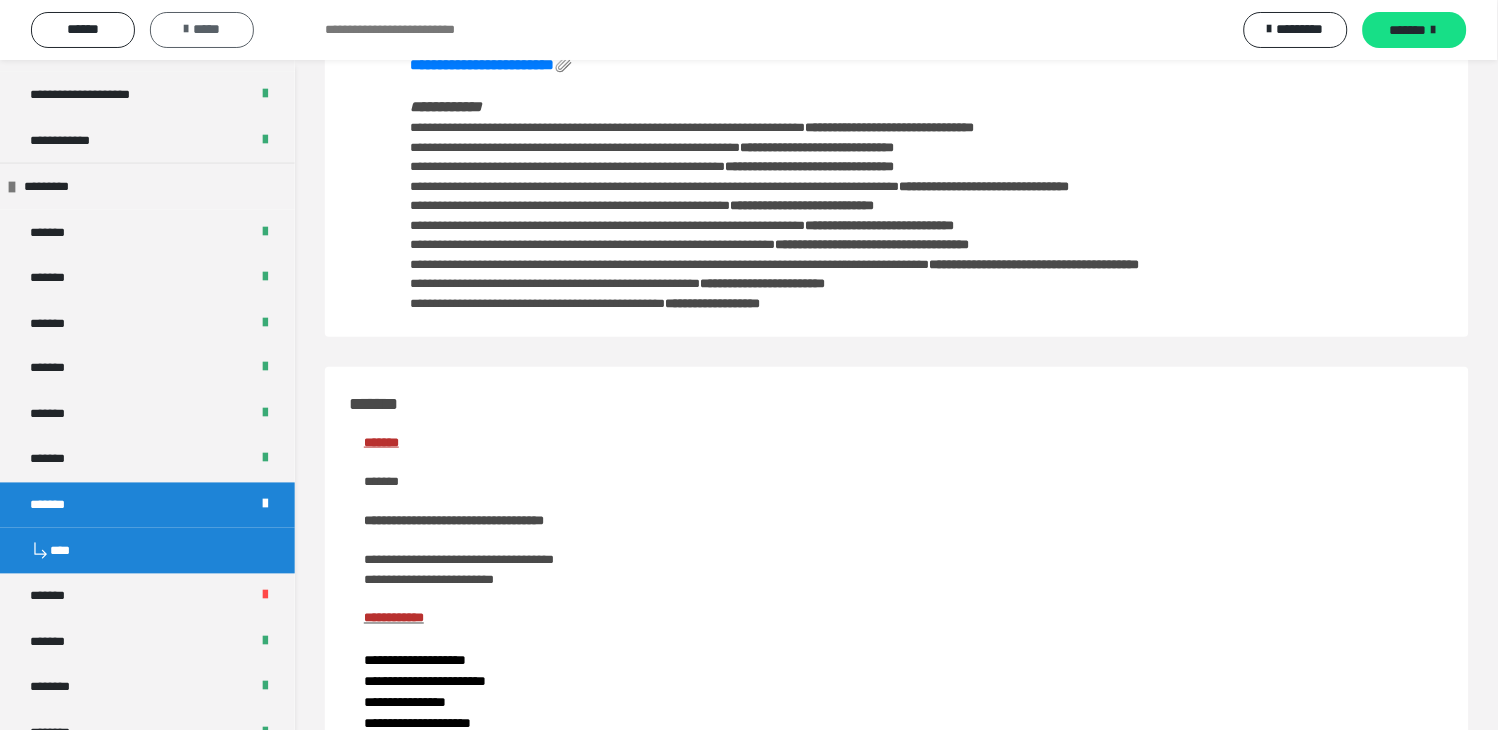 click on "*****" at bounding box center (202, 30) 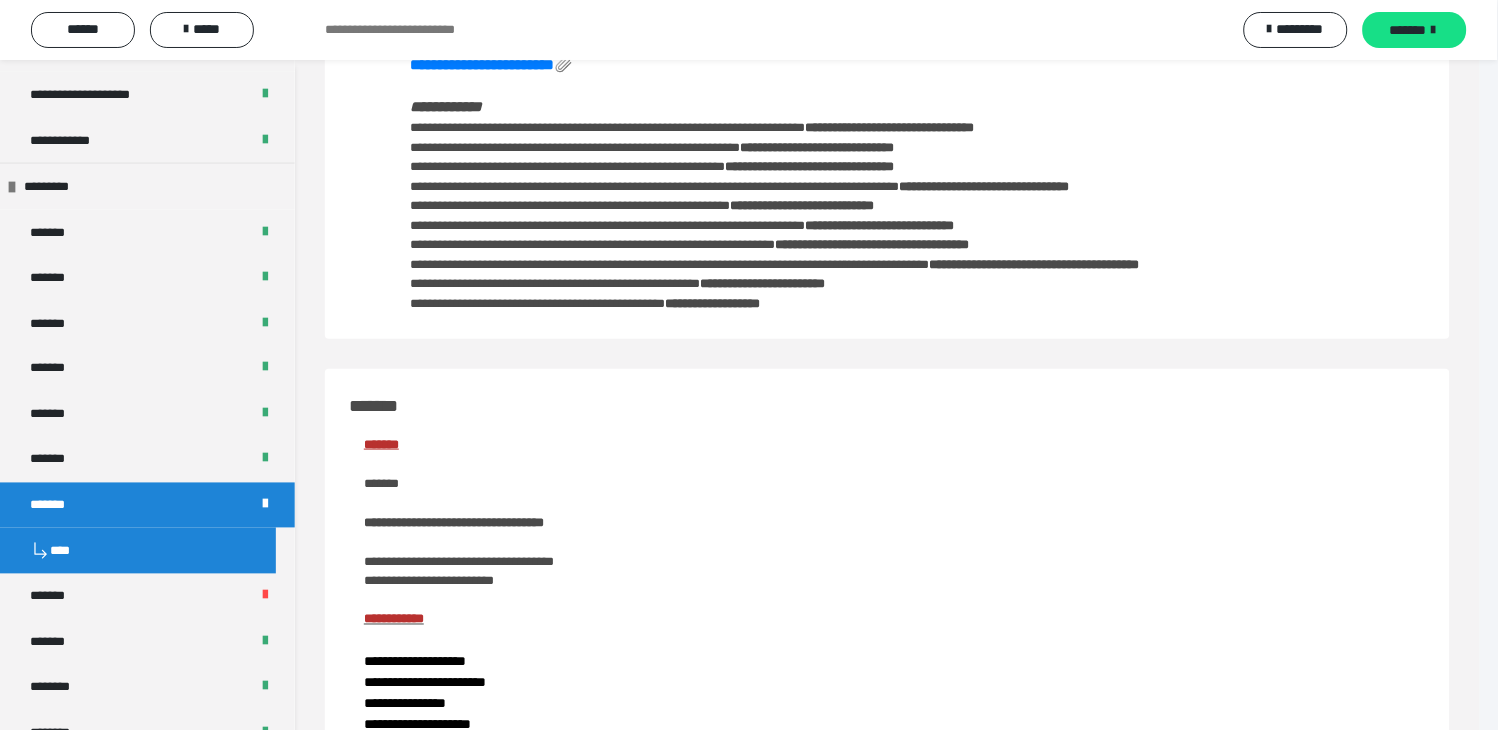 scroll, scrollTop: 0, scrollLeft: 0, axis: both 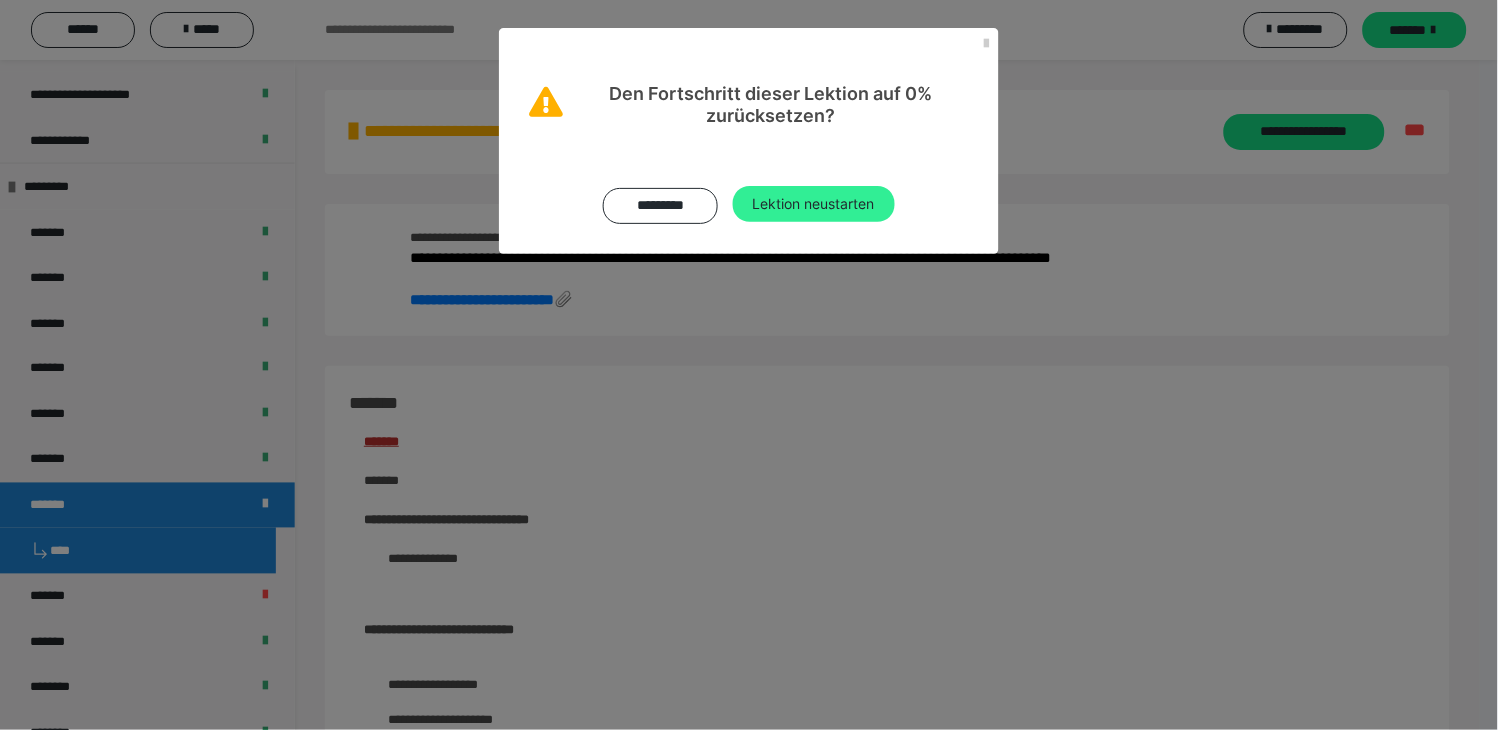 click on "Lektion neustarten" at bounding box center (814, 204) 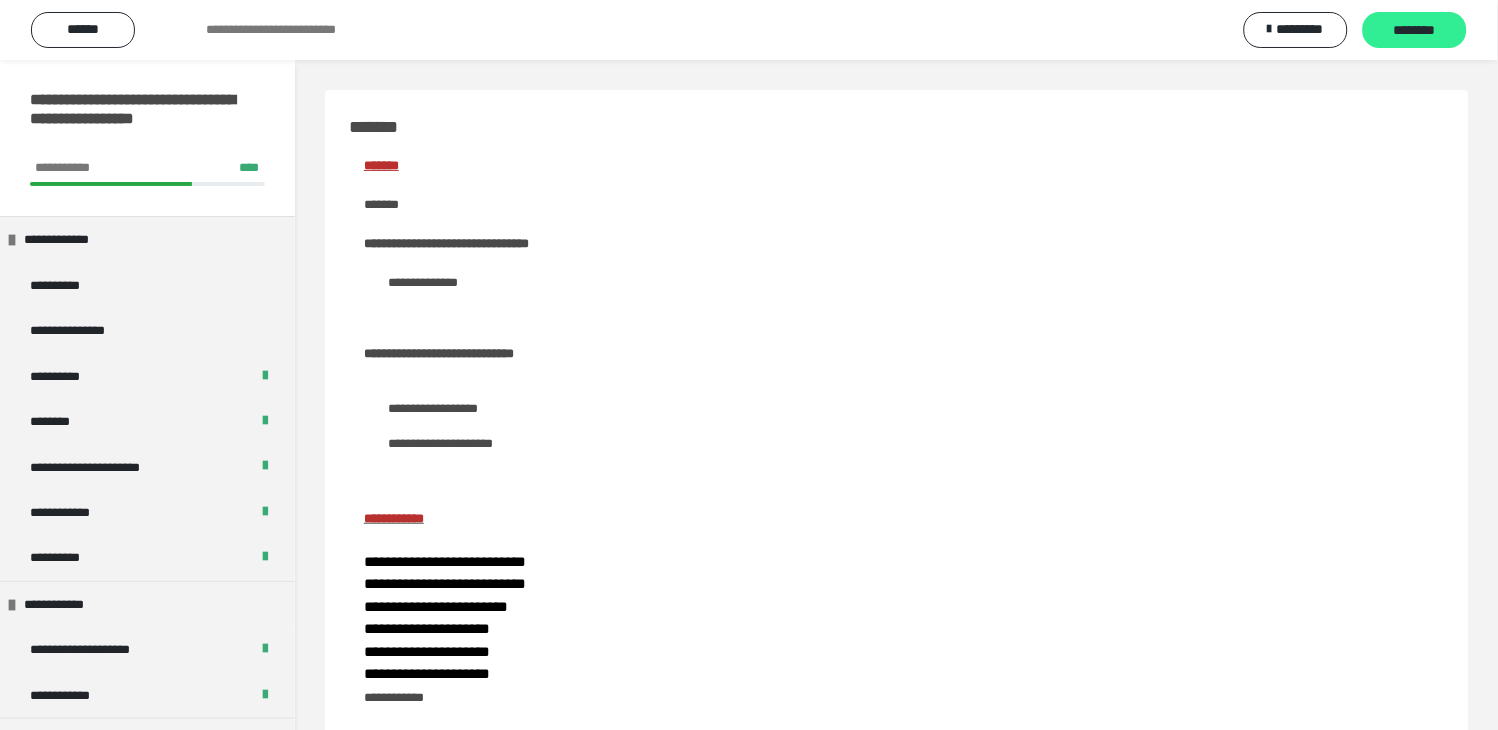 click on "********" at bounding box center [1415, 31] 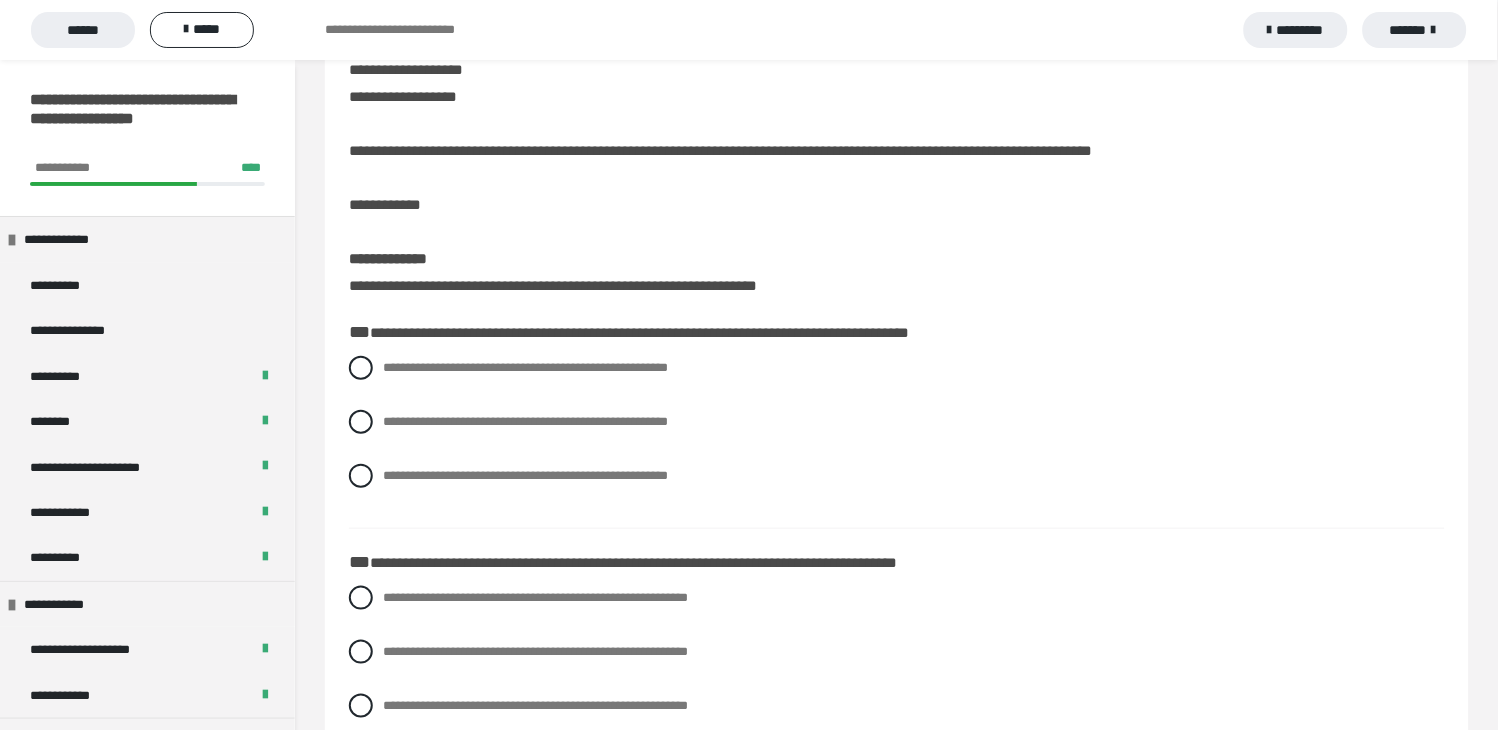 scroll, scrollTop: 111, scrollLeft: 0, axis: vertical 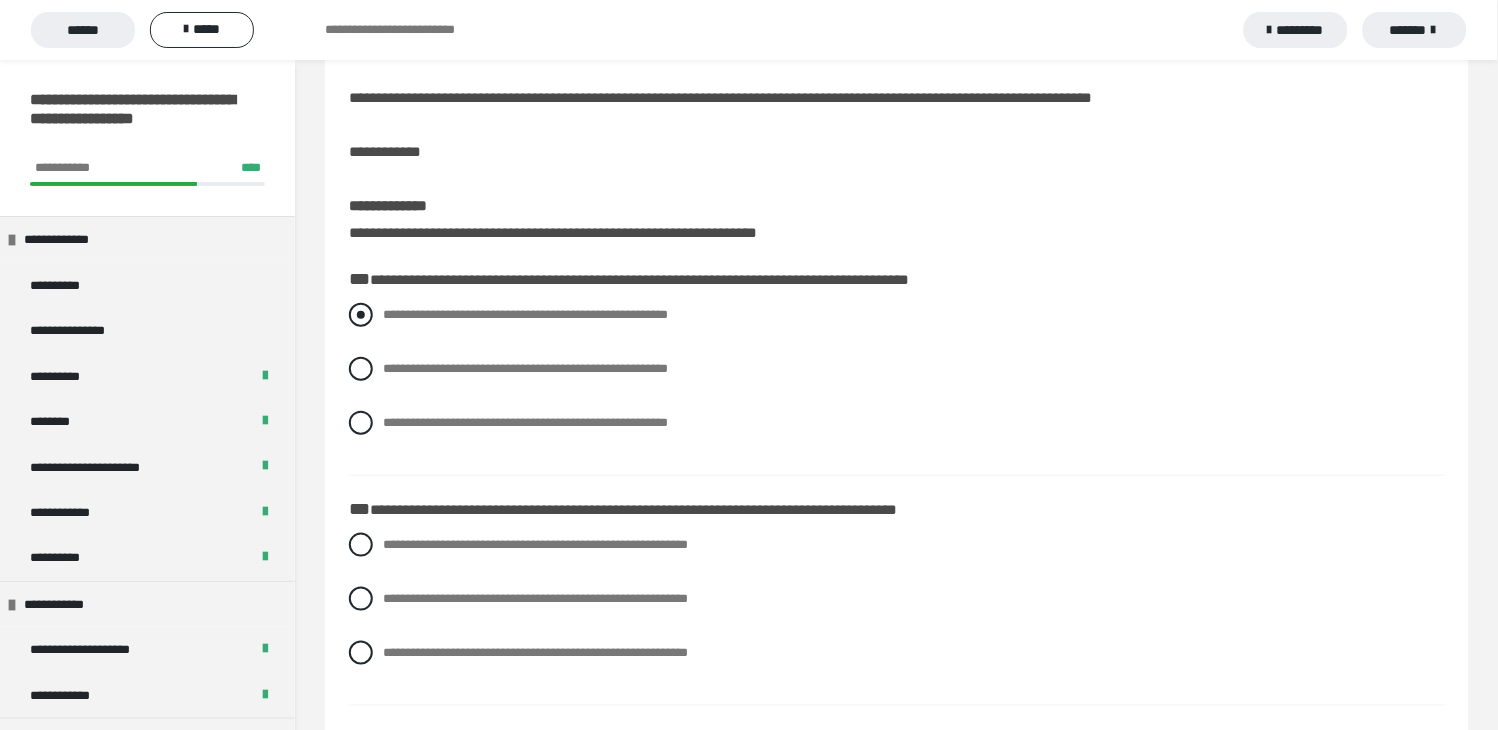 click at bounding box center (361, 315) 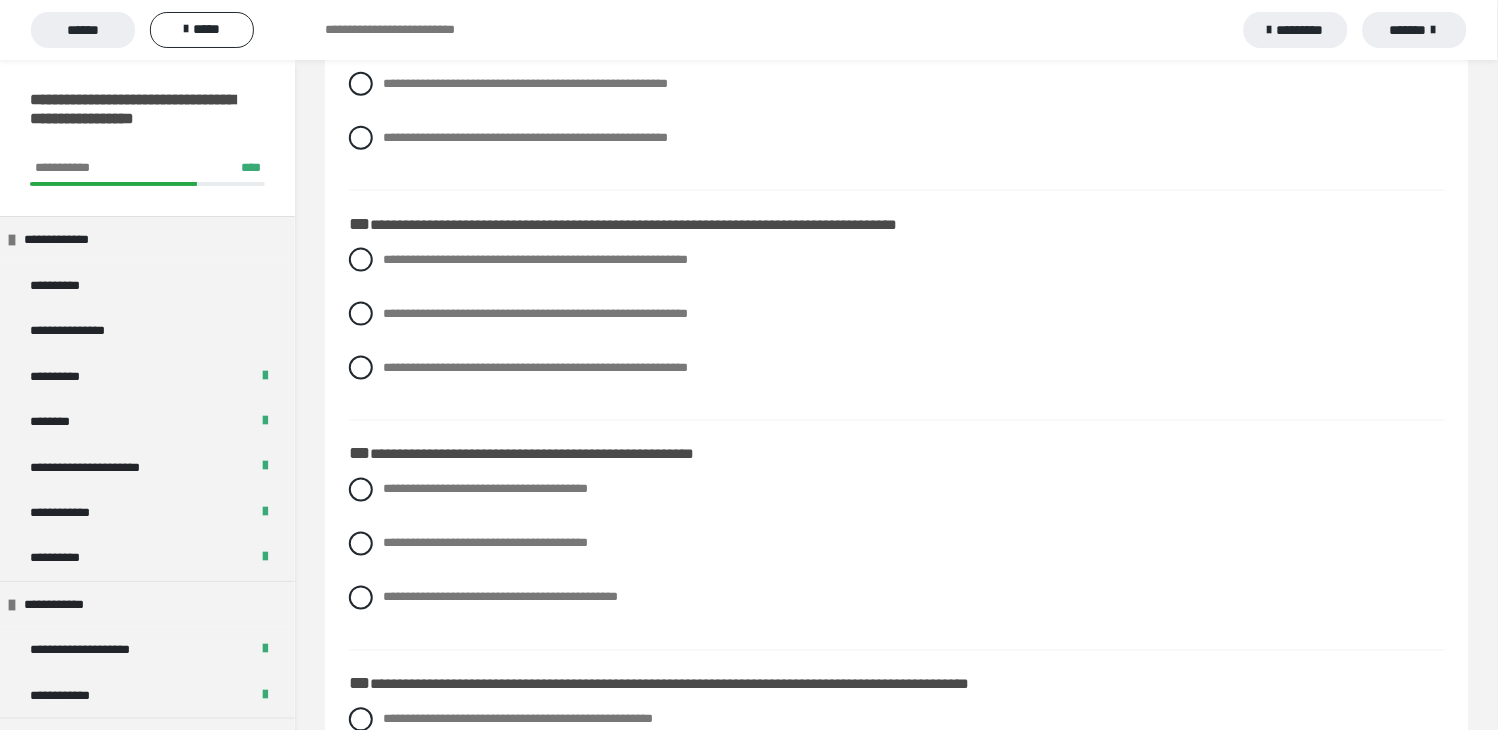 scroll, scrollTop: 444, scrollLeft: 0, axis: vertical 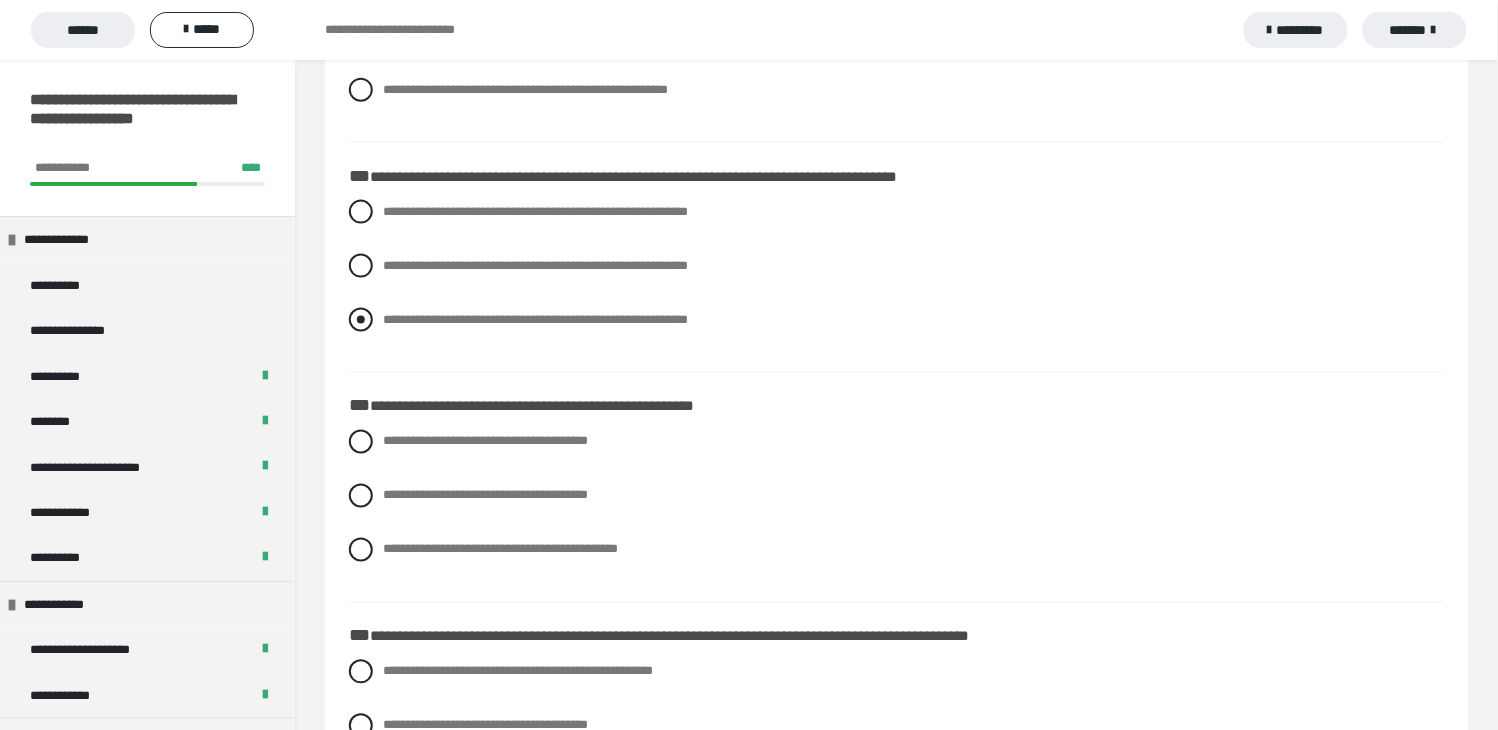 click at bounding box center (361, 320) 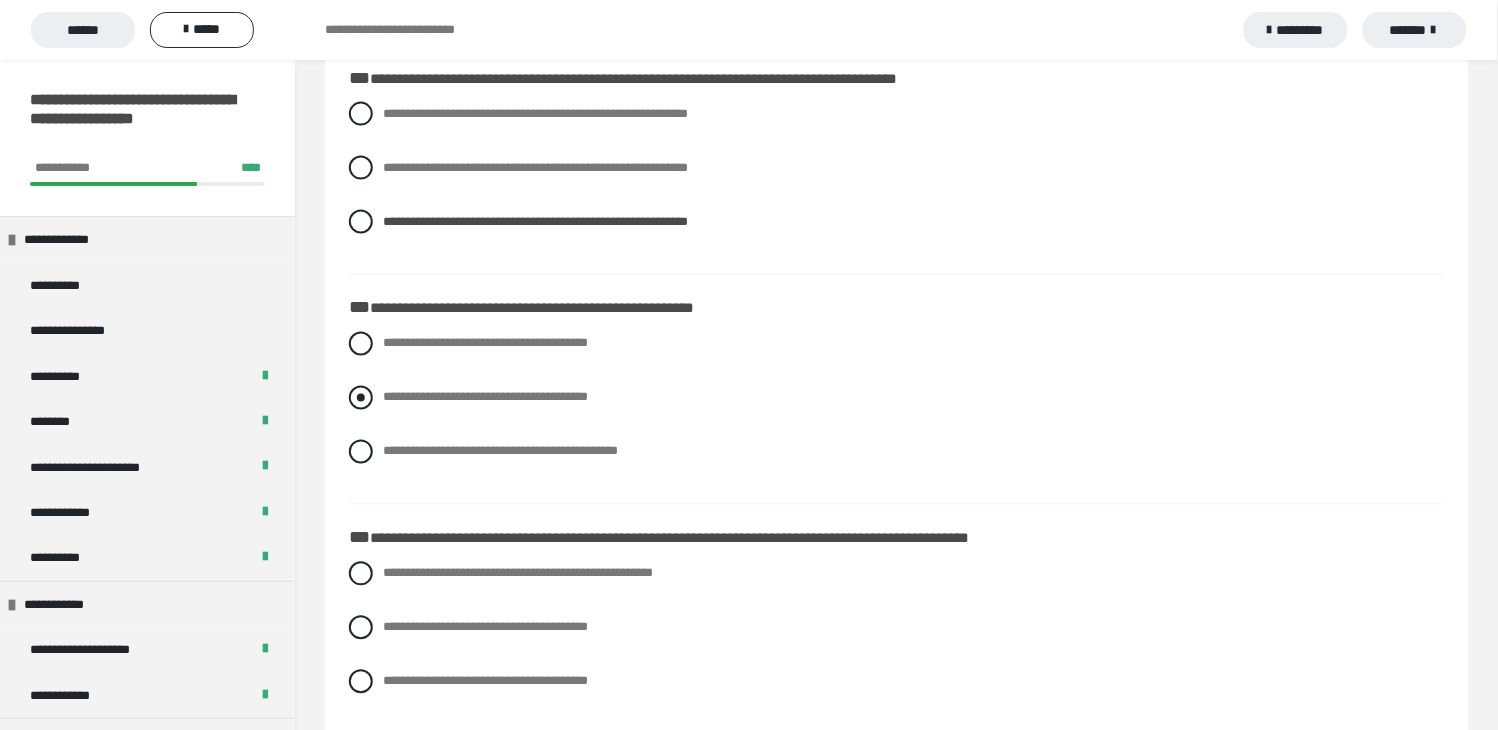 scroll, scrollTop: 555, scrollLeft: 0, axis: vertical 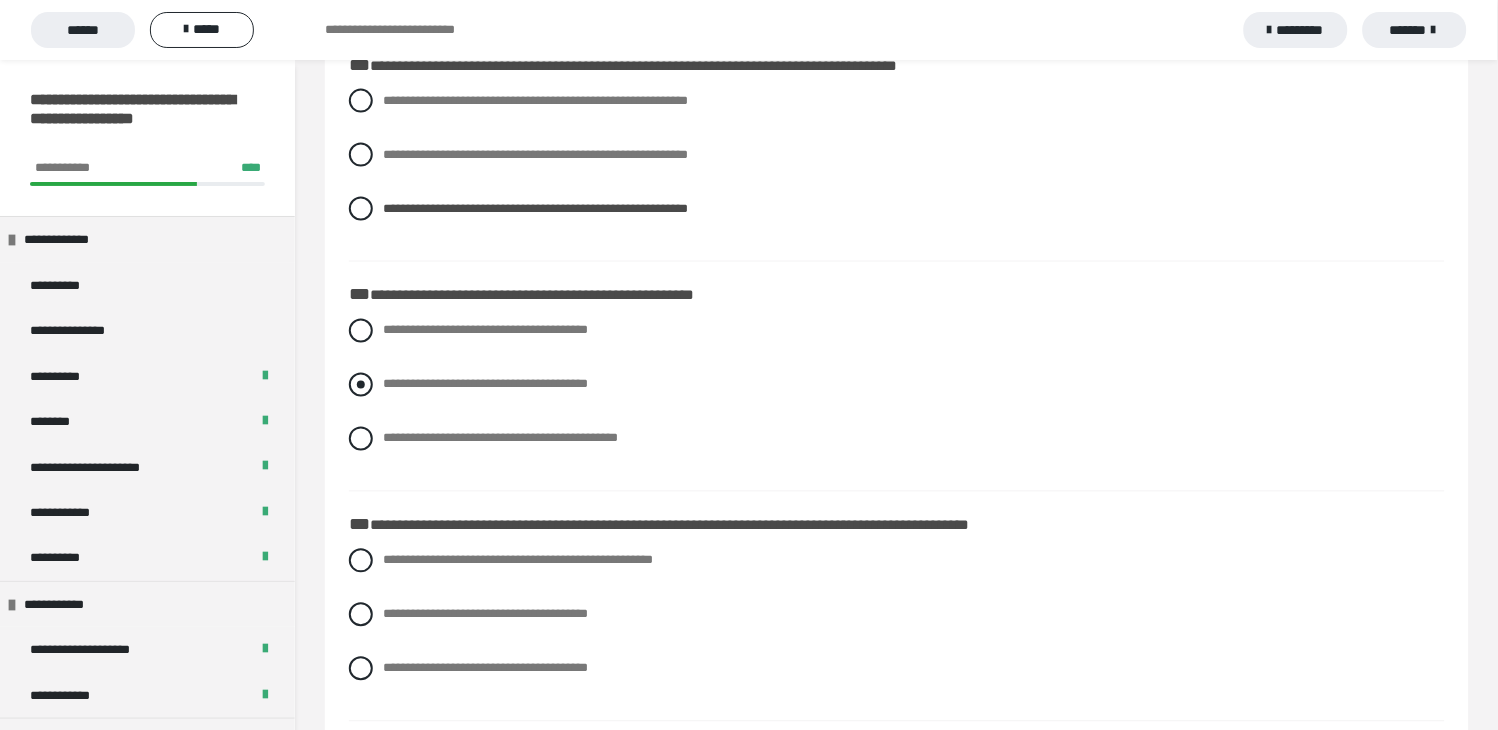 click at bounding box center (361, 385) 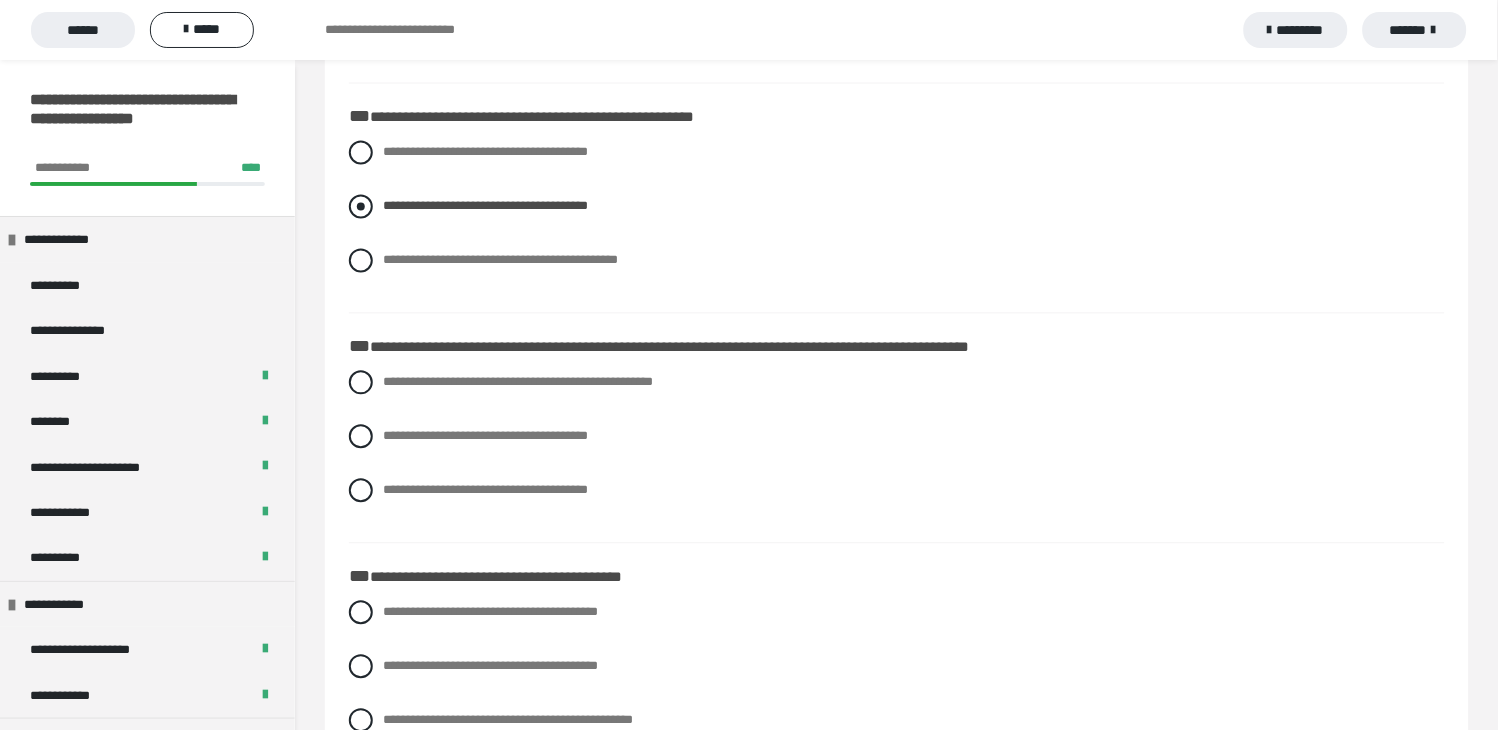 scroll, scrollTop: 777, scrollLeft: 0, axis: vertical 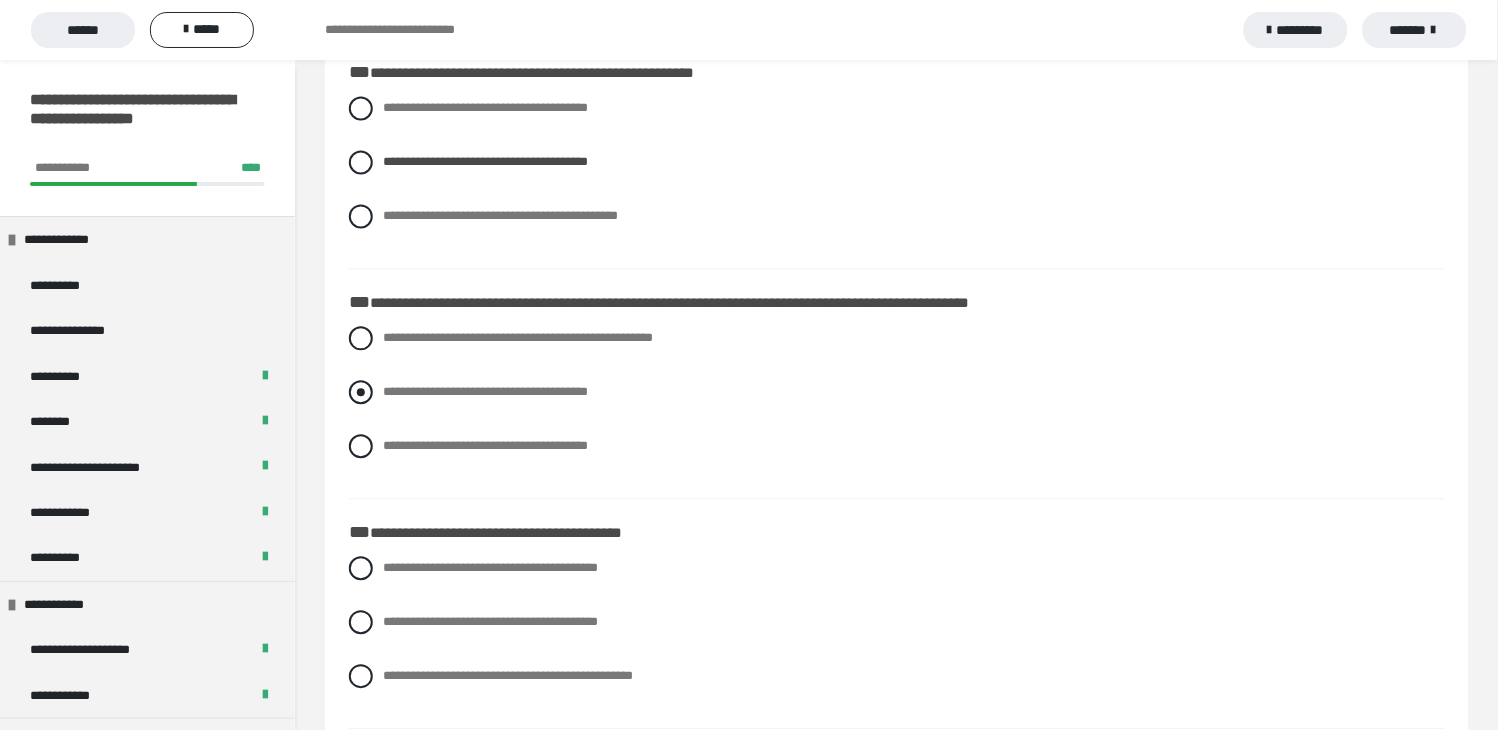 click at bounding box center [361, 447] 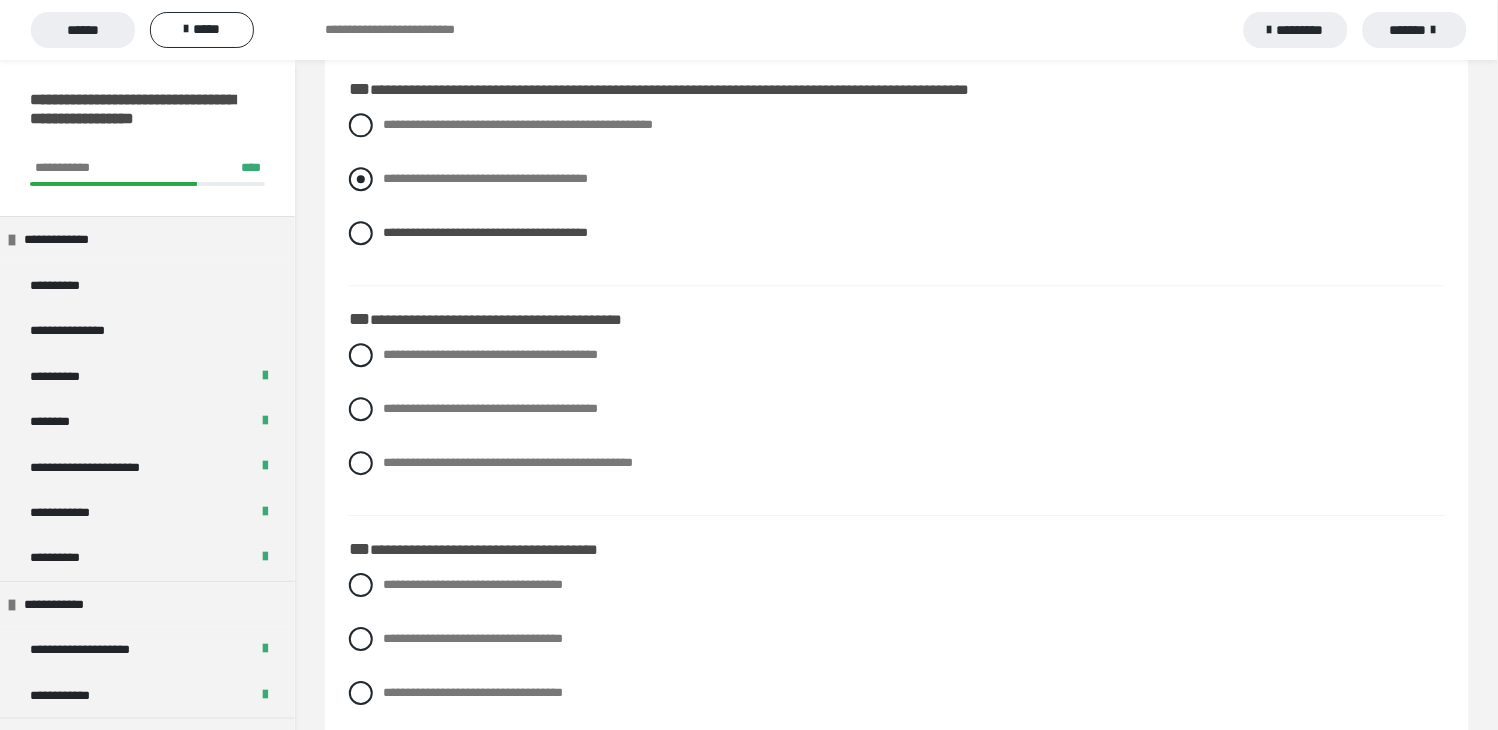 scroll, scrollTop: 1000, scrollLeft: 0, axis: vertical 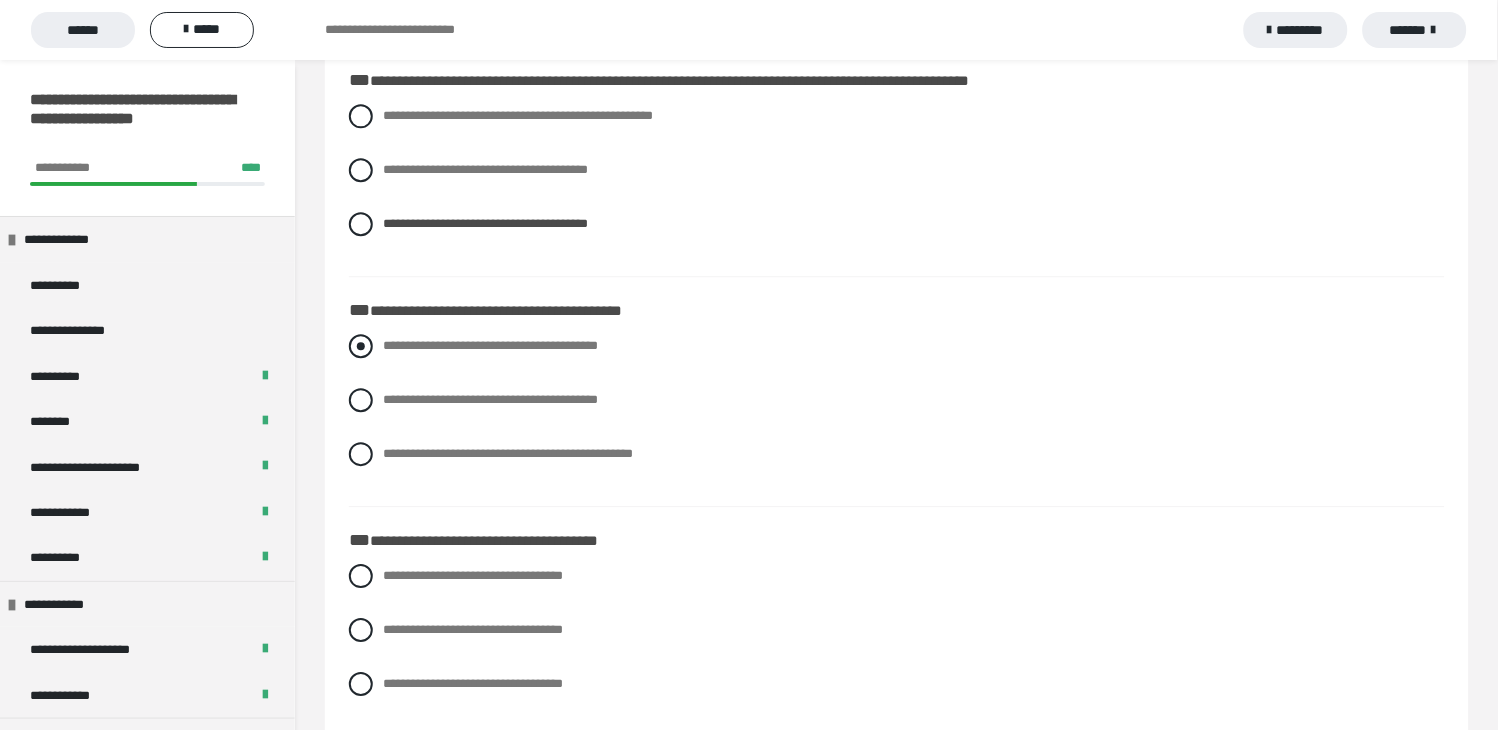 click at bounding box center (361, 346) 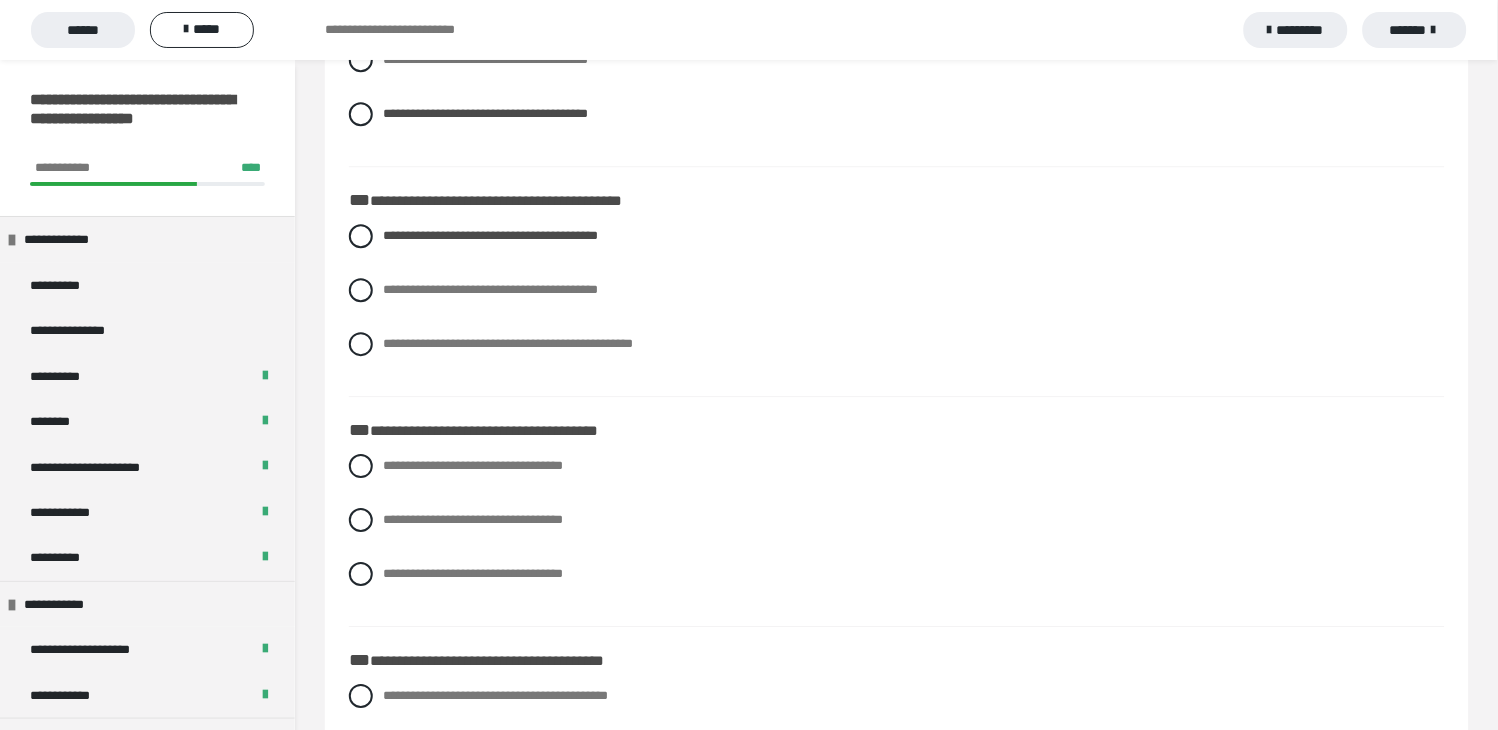 scroll, scrollTop: 1333, scrollLeft: 0, axis: vertical 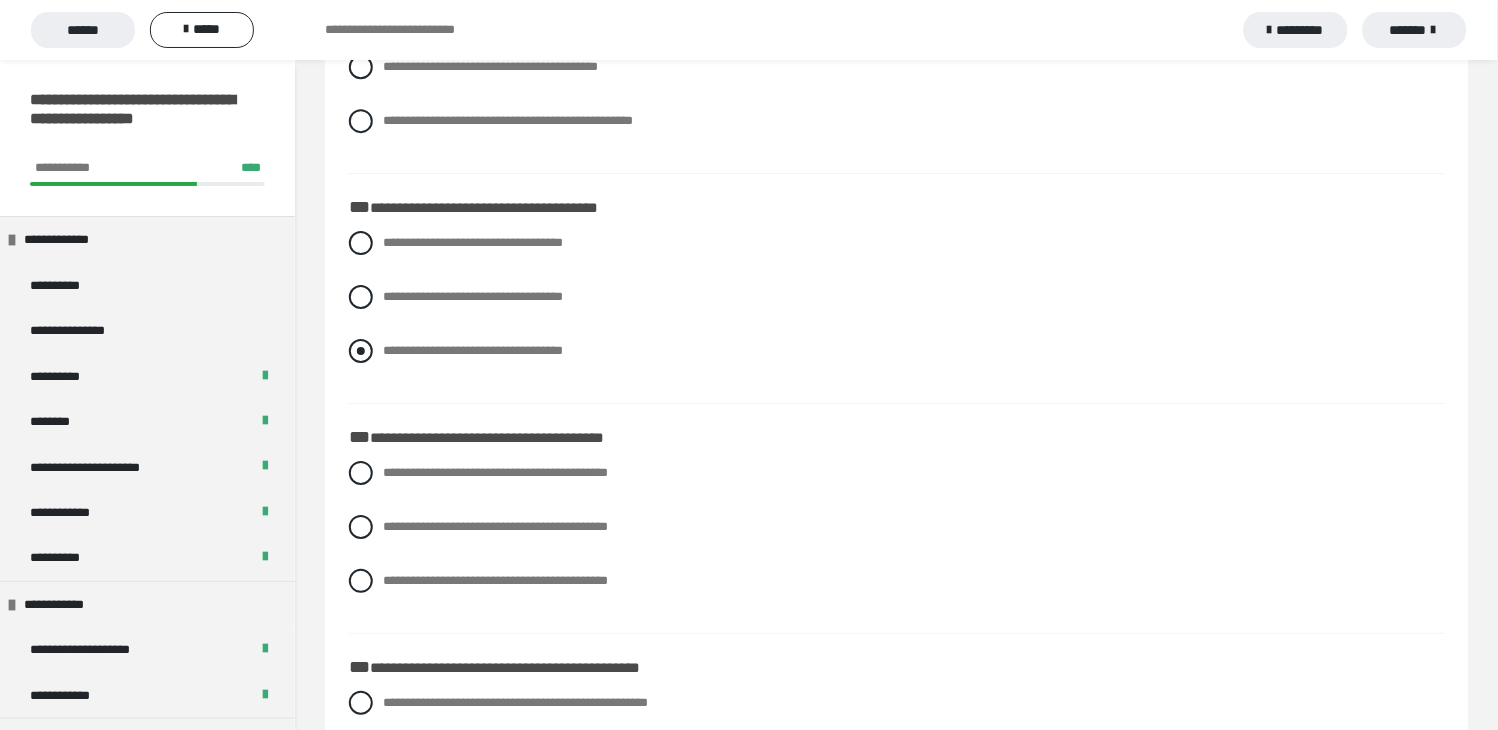 click at bounding box center [361, 351] 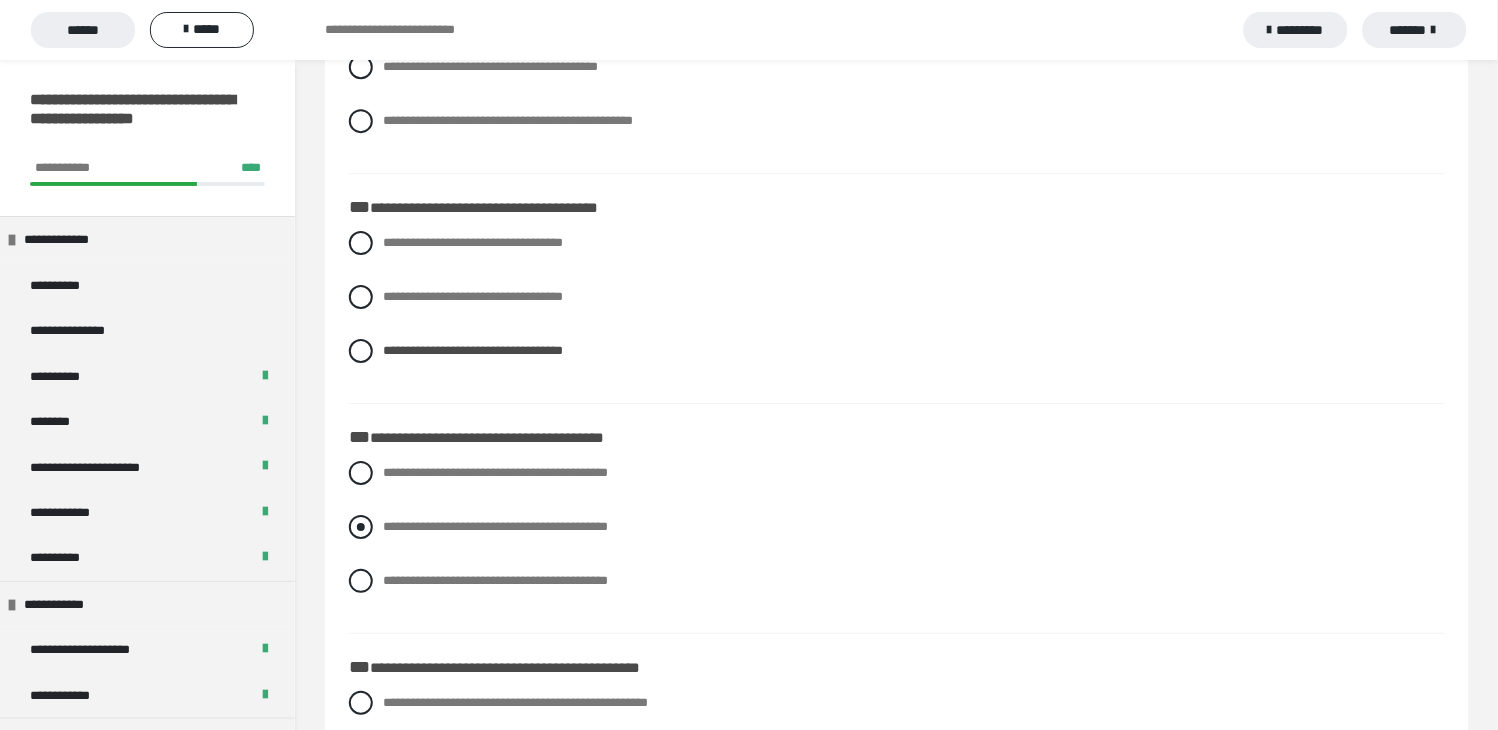 click at bounding box center [361, 527] 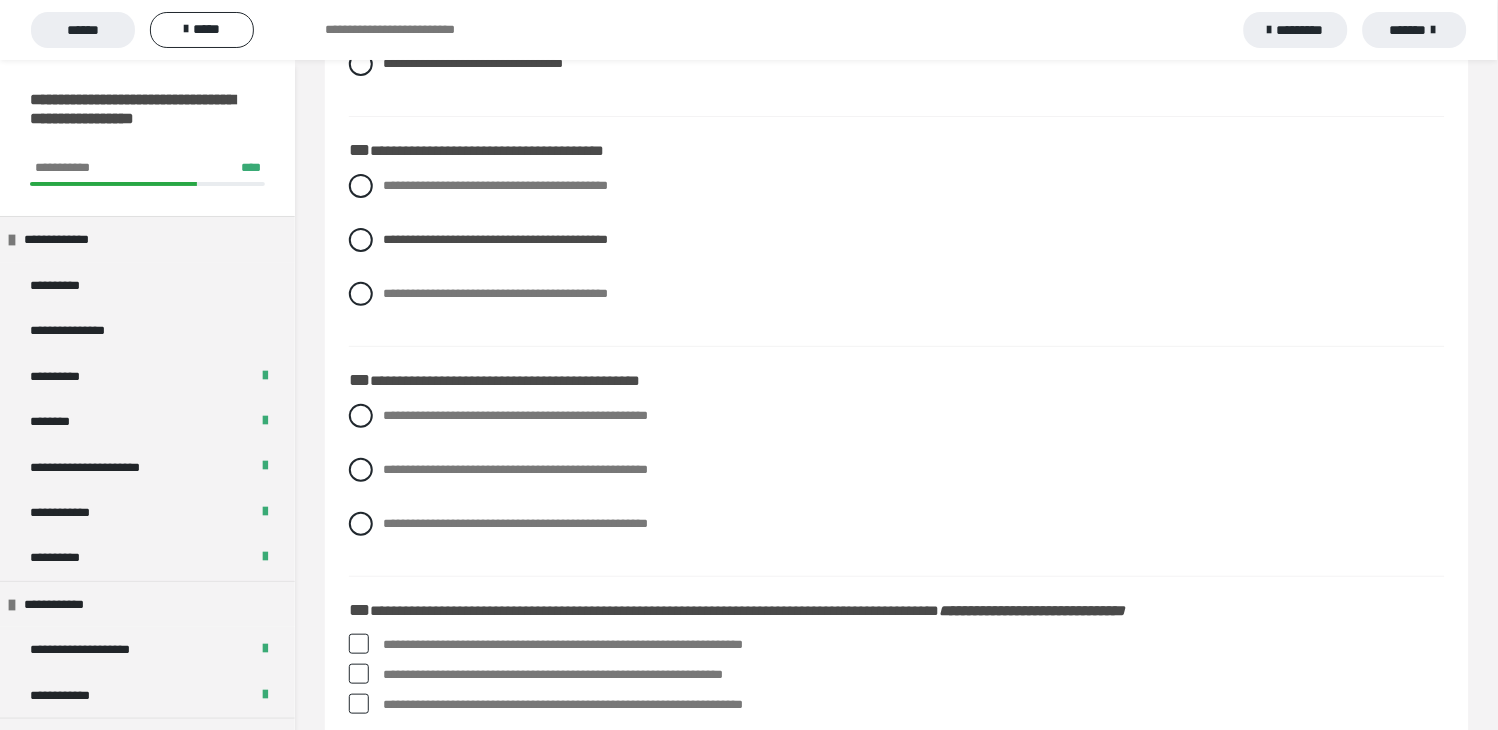 scroll, scrollTop: 1666, scrollLeft: 0, axis: vertical 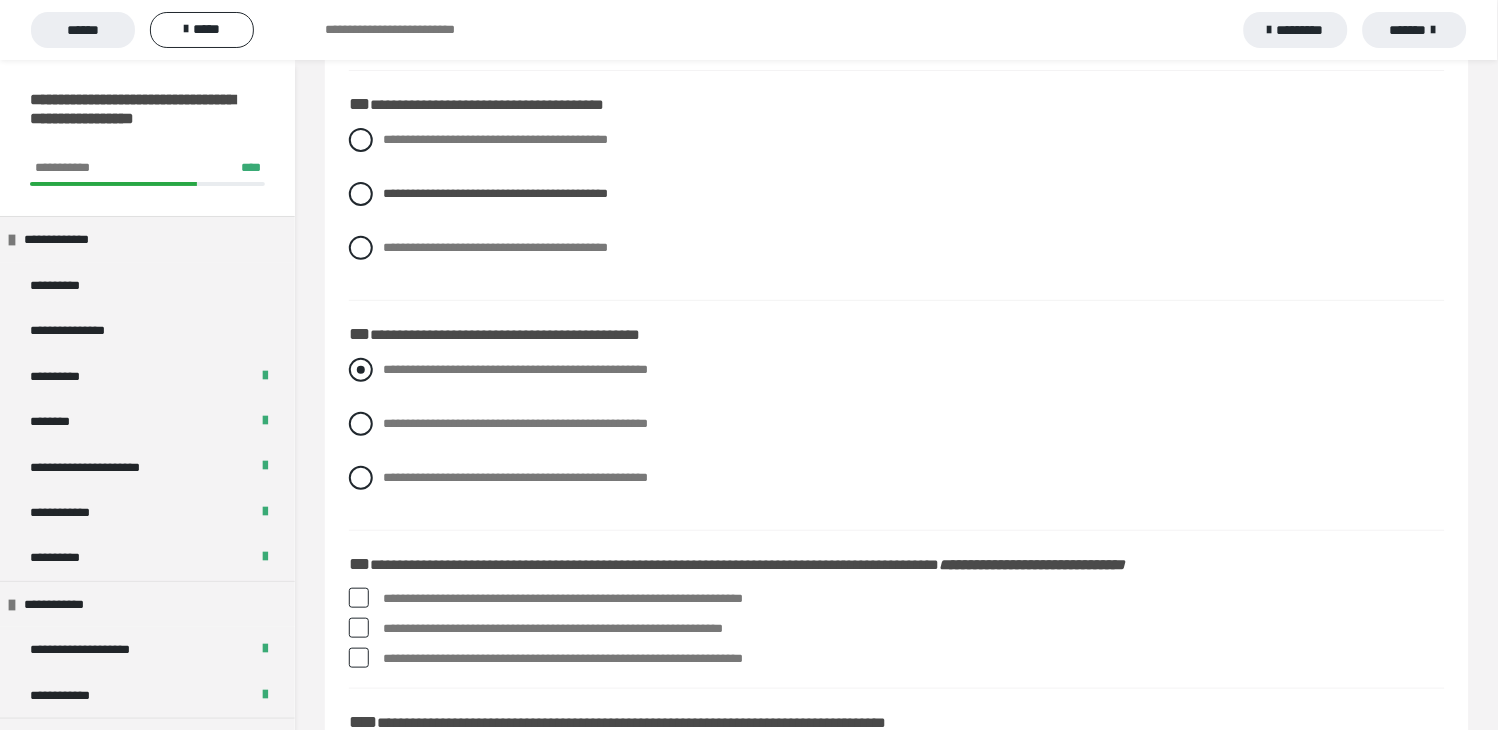 click at bounding box center [361, 370] 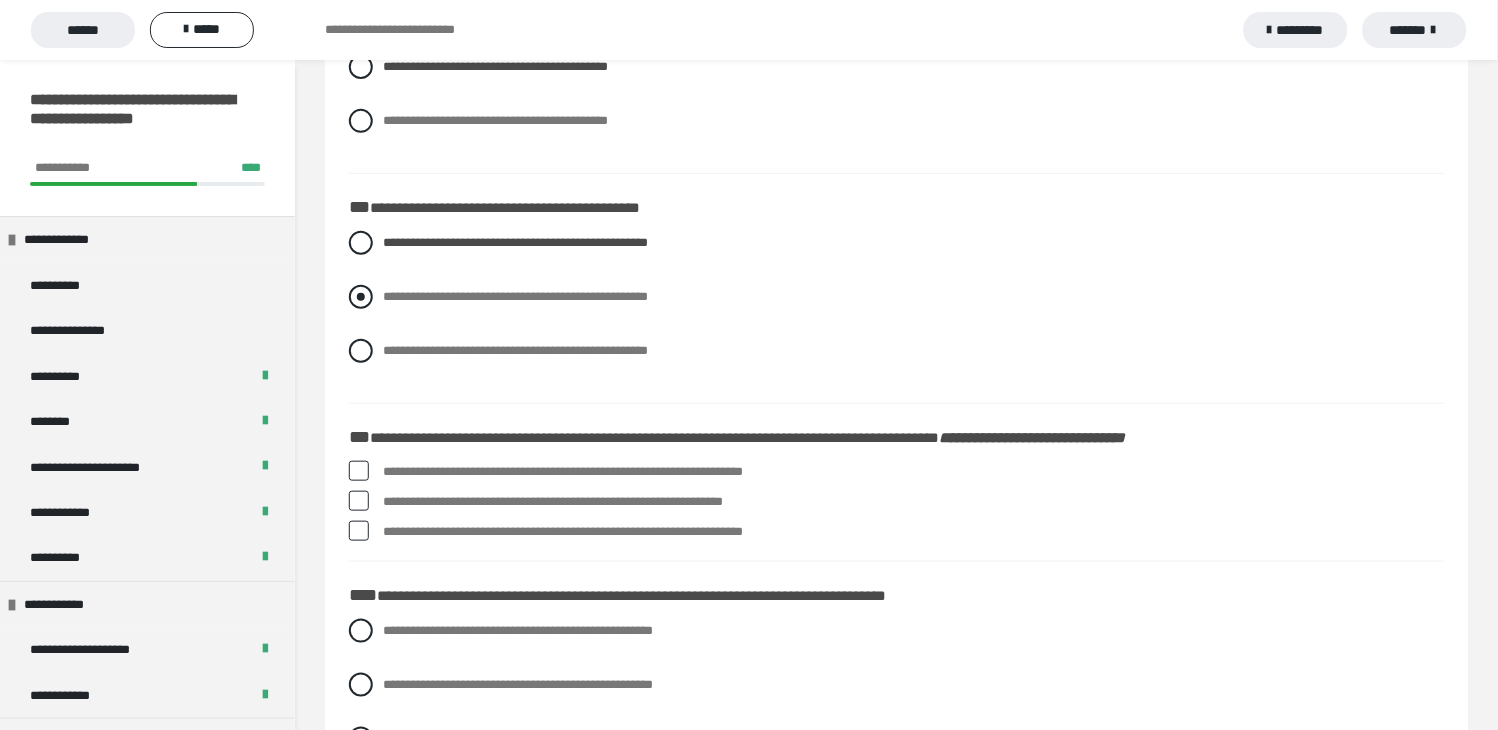 scroll, scrollTop: 1888, scrollLeft: 0, axis: vertical 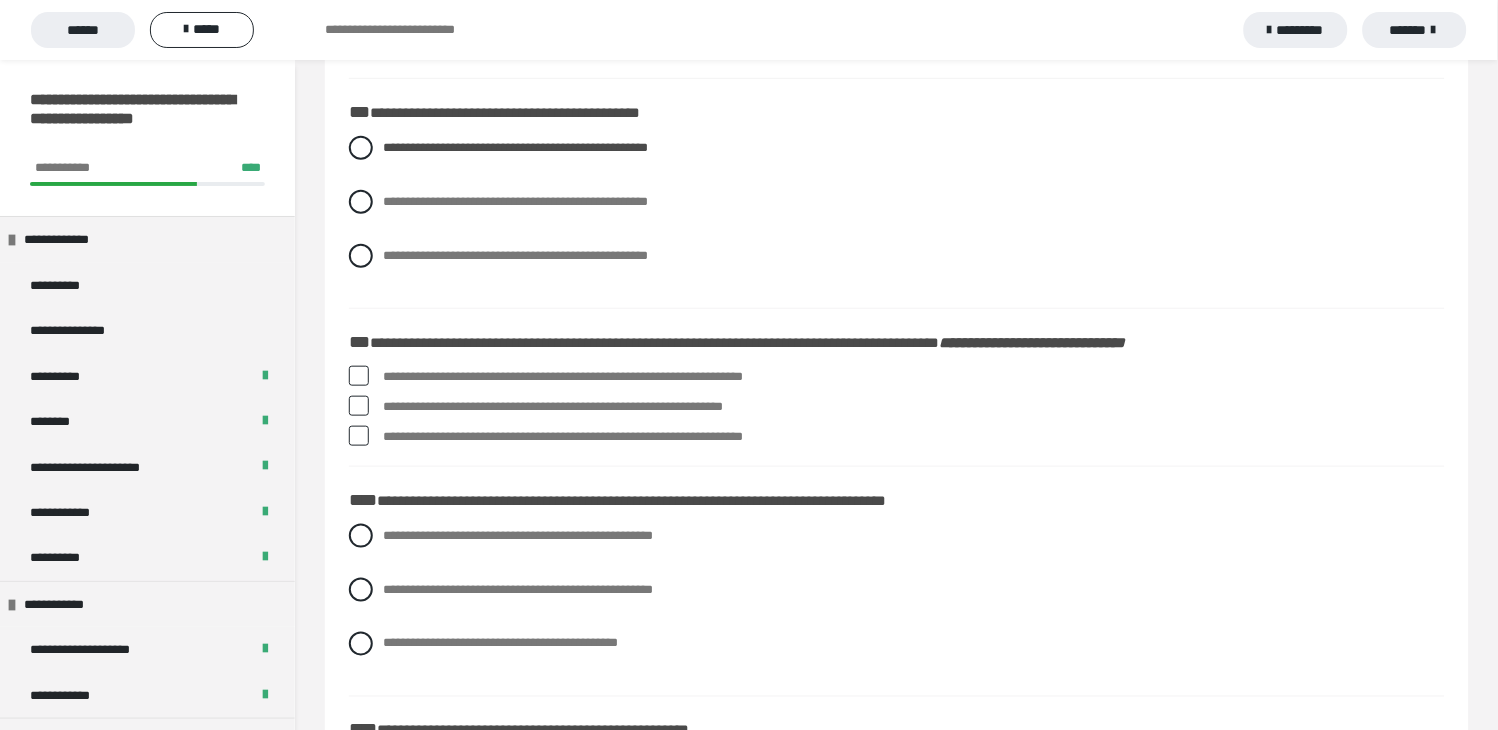 click at bounding box center (359, 436) 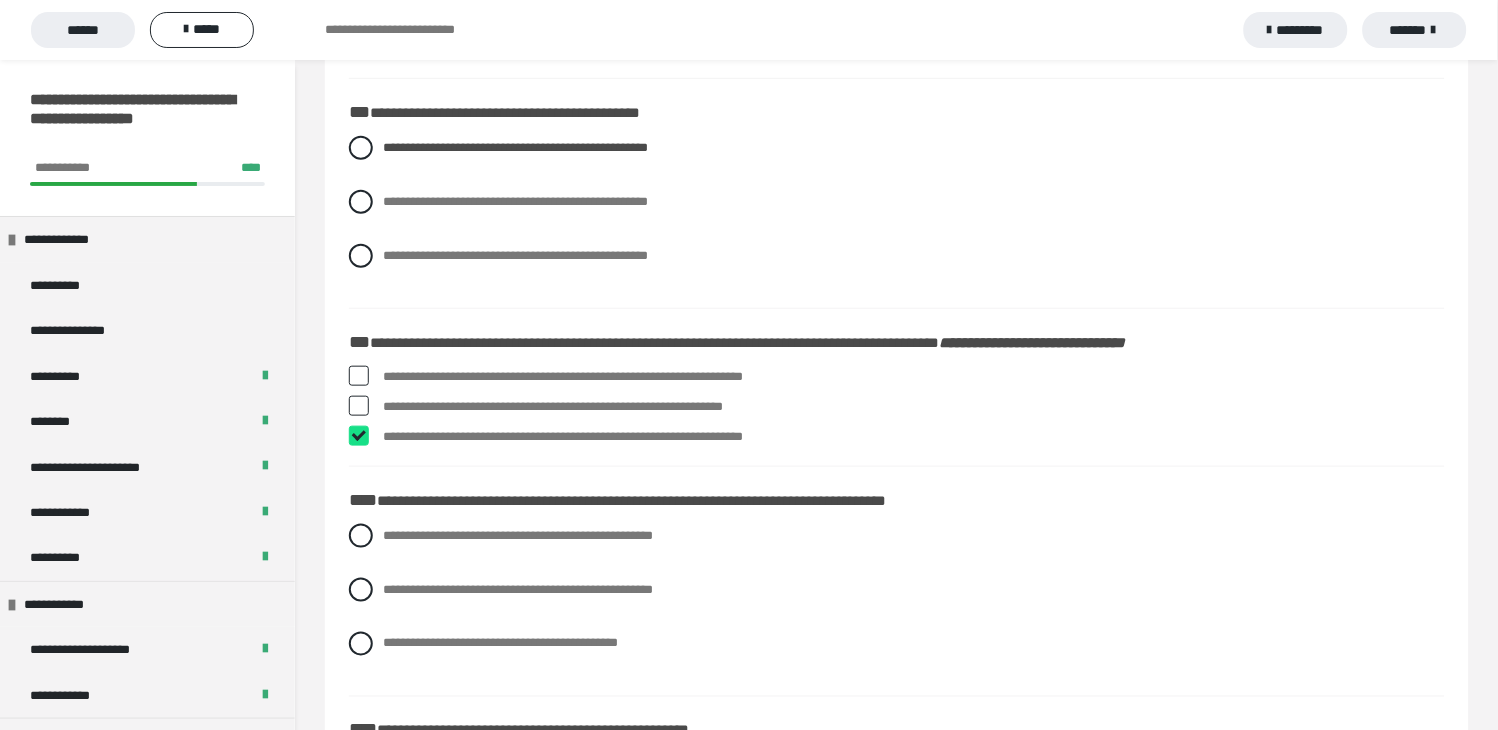 checkbox on "****" 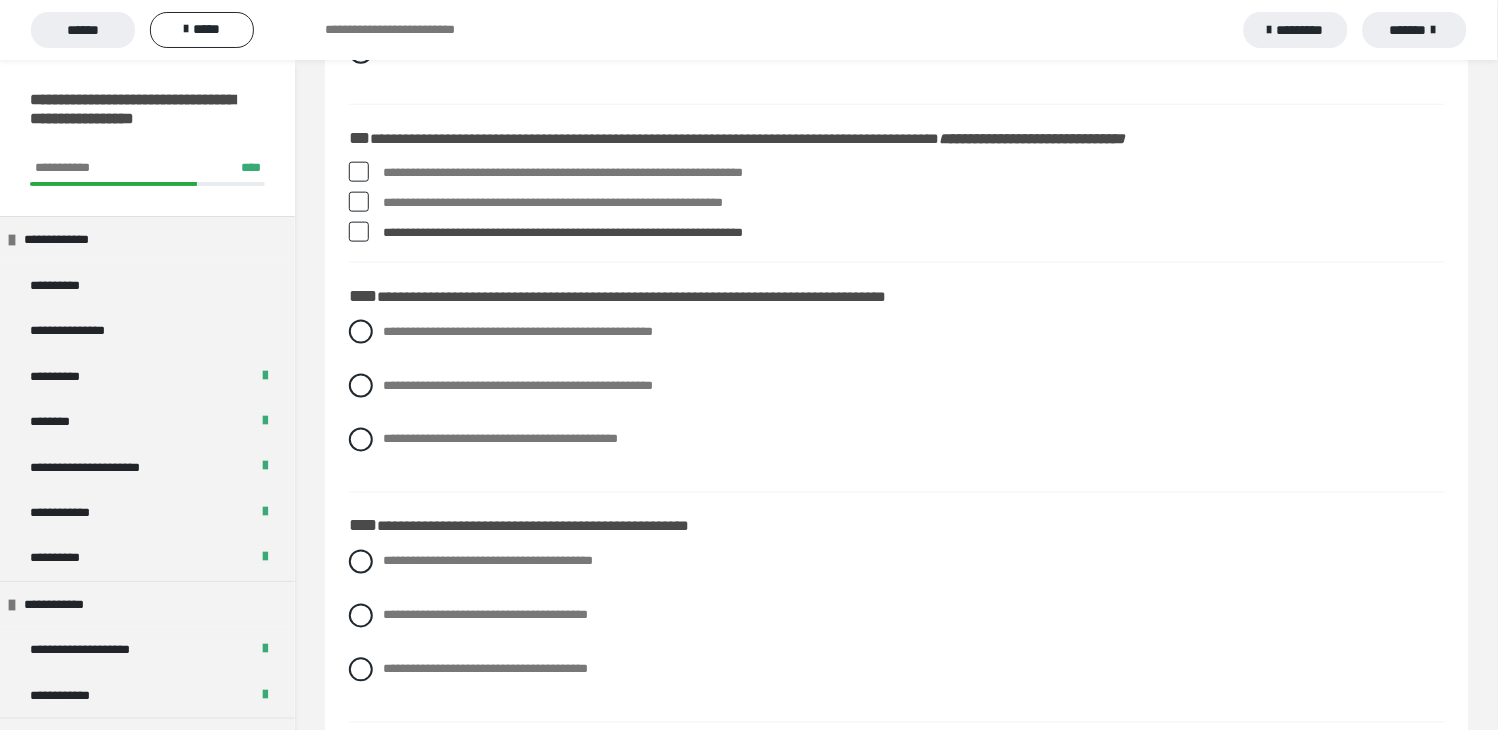 scroll, scrollTop: 2111, scrollLeft: 0, axis: vertical 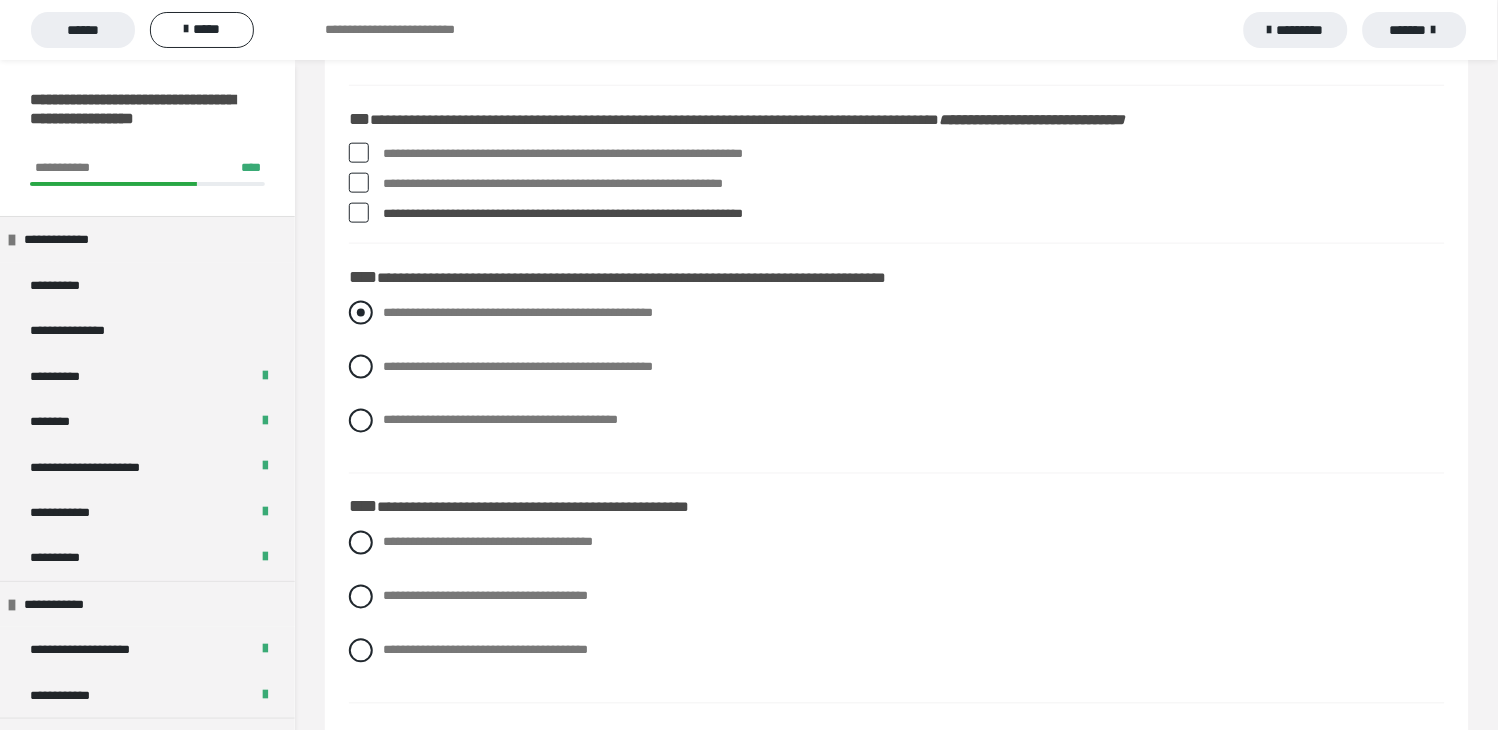 click at bounding box center (361, 313) 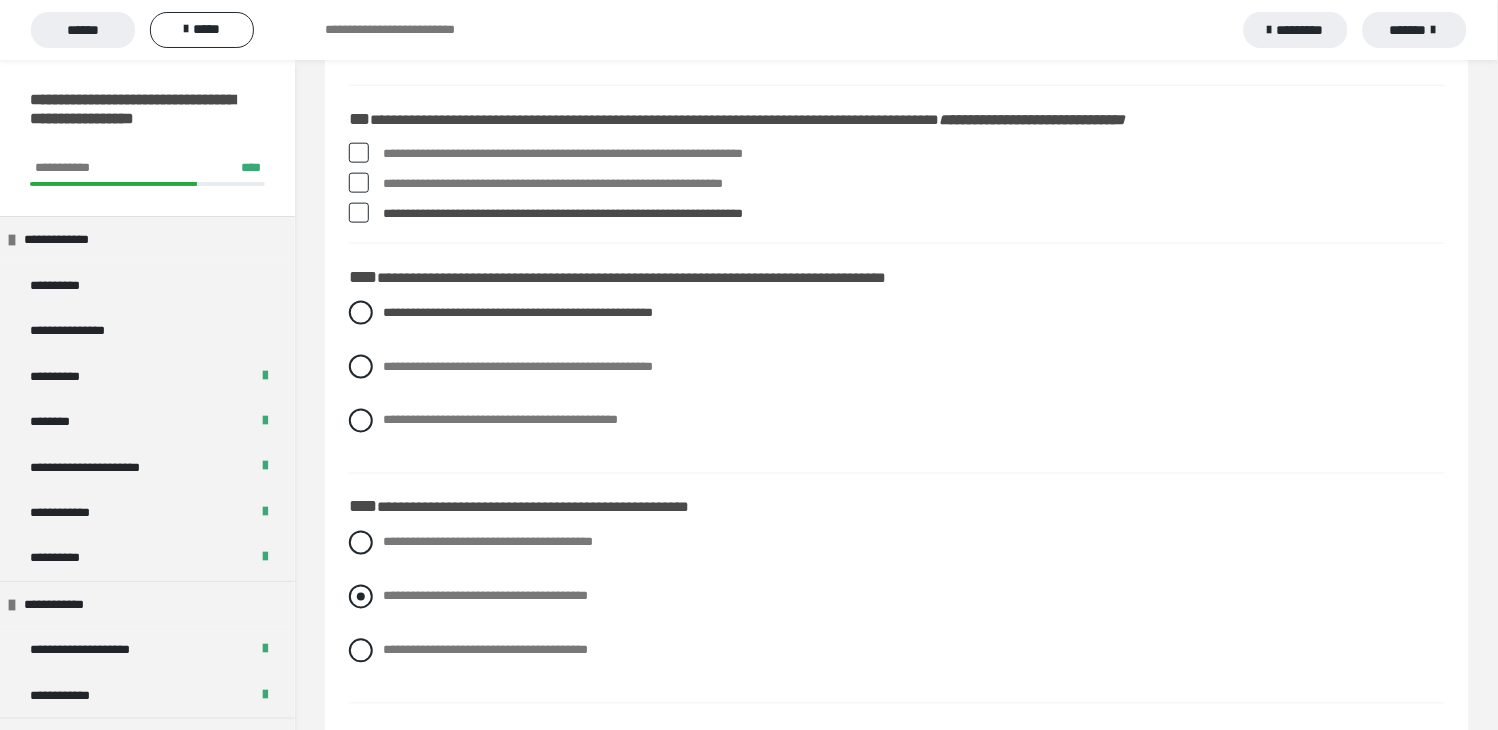click on "**********" at bounding box center (897, 597) 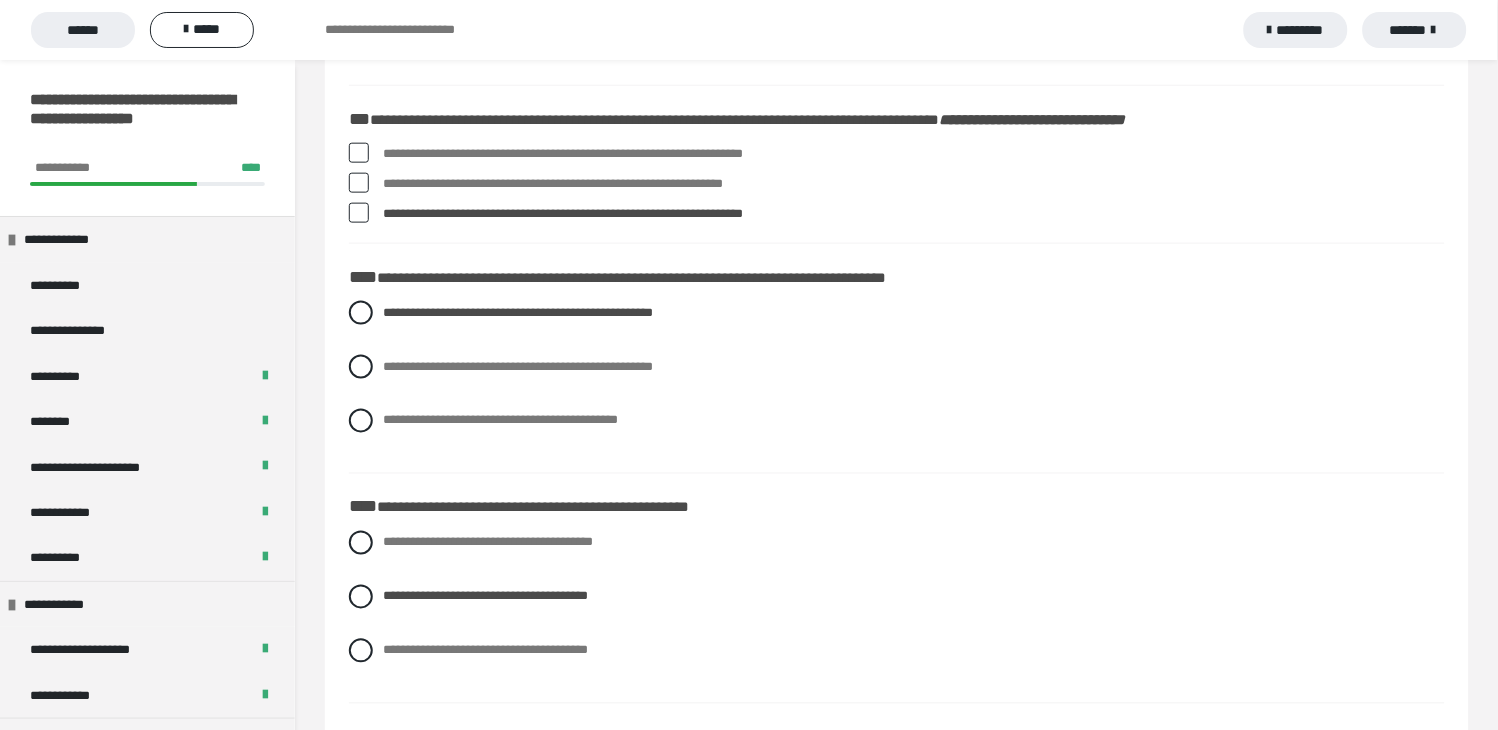 scroll, scrollTop: 2000, scrollLeft: 0, axis: vertical 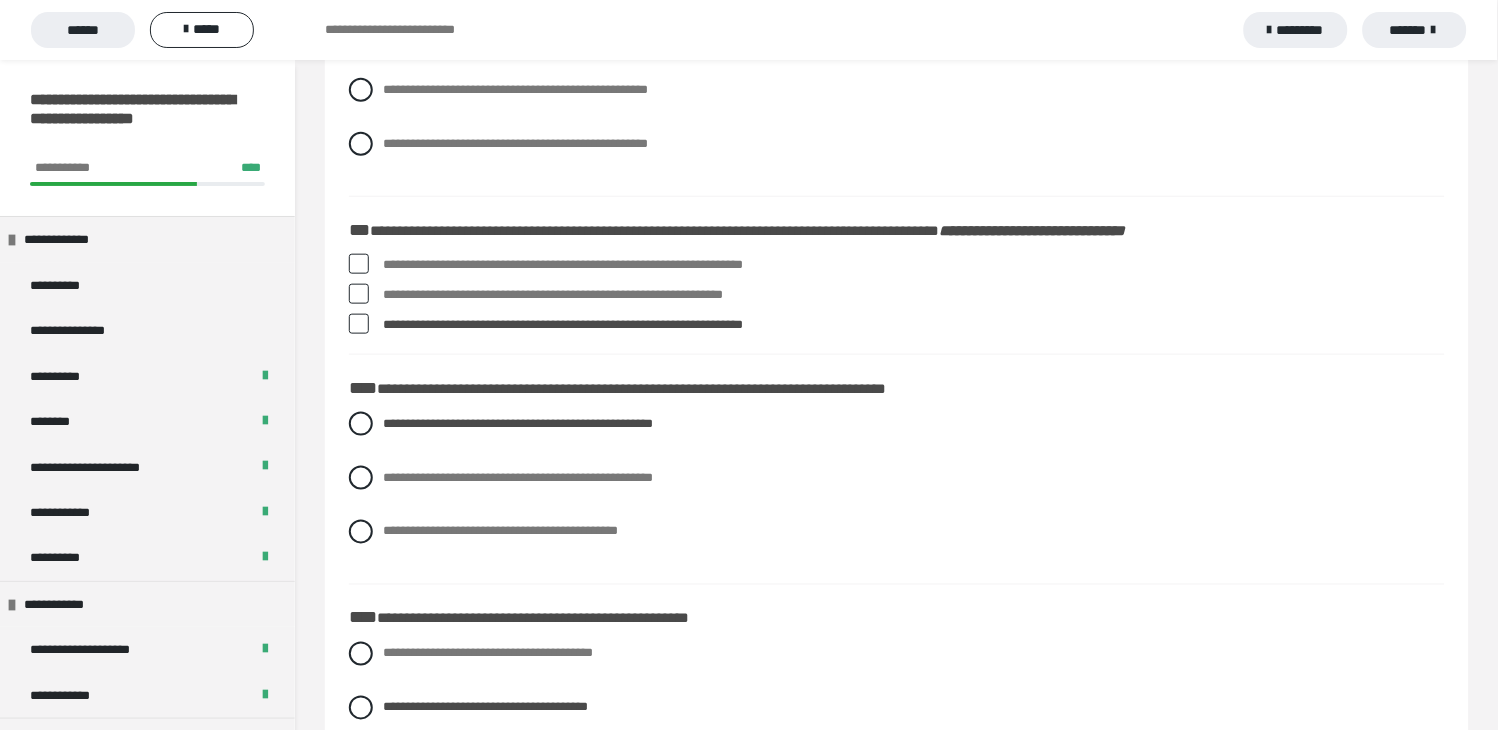 click on "**********" at bounding box center [897, 295] 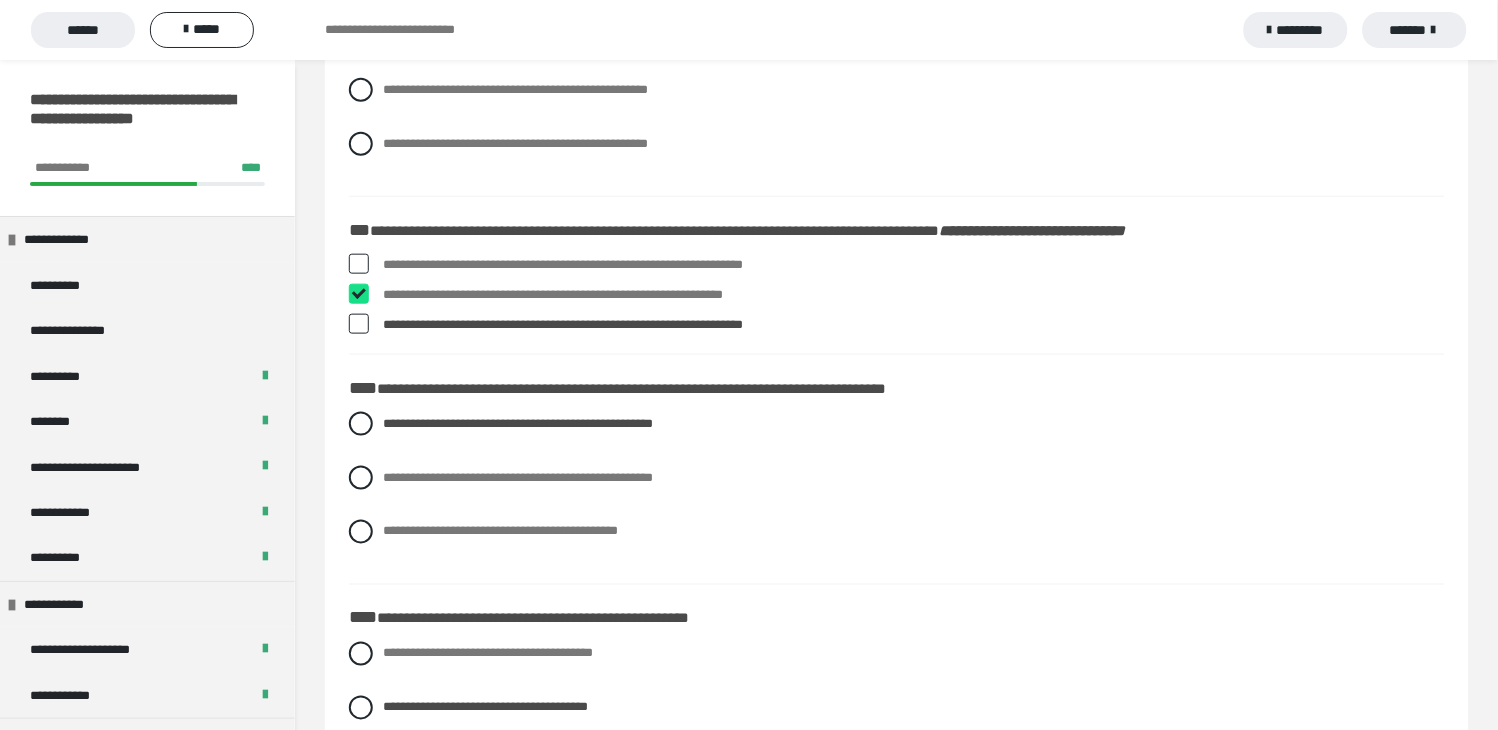 checkbox on "****" 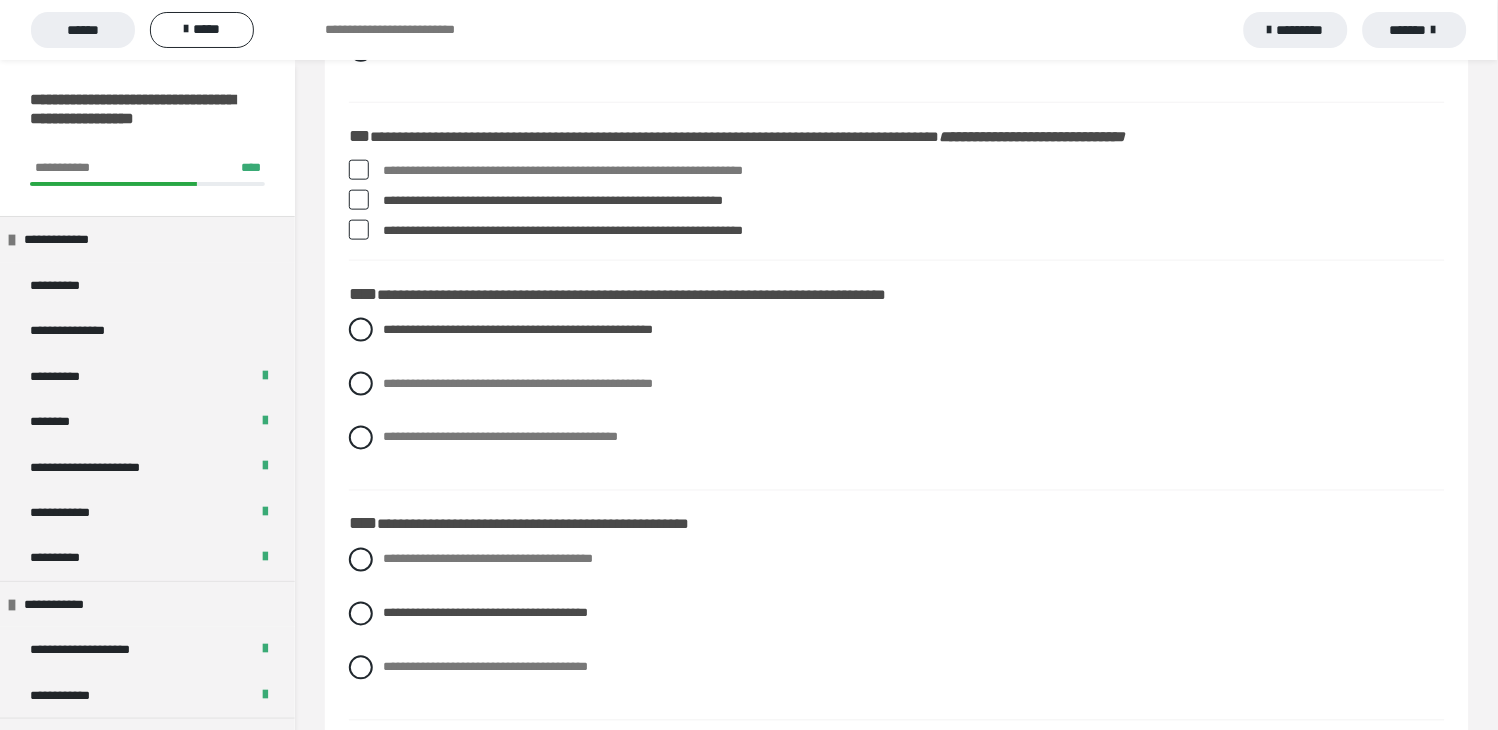 scroll, scrollTop: 2202, scrollLeft: 0, axis: vertical 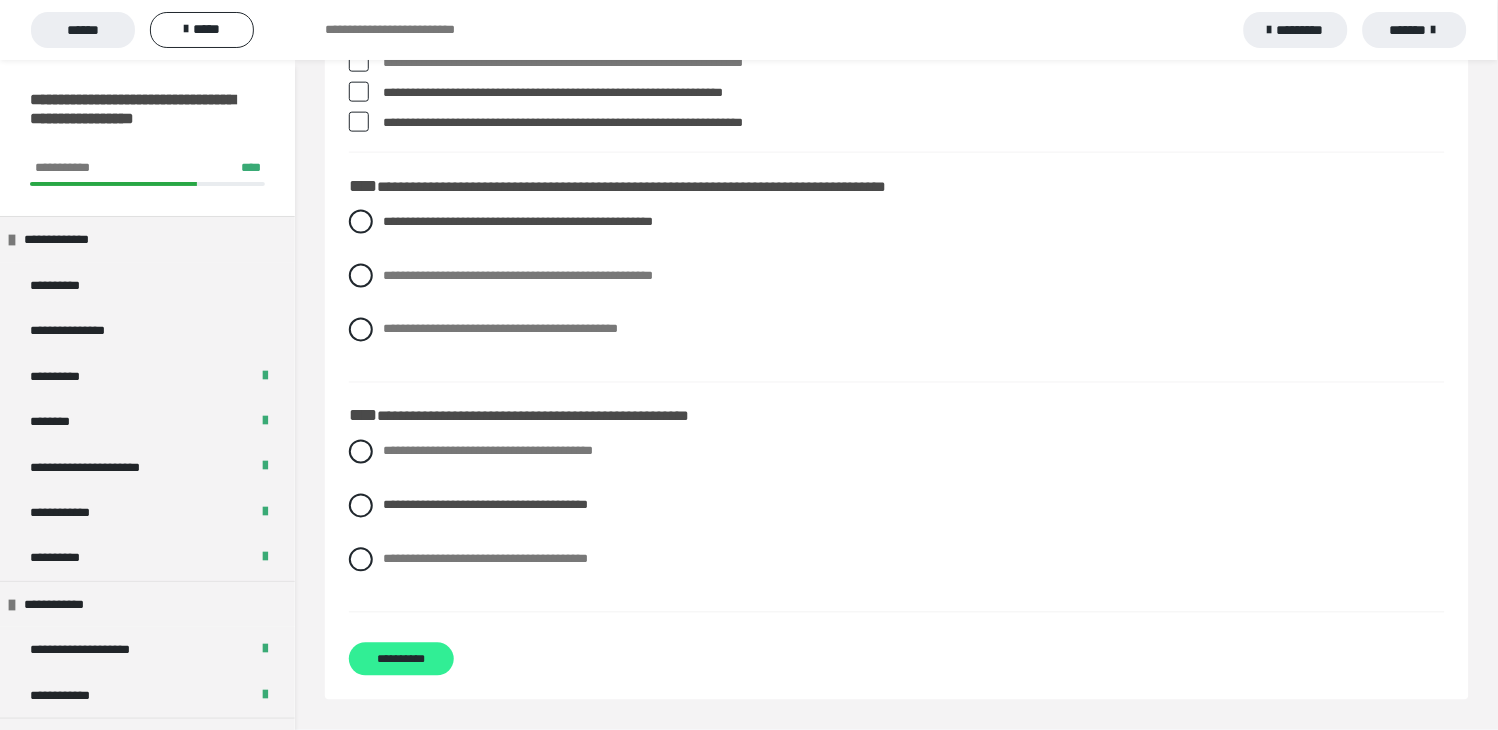 click on "**********" at bounding box center [401, 659] 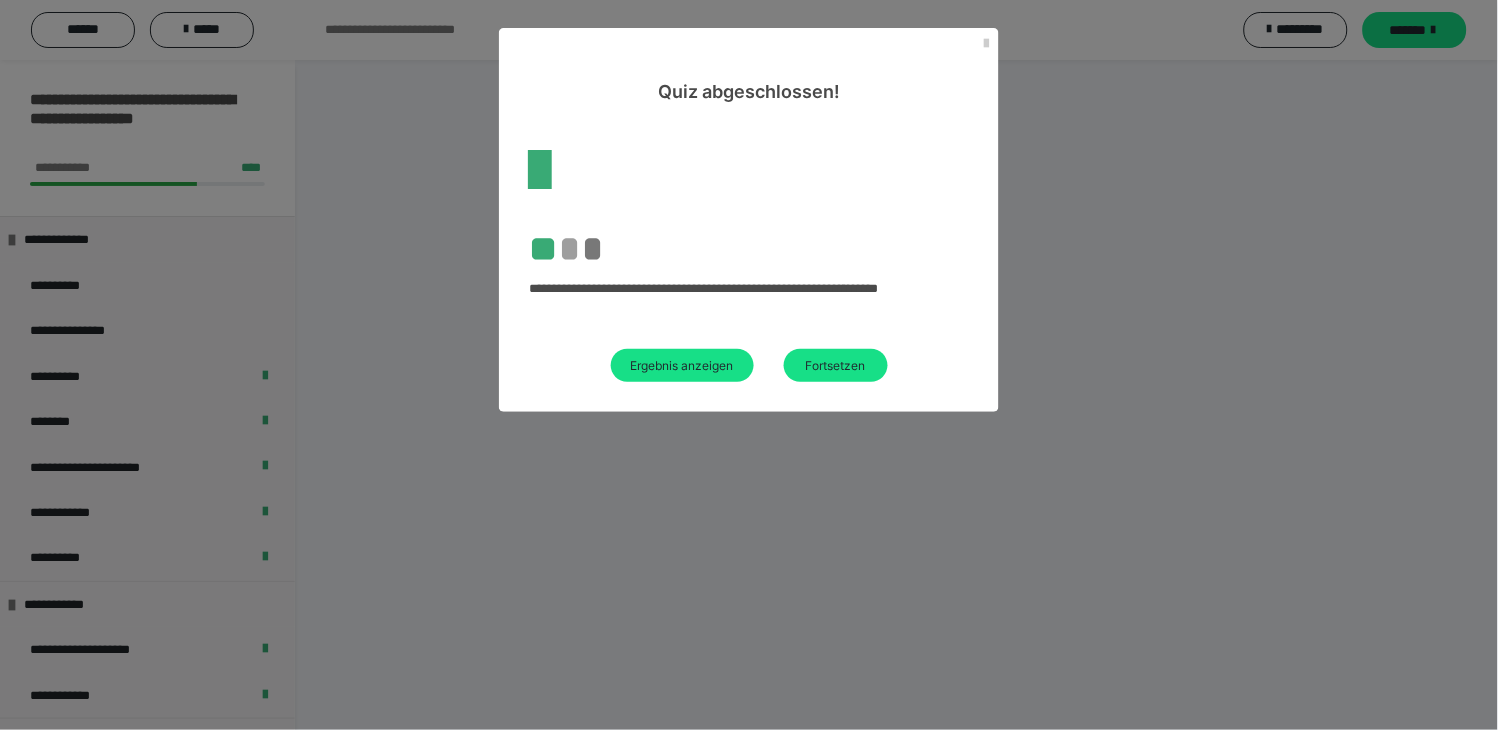 scroll, scrollTop: 60, scrollLeft: 0, axis: vertical 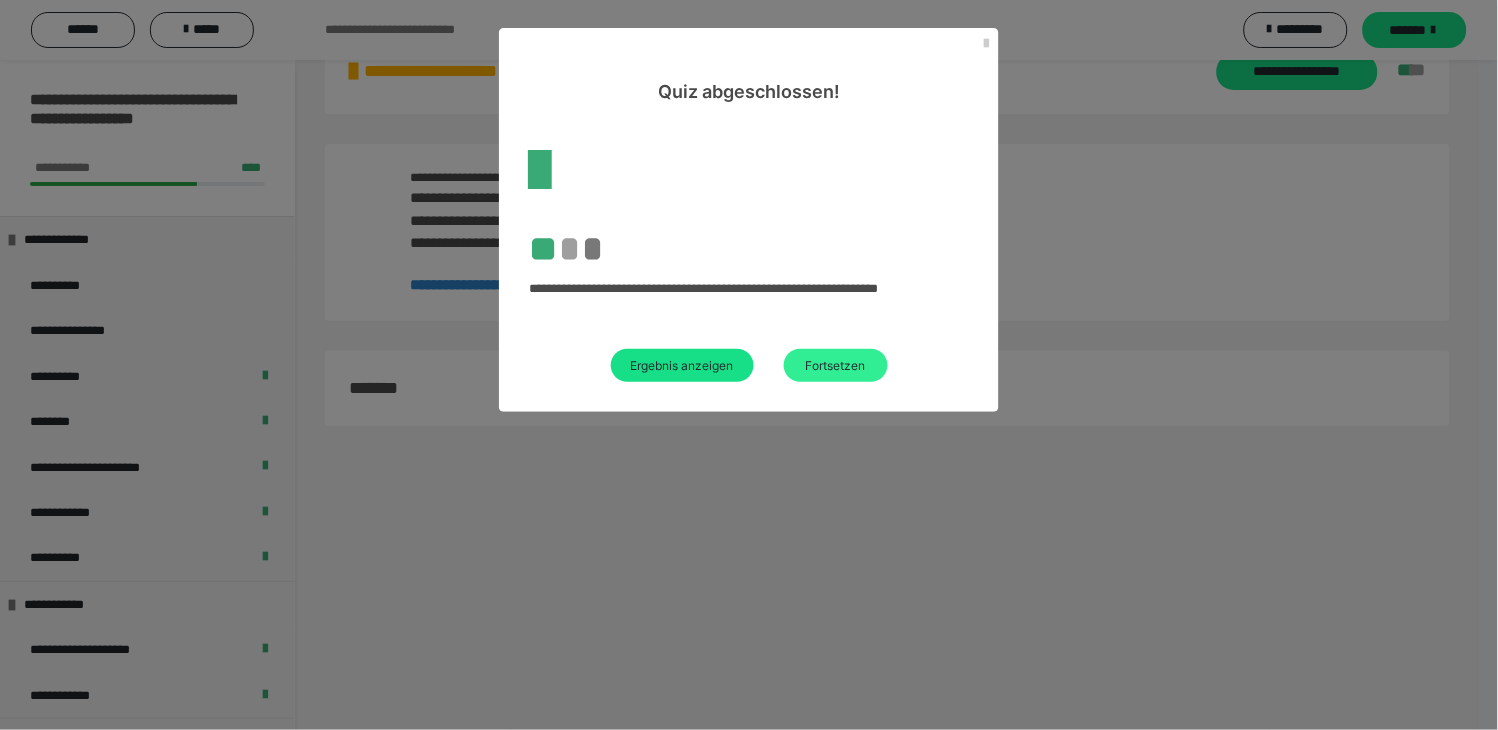click on "Fortsetzen" at bounding box center [836, 365] 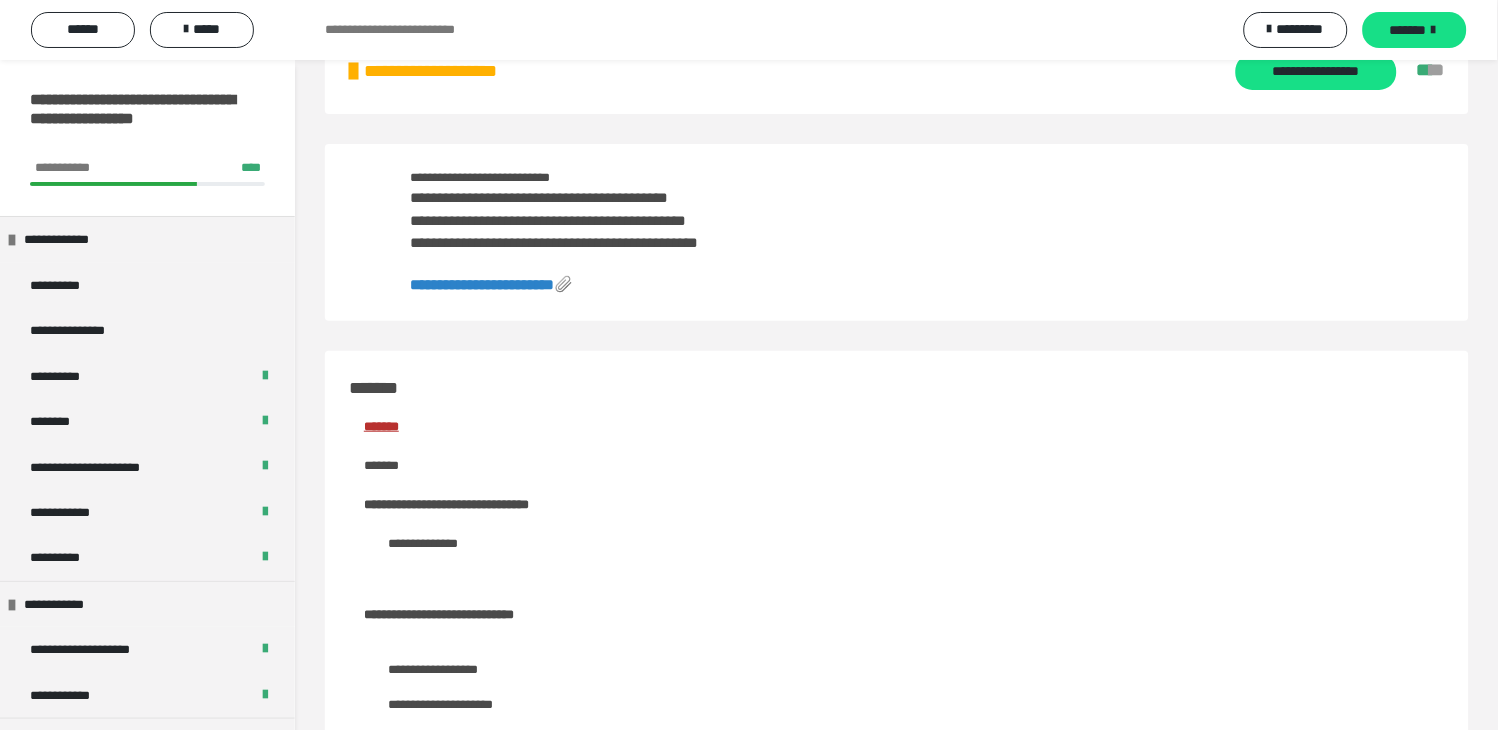 click on "*******" at bounding box center [147, 1060] 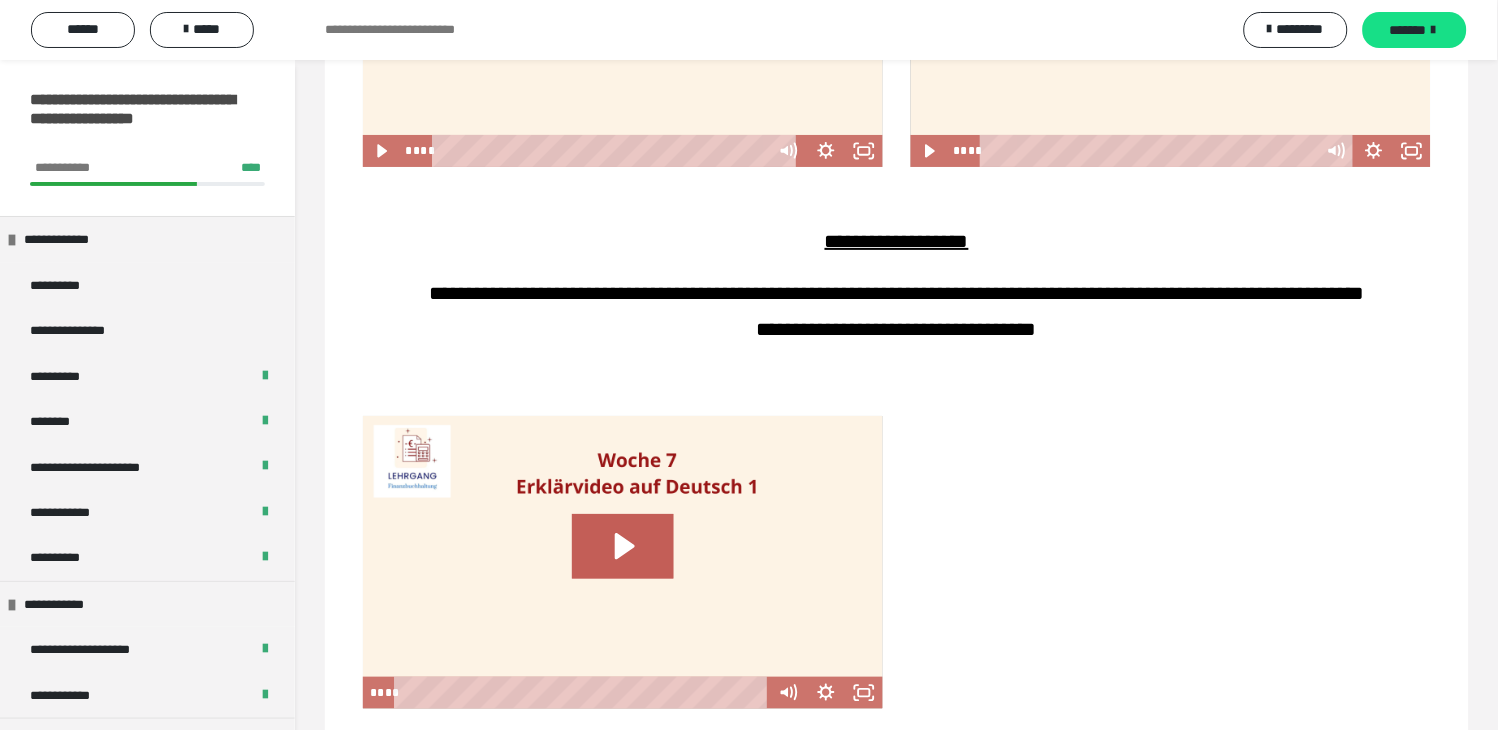 scroll, scrollTop: 444, scrollLeft: 0, axis: vertical 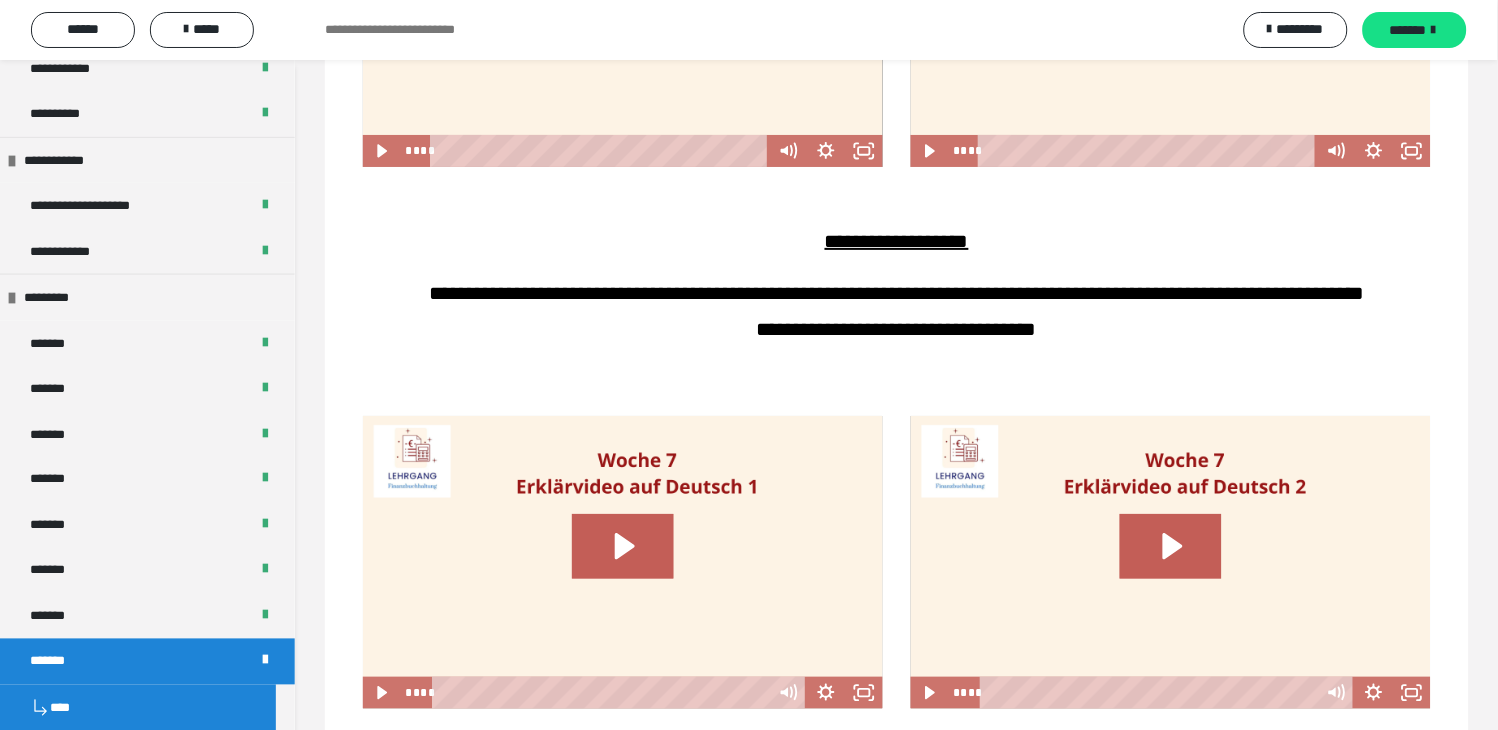 click on "**********" at bounding box center [1316, -1514] 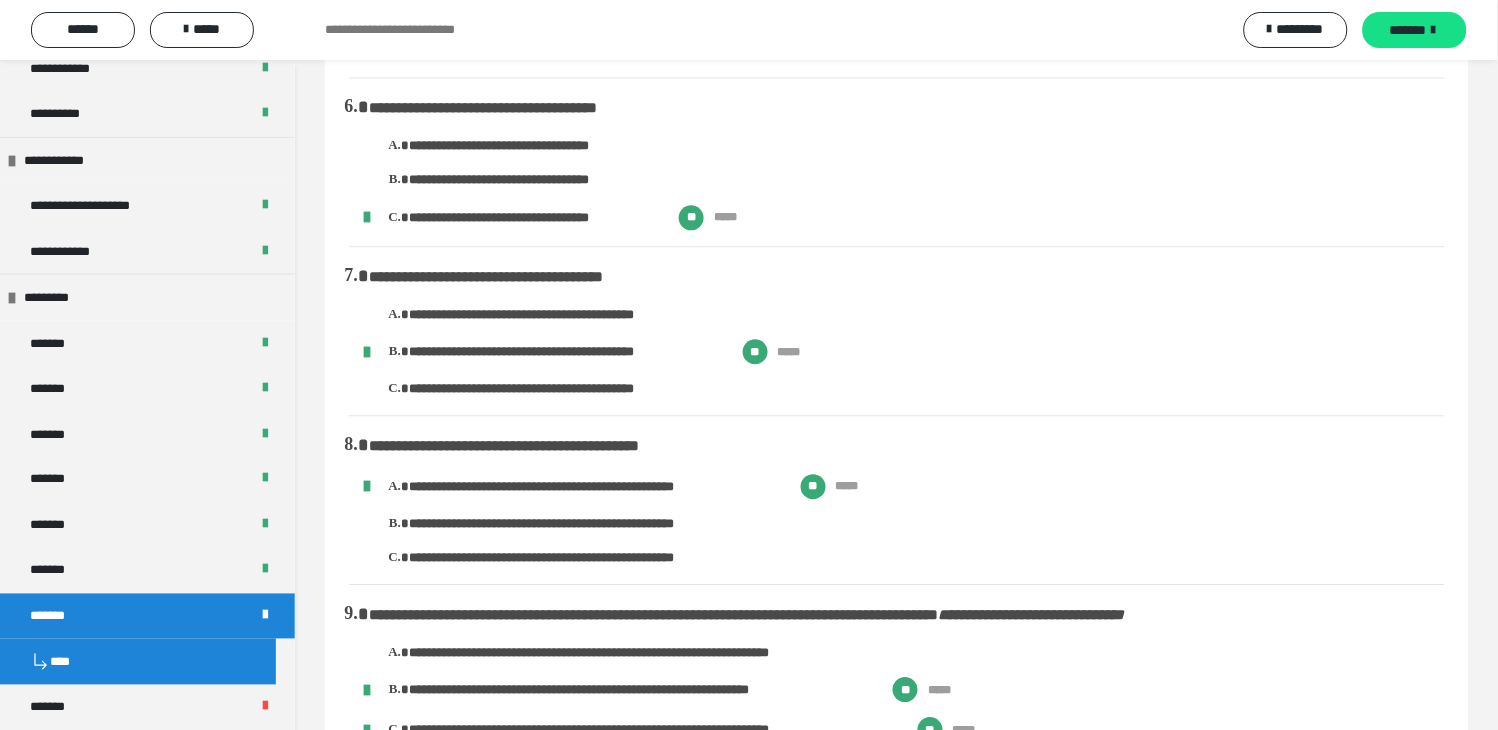 scroll, scrollTop: 266, scrollLeft: 0, axis: vertical 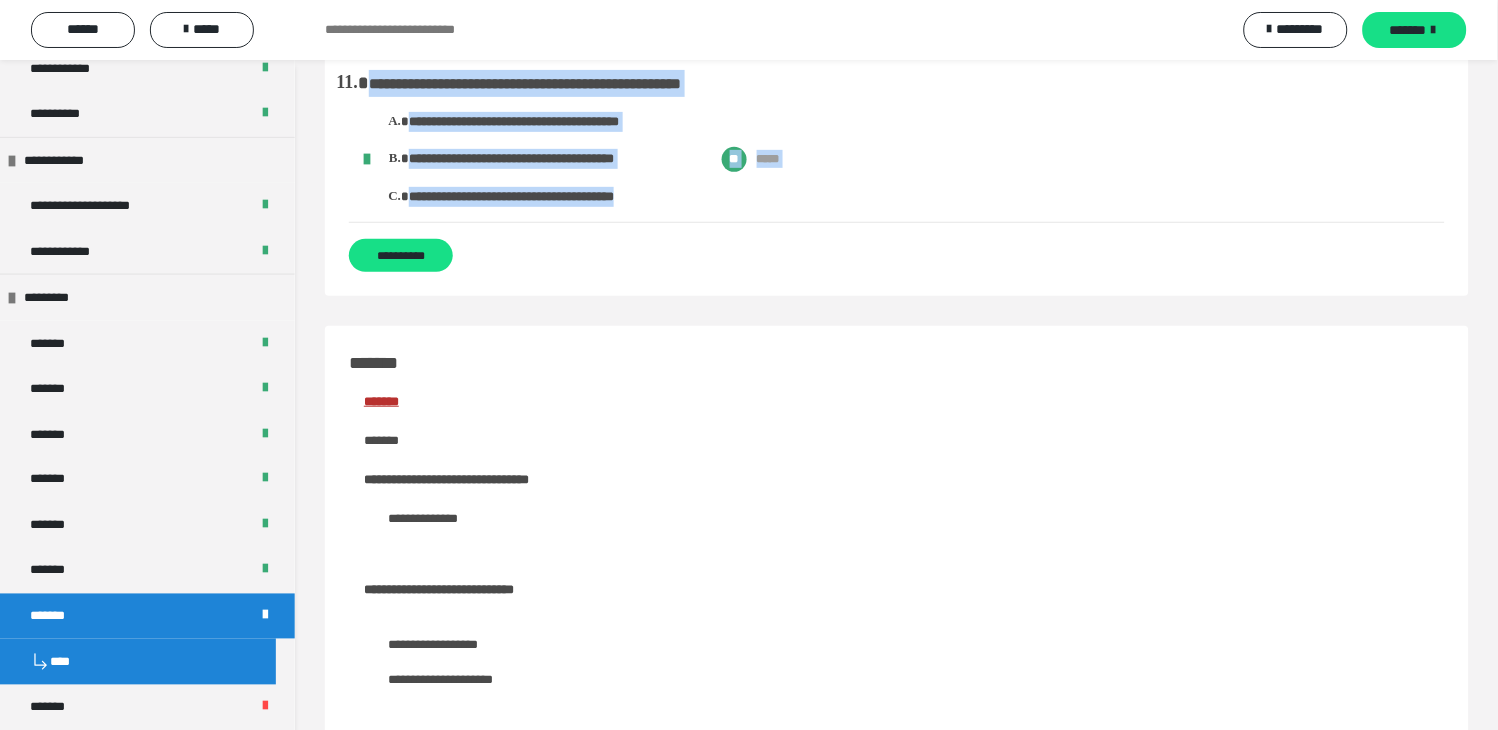 drag, startPoint x: 582, startPoint y: 248, endPoint x: 791, endPoint y: 193, distance: 216.1157 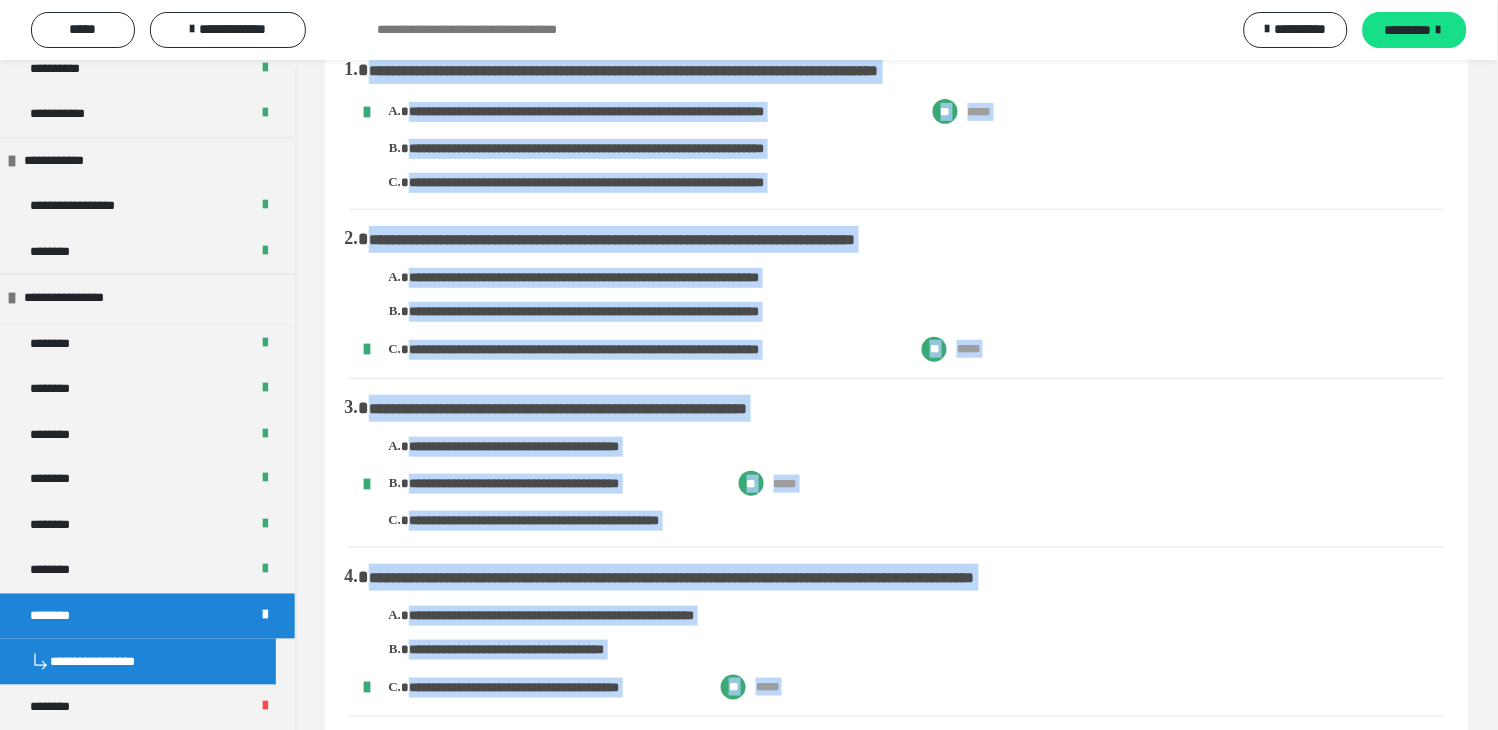 scroll, scrollTop: 0, scrollLeft: 0, axis: both 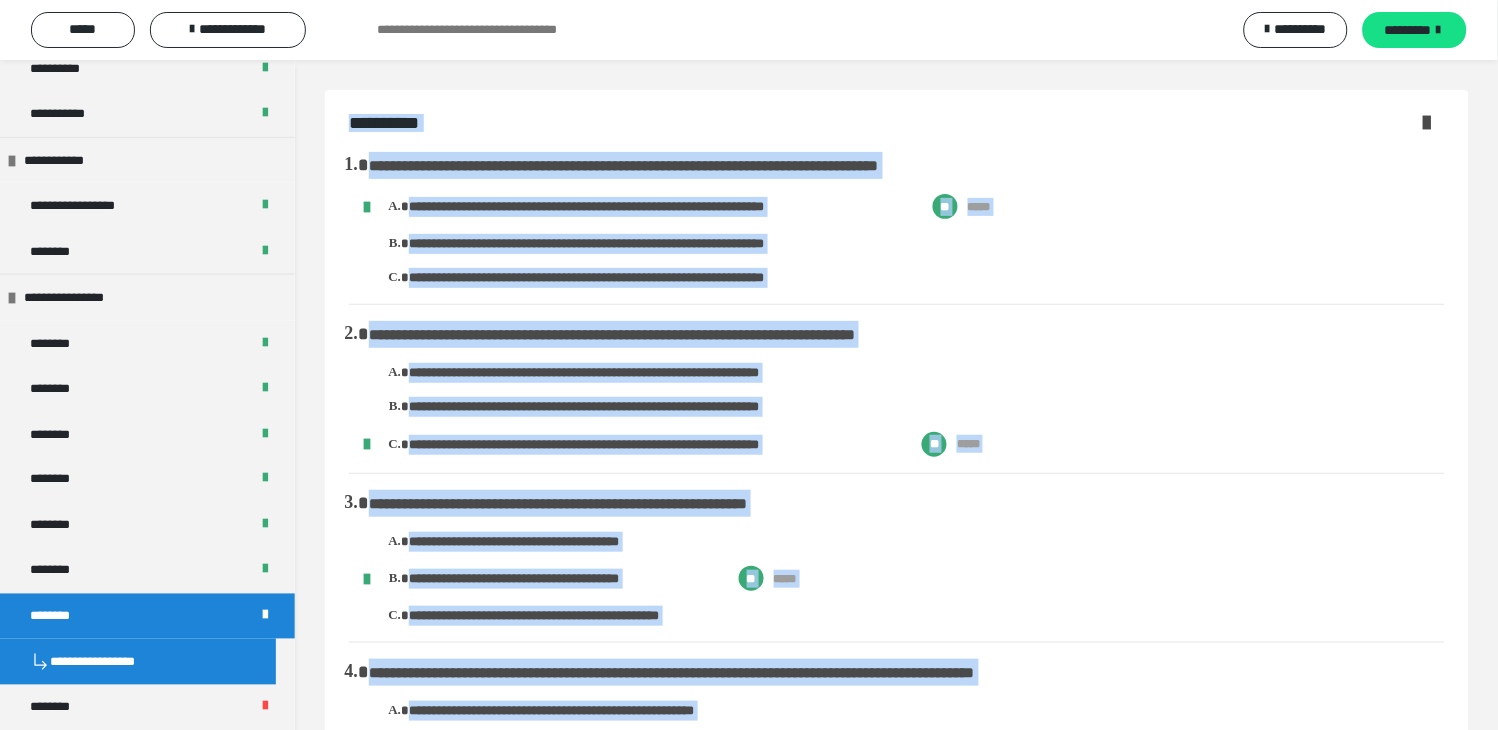 click on "**********" at bounding box center (907, 241) 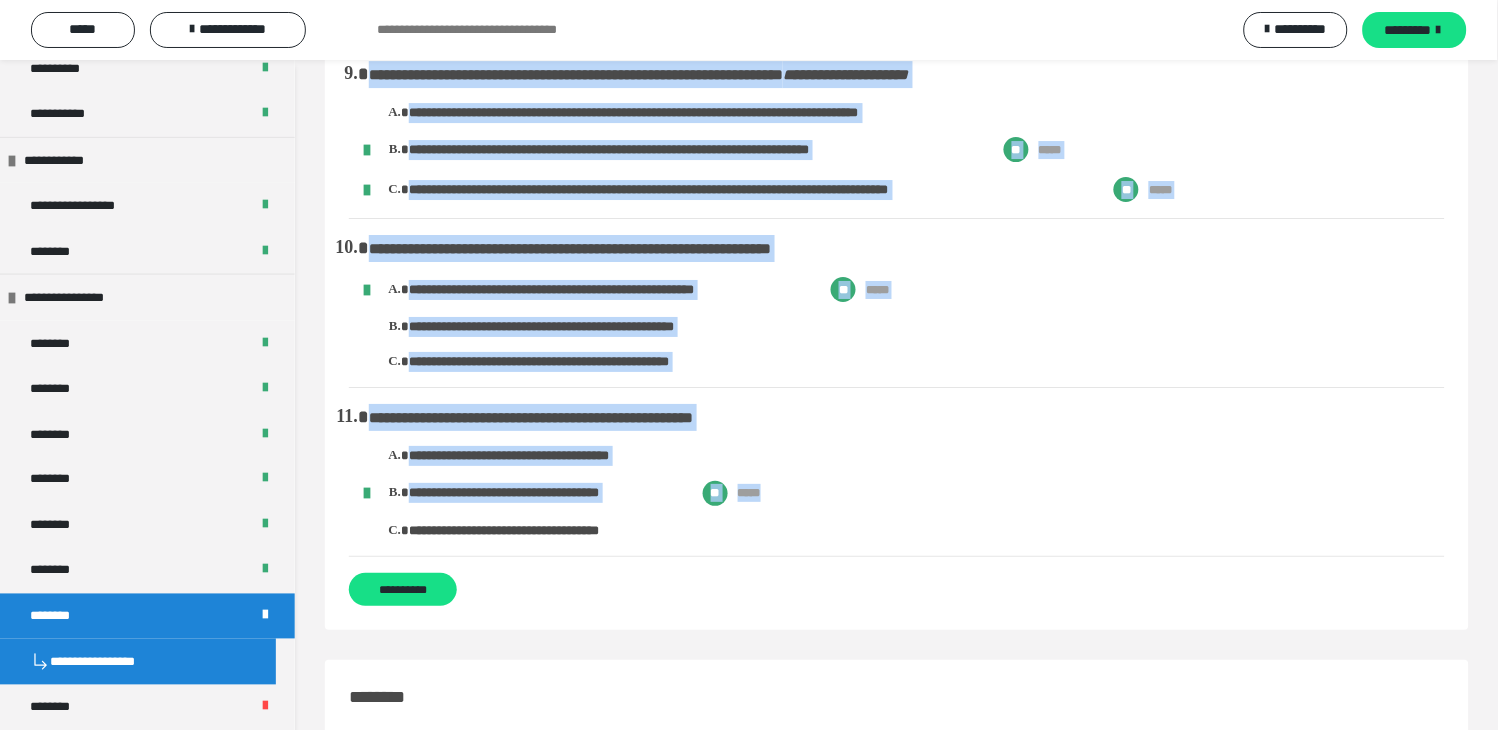 scroll, scrollTop: 1444, scrollLeft: 0, axis: vertical 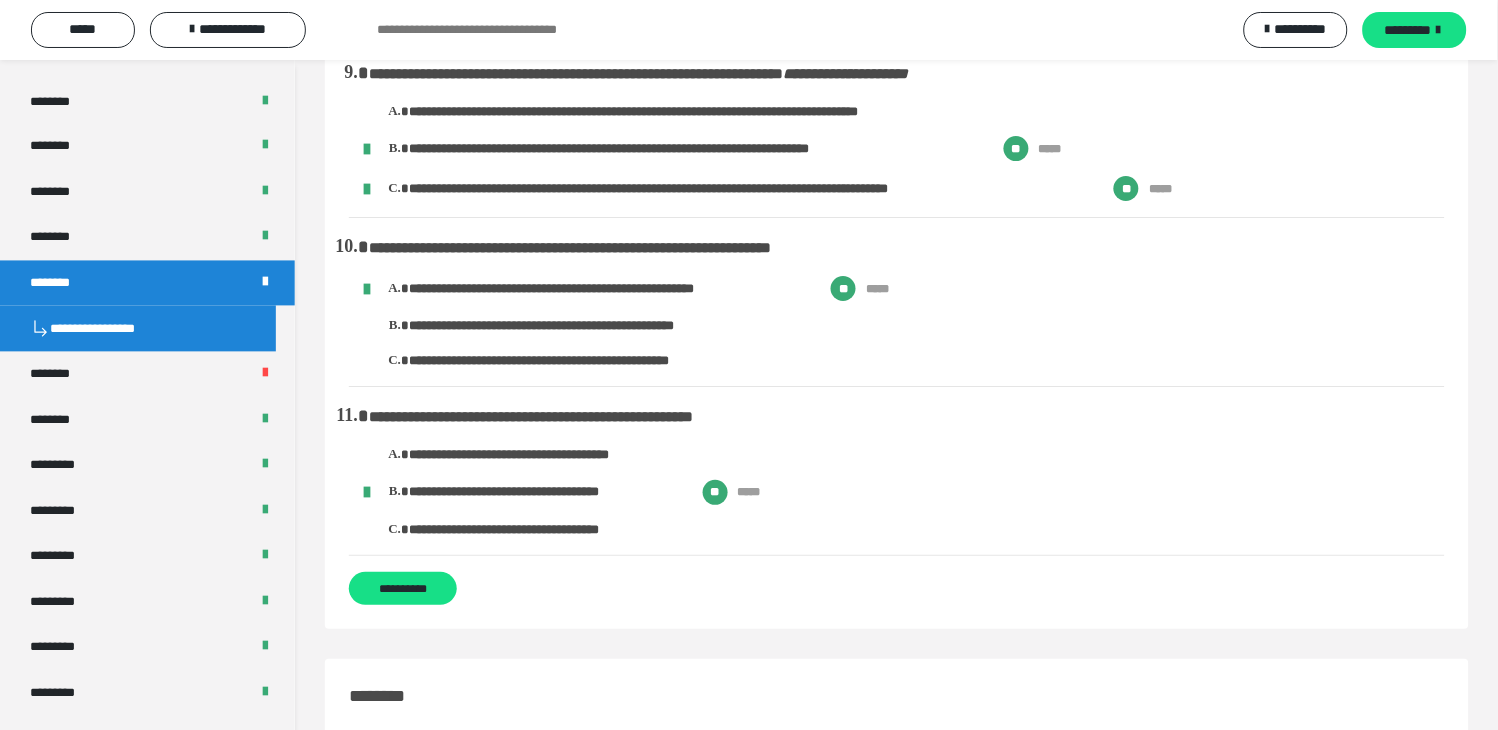 drag, startPoint x: 76, startPoint y: 360, endPoint x: 636, endPoint y: 292, distance: 564.11346 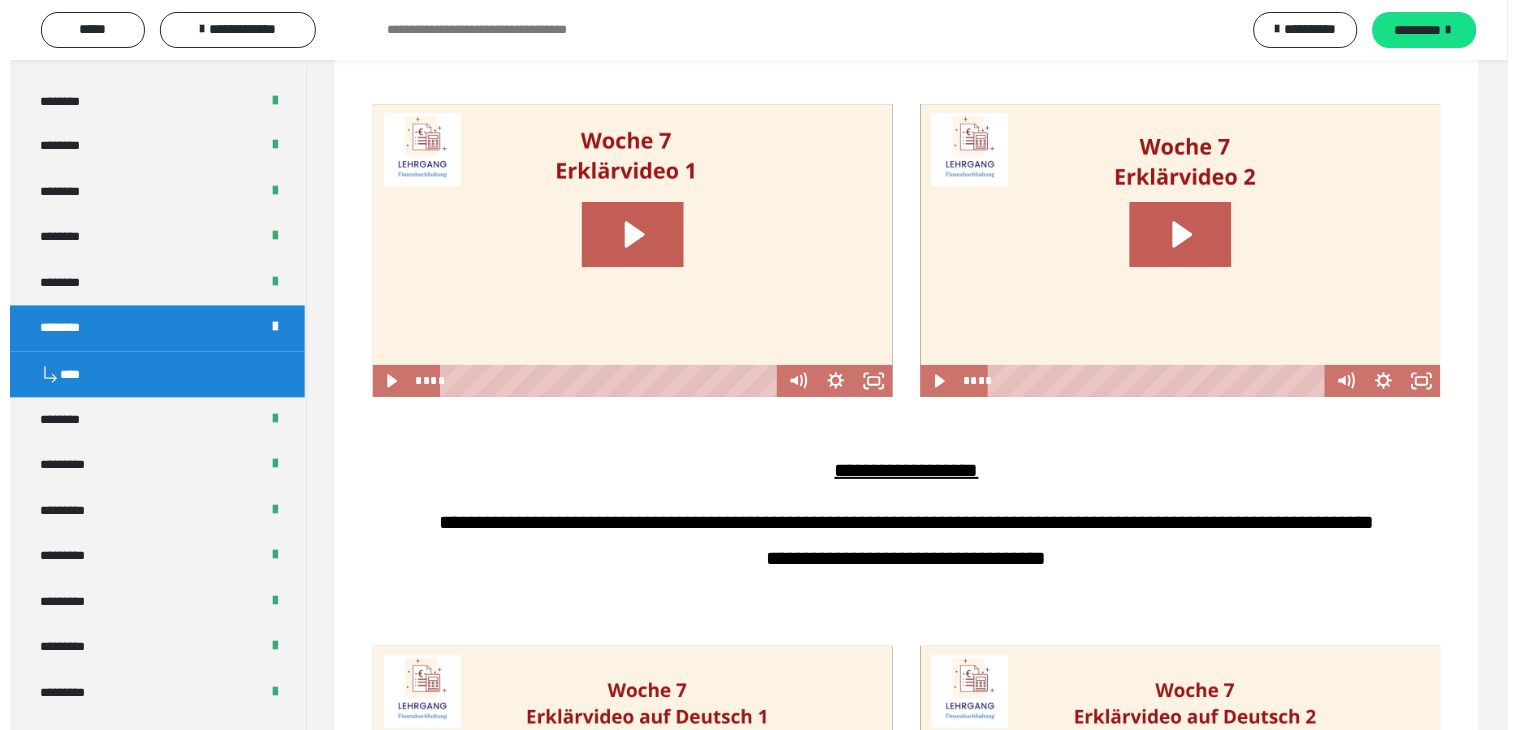 scroll, scrollTop: 0, scrollLeft: 0, axis: both 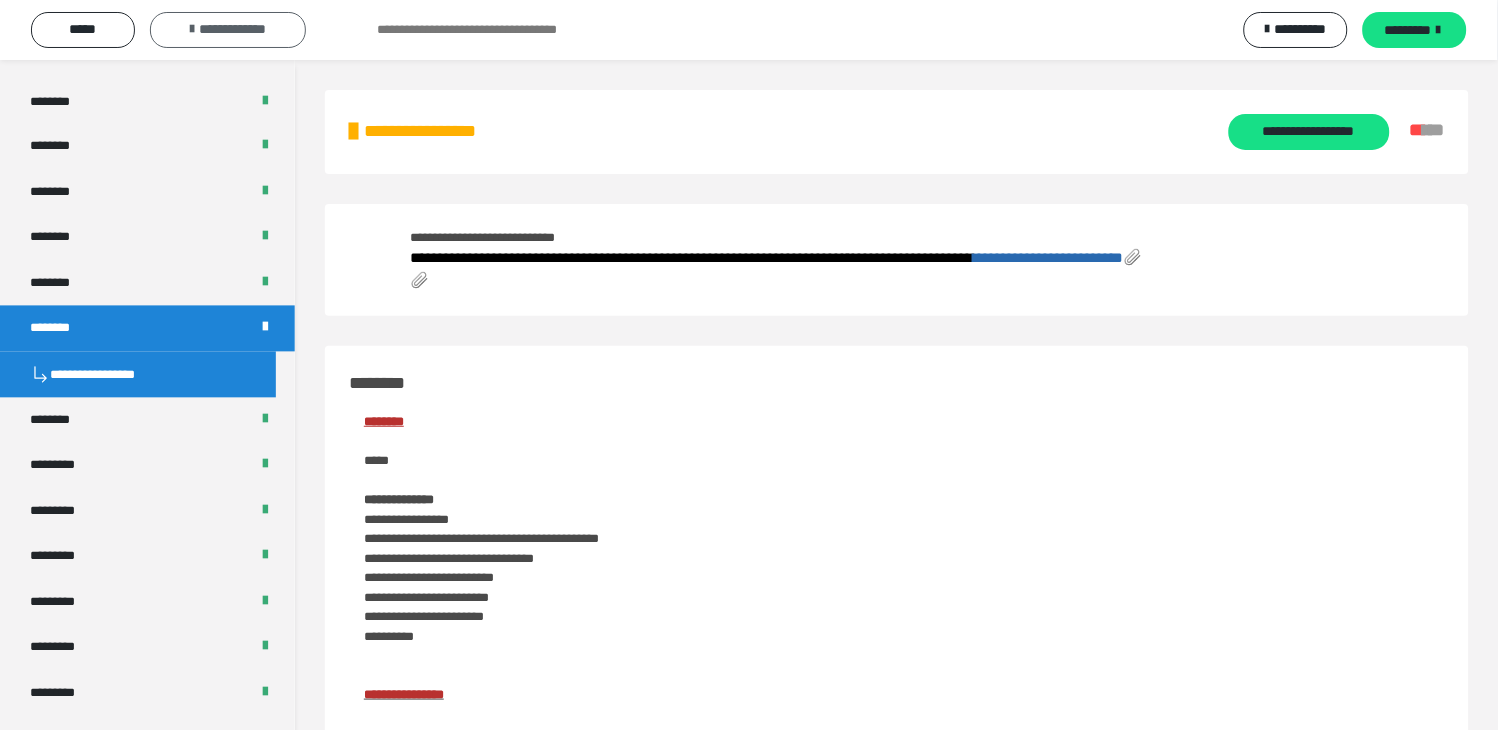click on "**********" at bounding box center [232, 29] 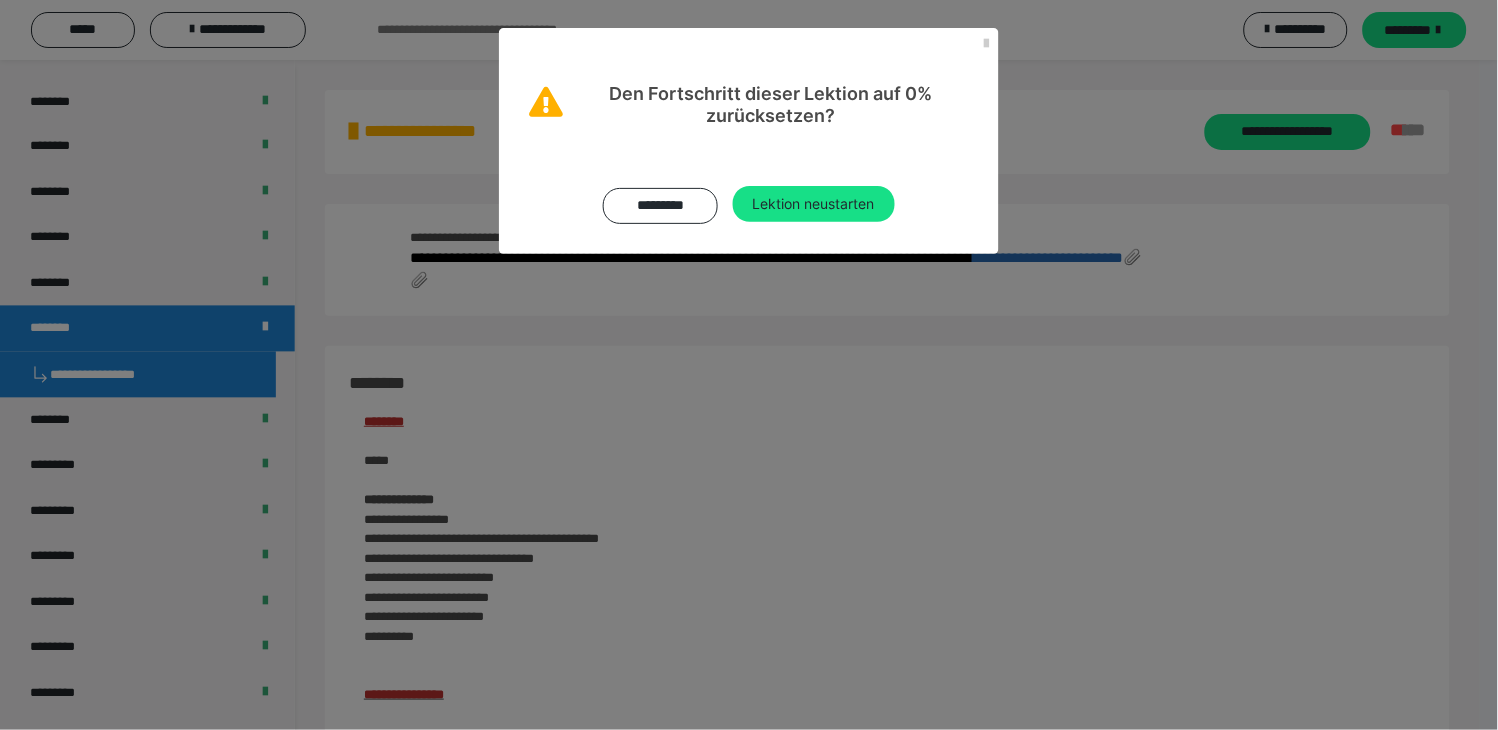 click on "Lektion neustarten" at bounding box center [814, 204] 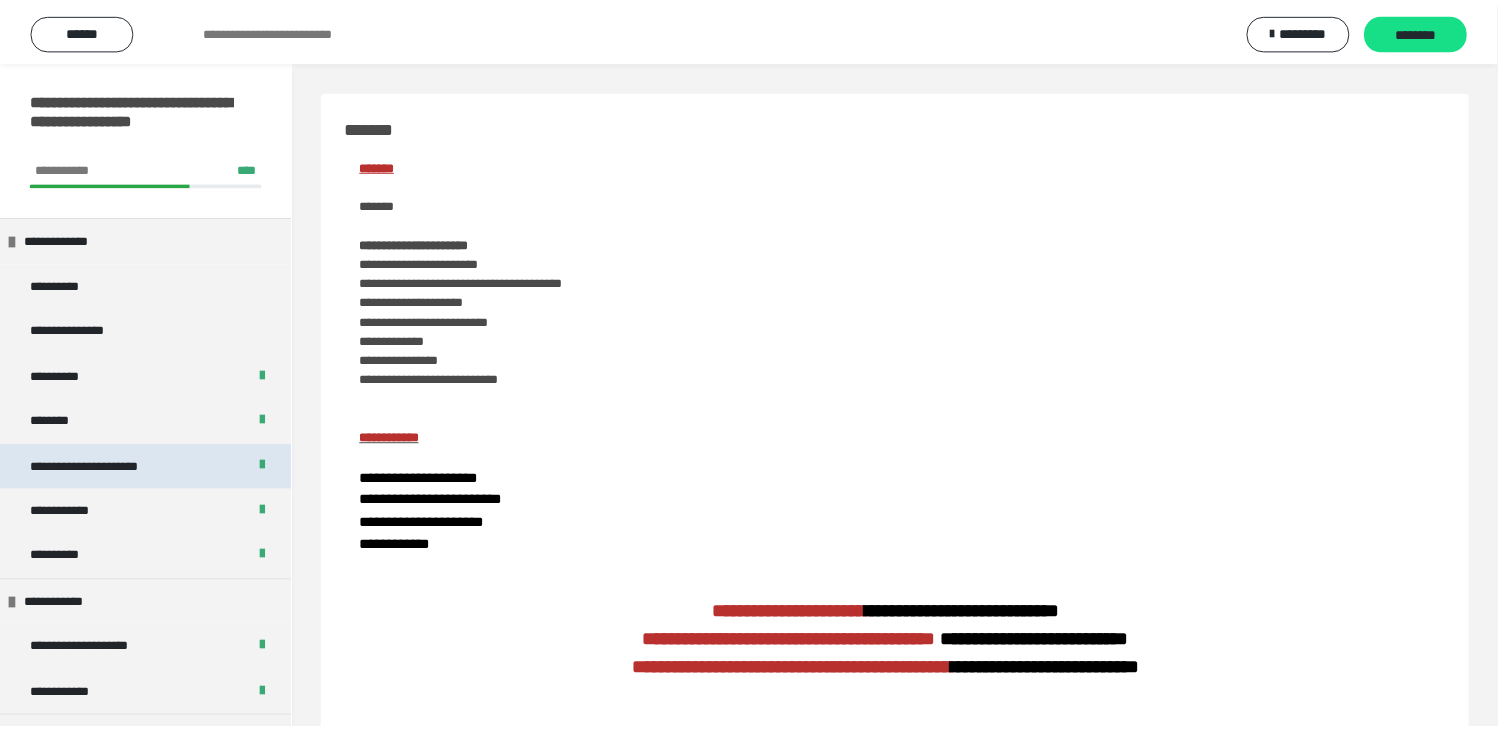scroll, scrollTop: 333, scrollLeft: 0, axis: vertical 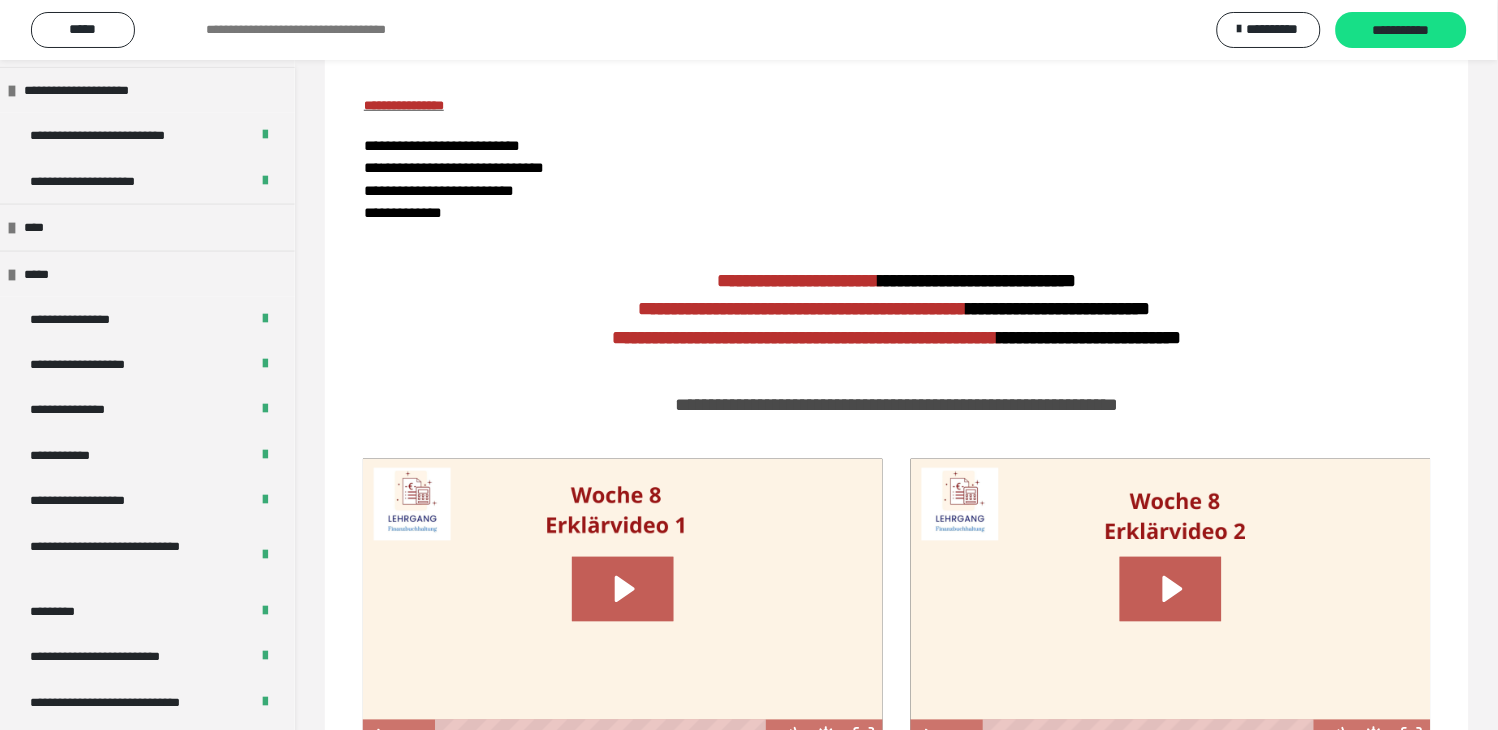 drag, startPoint x: 133, startPoint y: 497, endPoint x: 434, endPoint y: 497, distance: 301 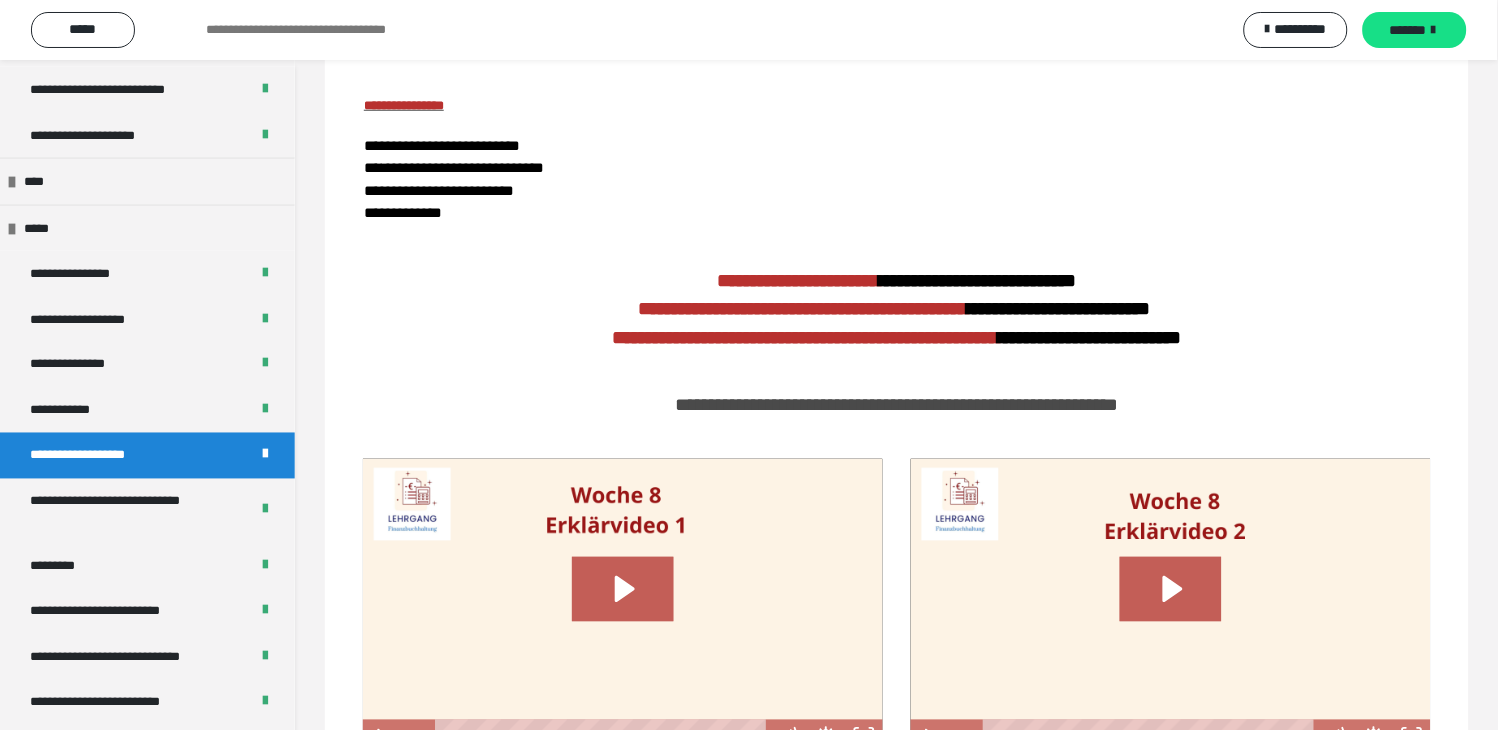 scroll, scrollTop: 60, scrollLeft: 0, axis: vertical 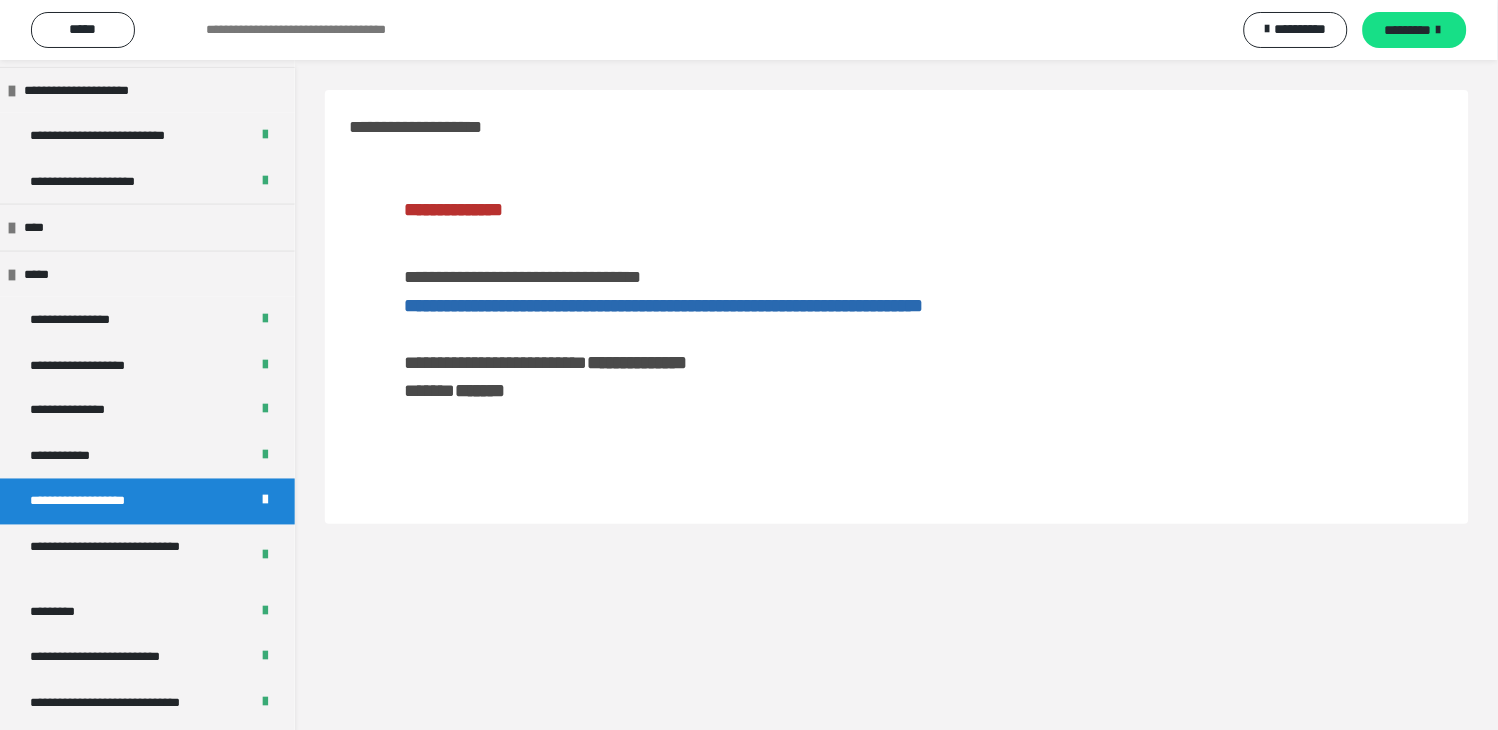 click on "**********" at bounding box center [664, 305] 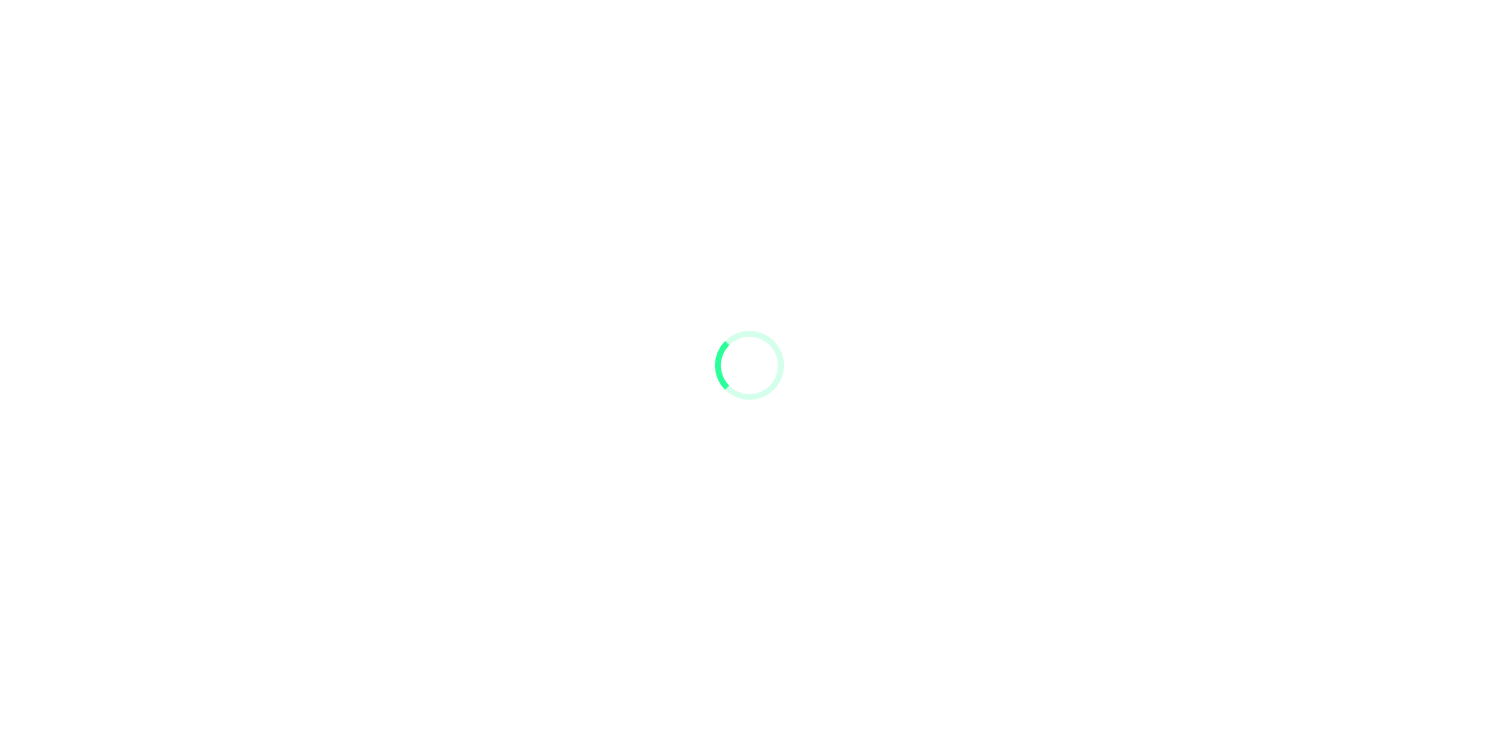 scroll, scrollTop: 0, scrollLeft: 0, axis: both 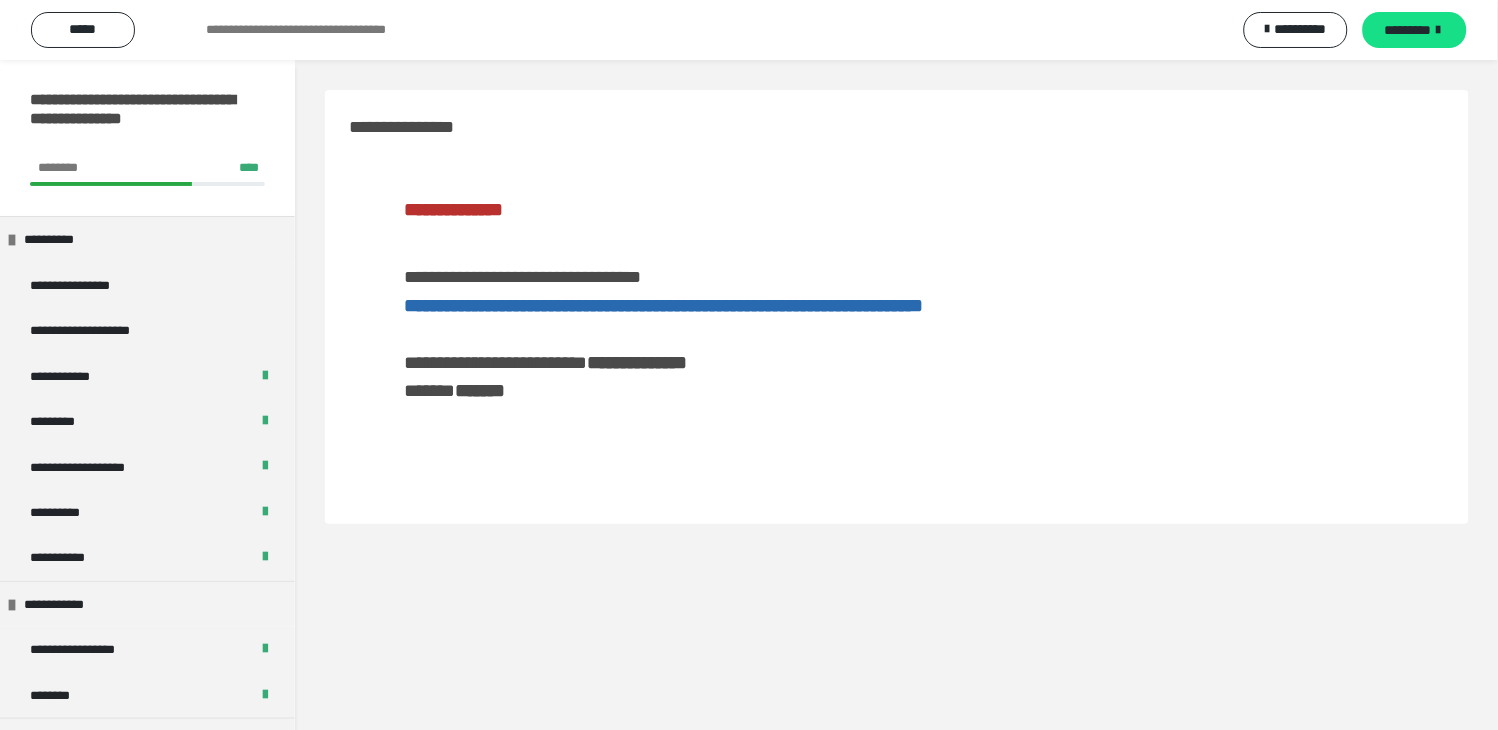 click on "**********" at bounding box center (897, 320) 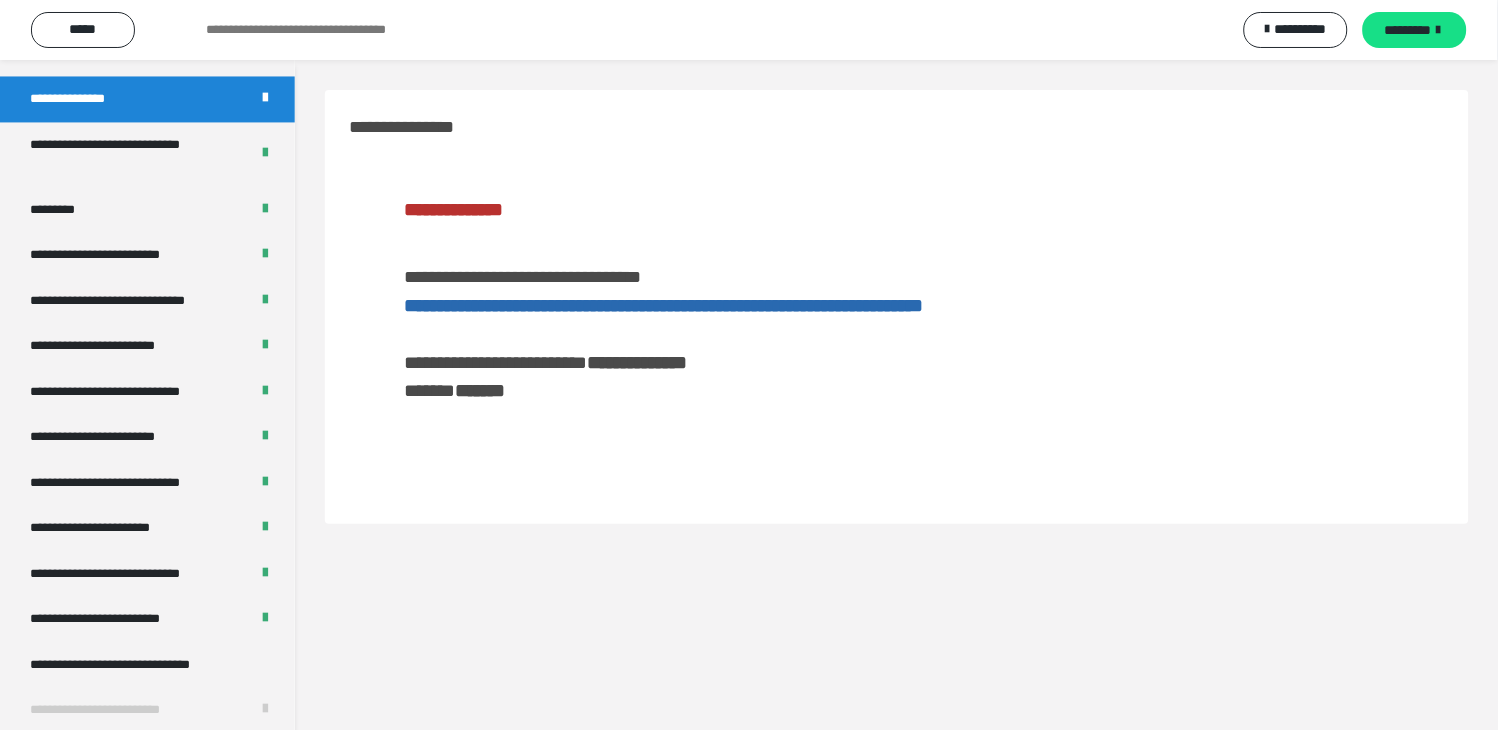 scroll, scrollTop: 2527, scrollLeft: 0, axis: vertical 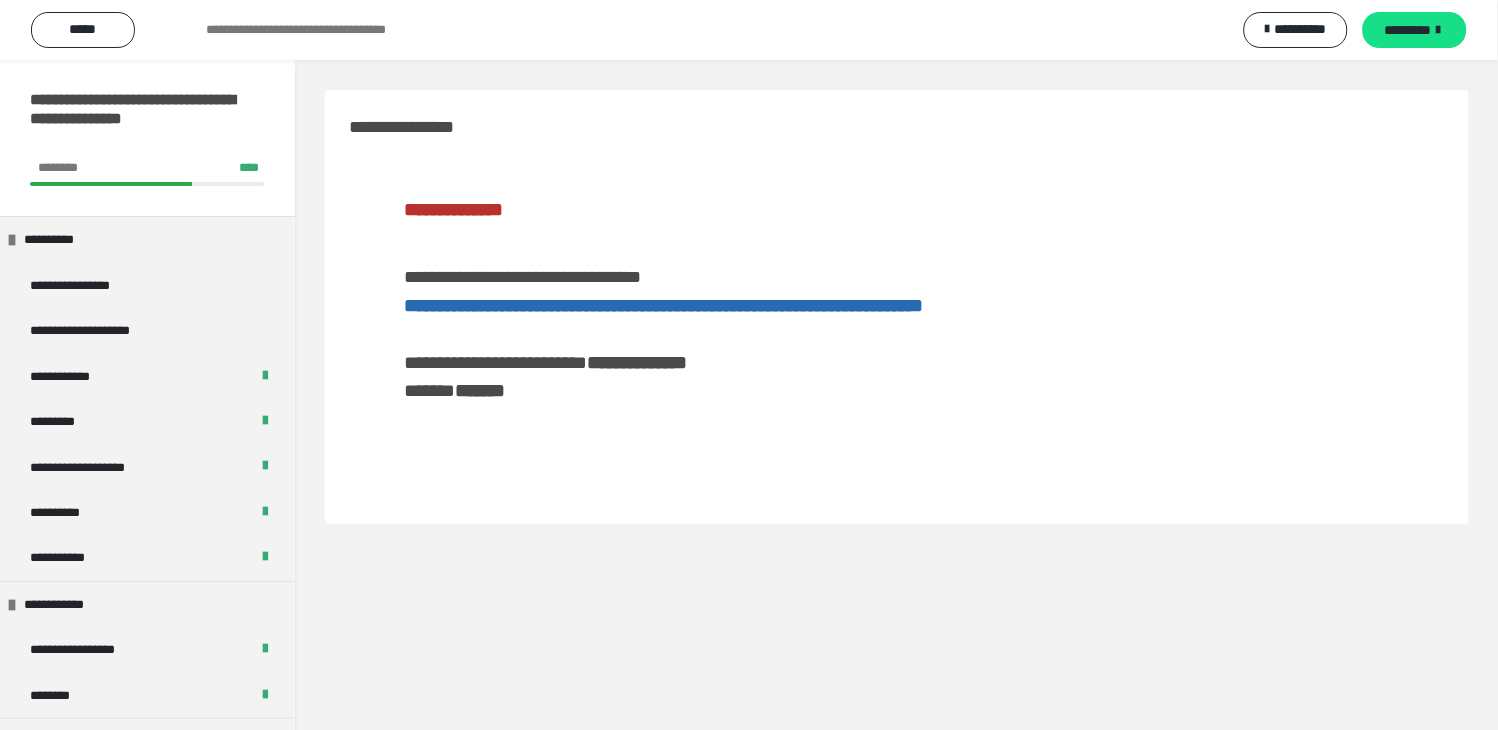 click on "**********" at bounding box center (664, 305) 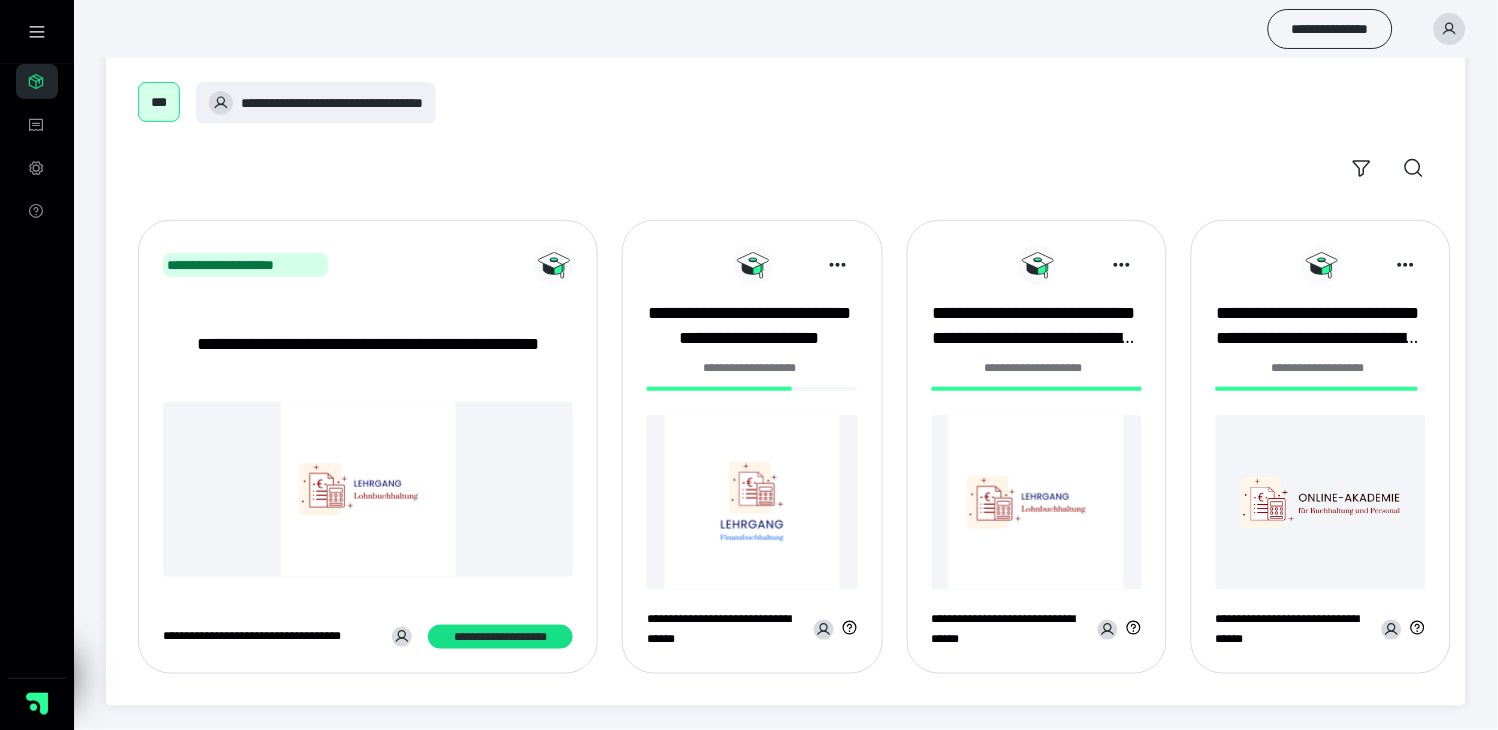 scroll, scrollTop: 96, scrollLeft: 0, axis: vertical 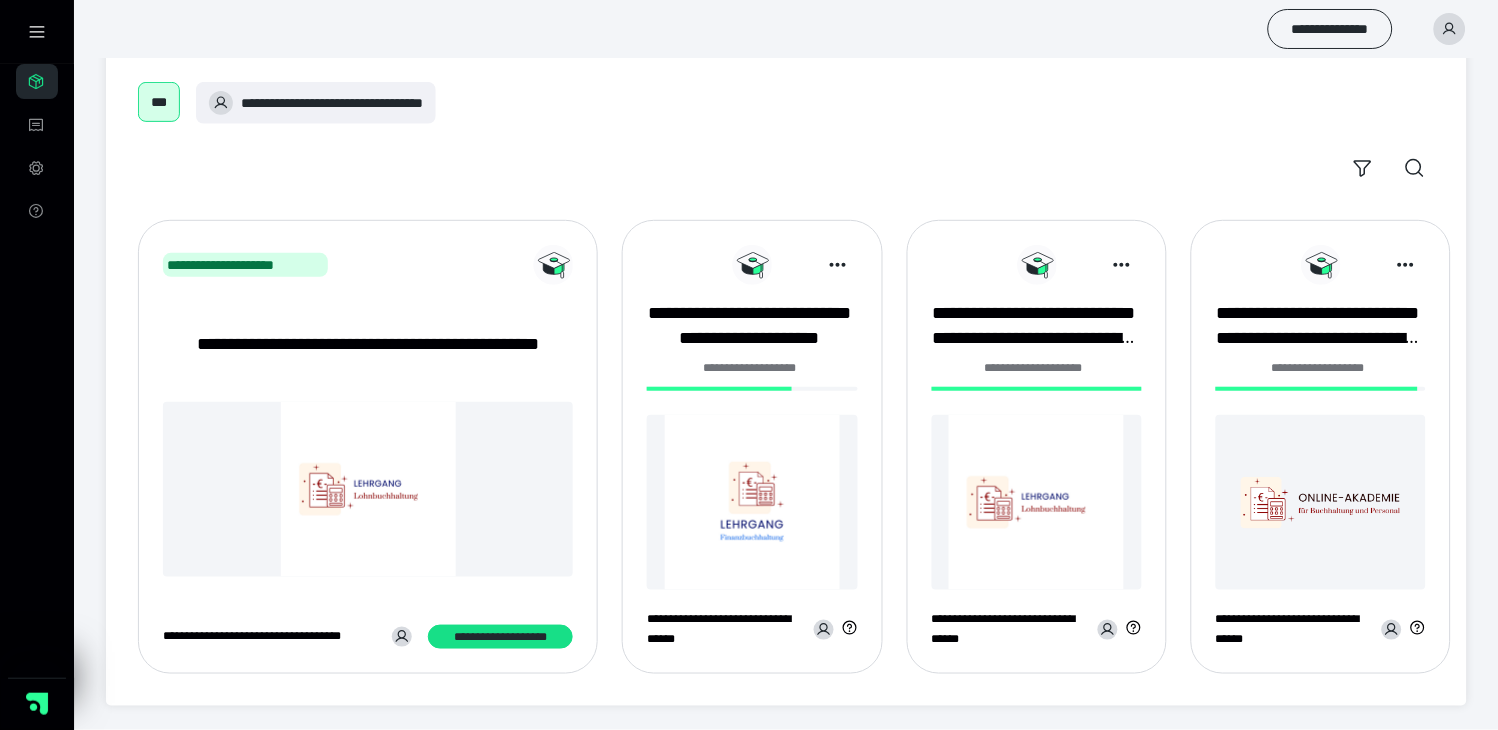 click on "**********" at bounding box center [752, 374] 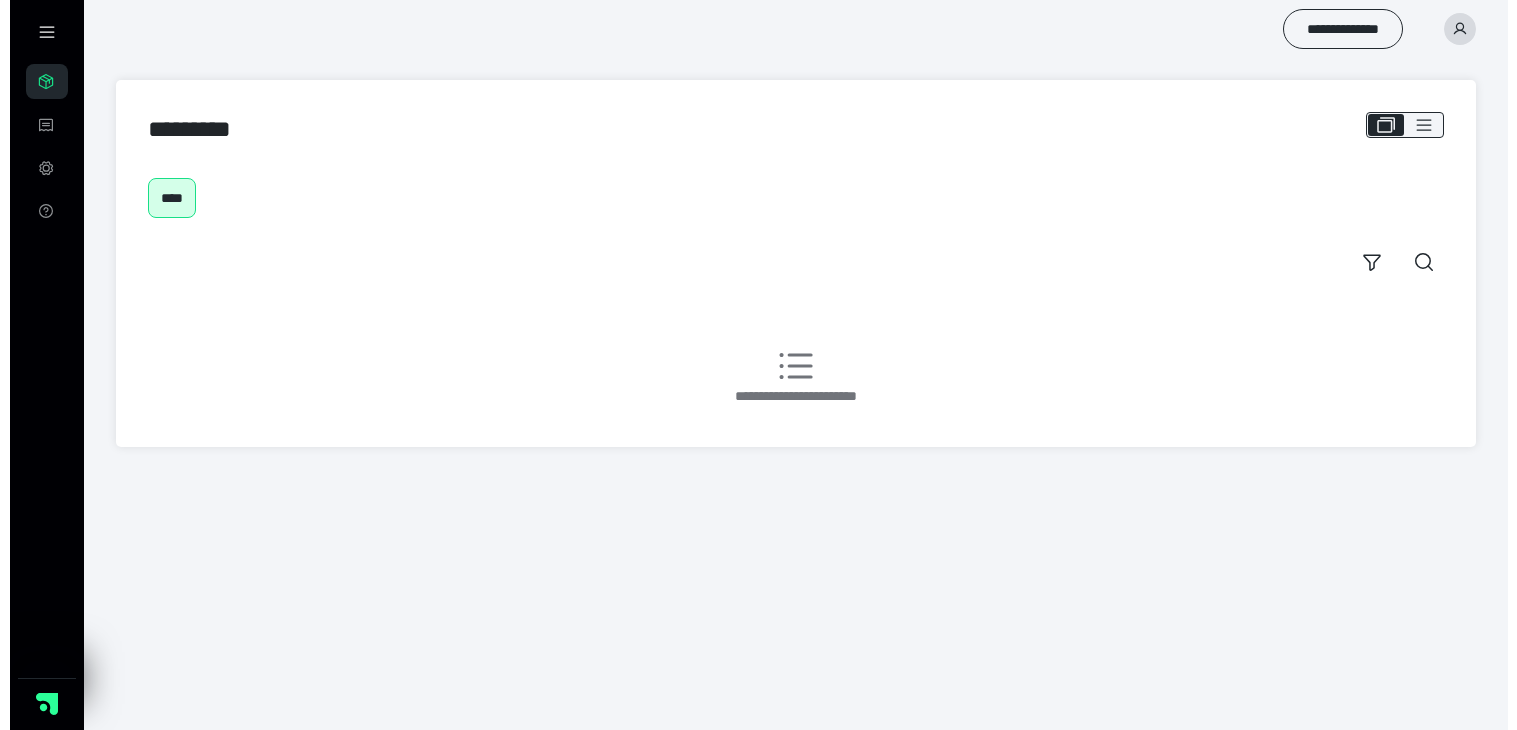 scroll, scrollTop: 0, scrollLeft: 0, axis: both 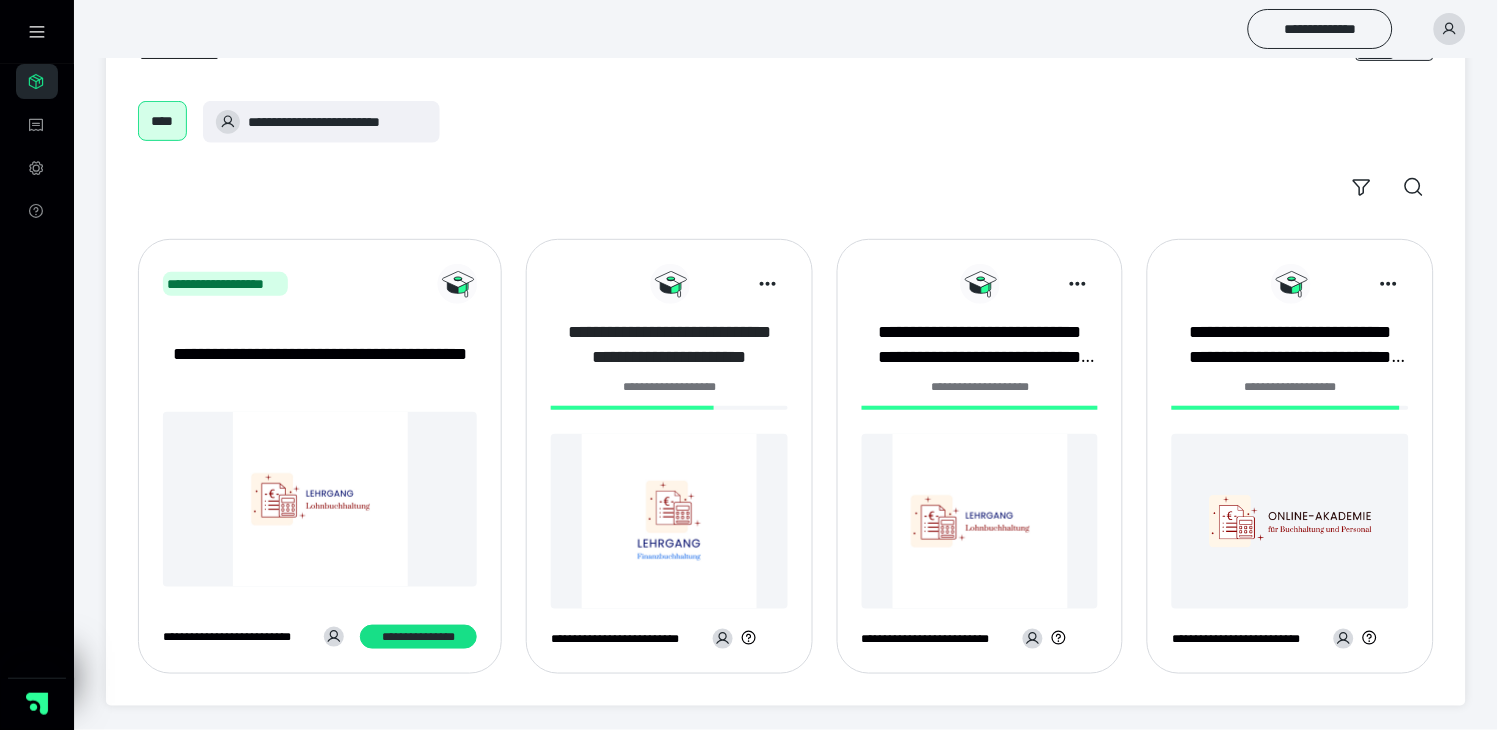 click on "**********" at bounding box center (669, 345) 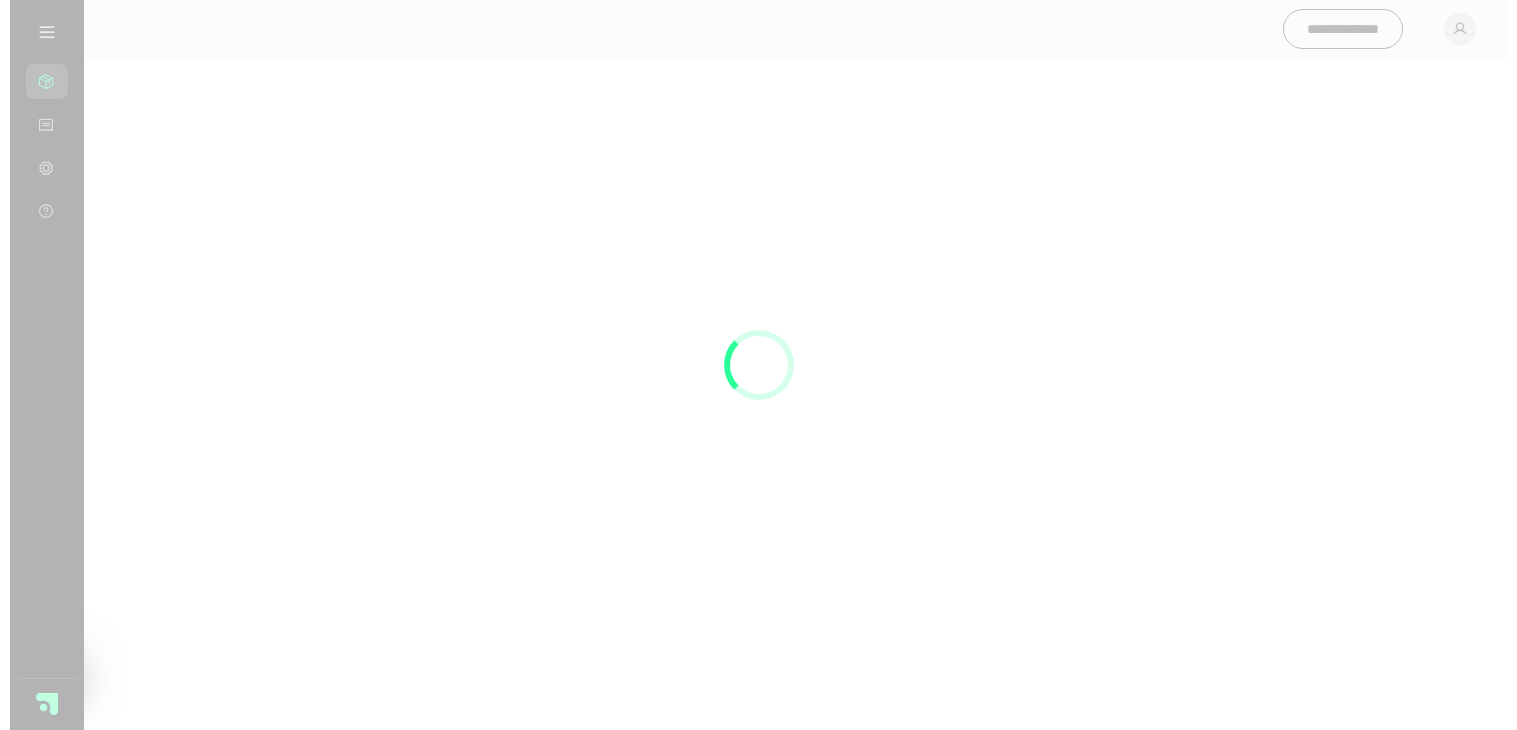 scroll, scrollTop: 0, scrollLeft: 0, axis: both 